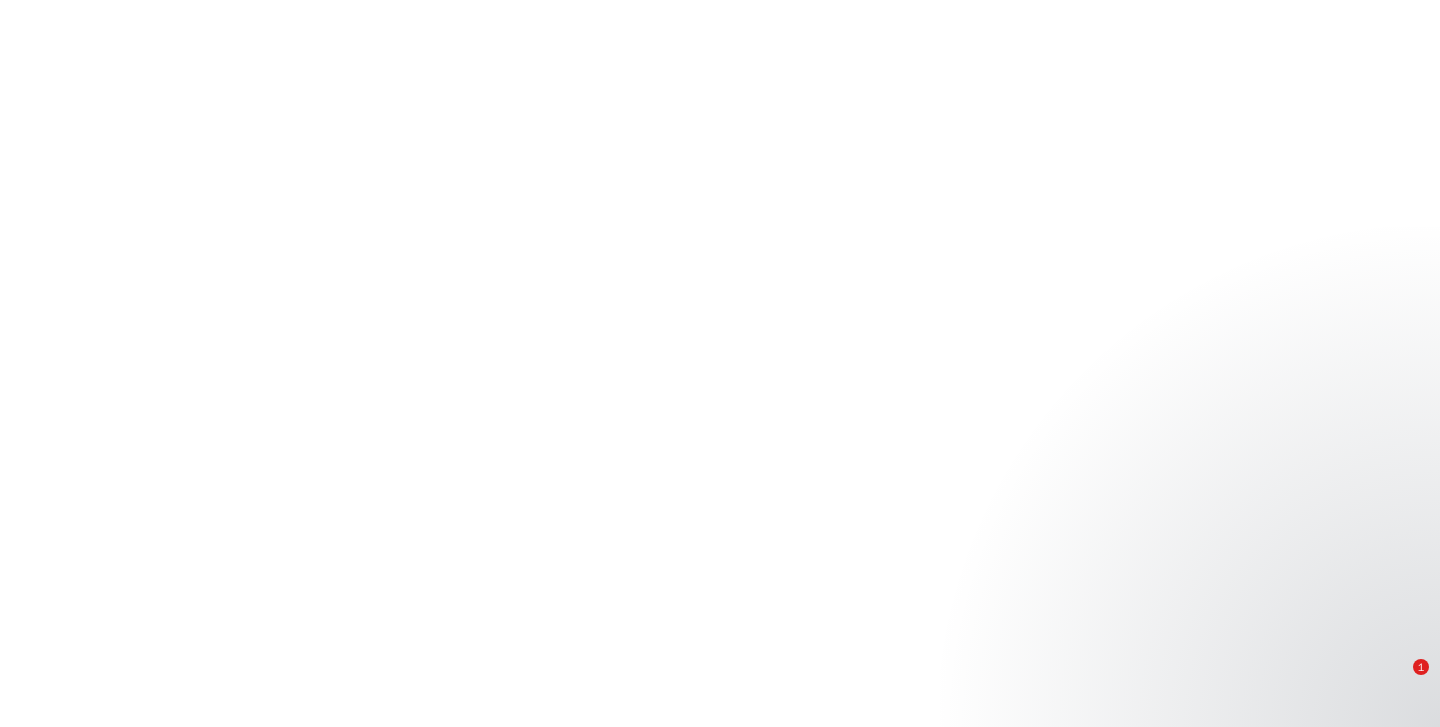 scroll, scrollTop: 0, scrollLeft: 0, axis: both 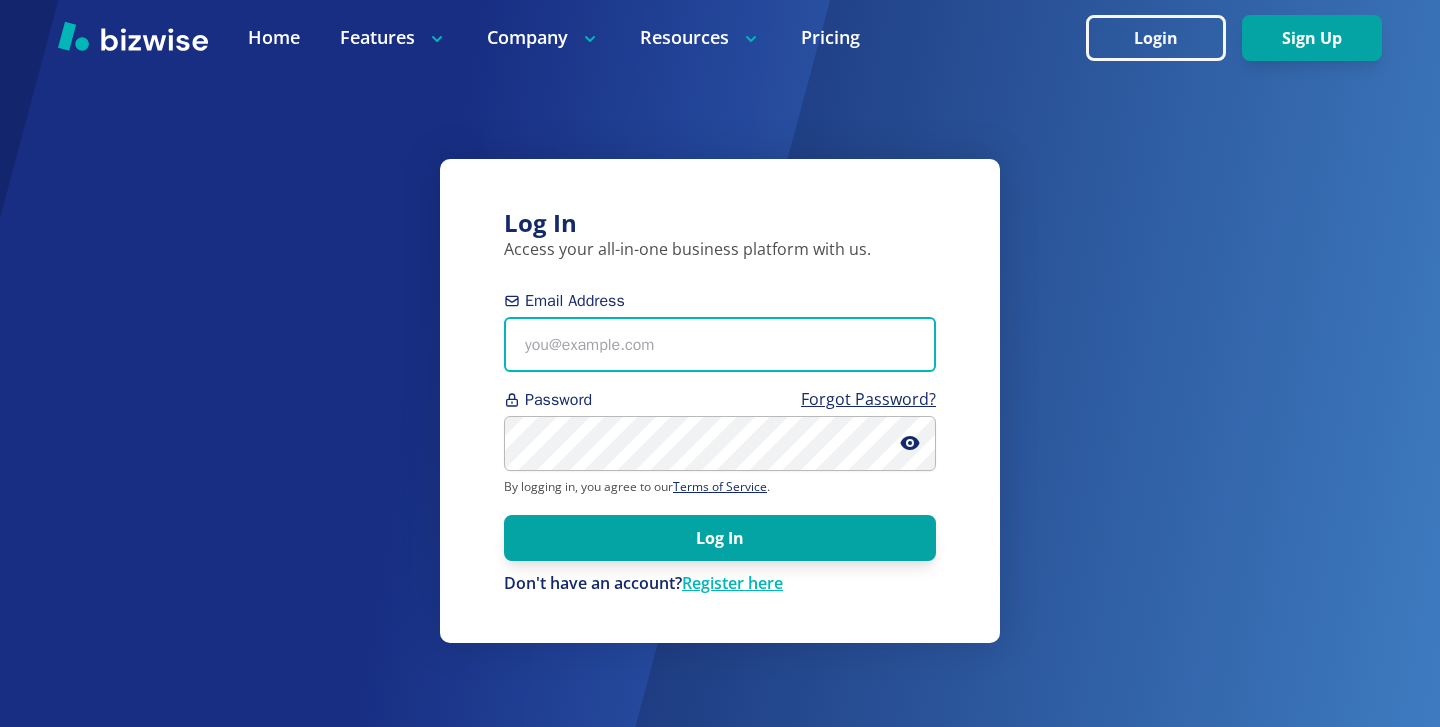 click on "Email Address" at bounding box center [720, 344] 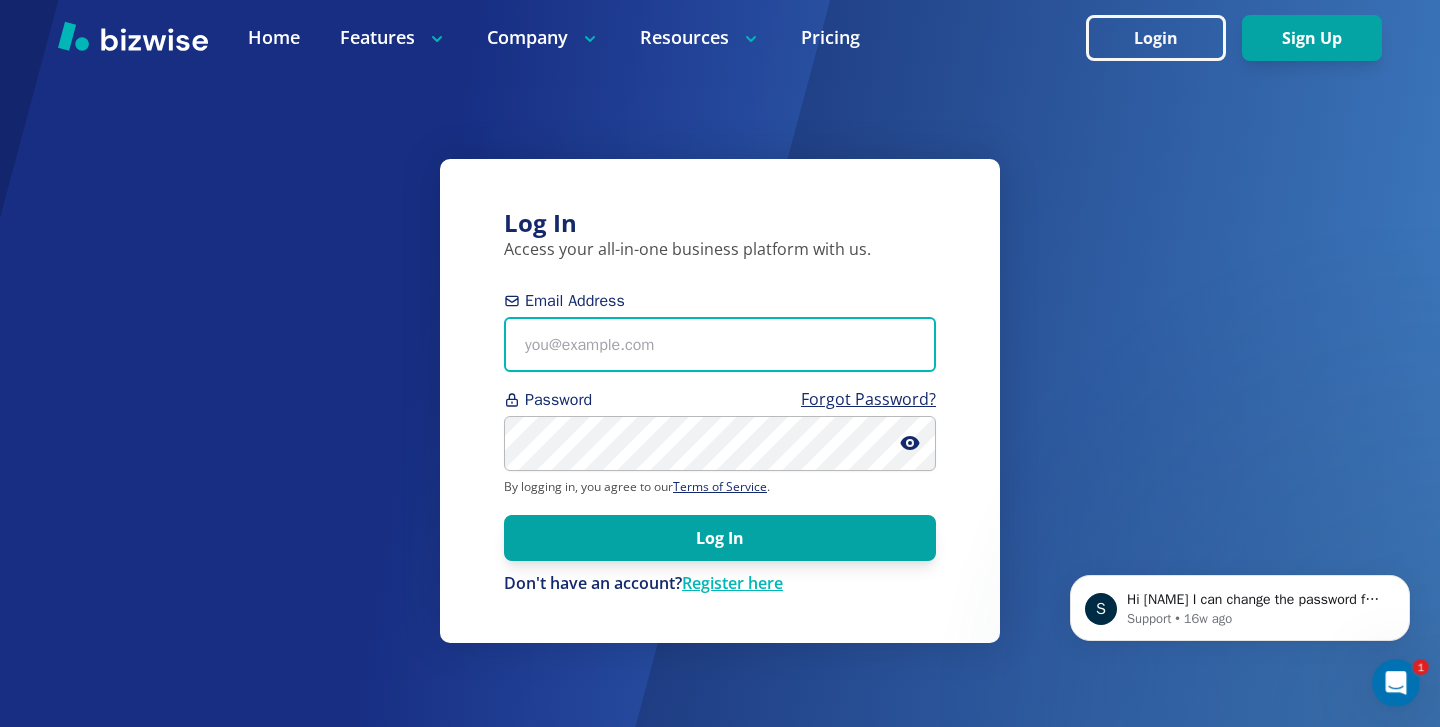 scroll, scrollTop: 0, scrollLeft: 0, axis: both 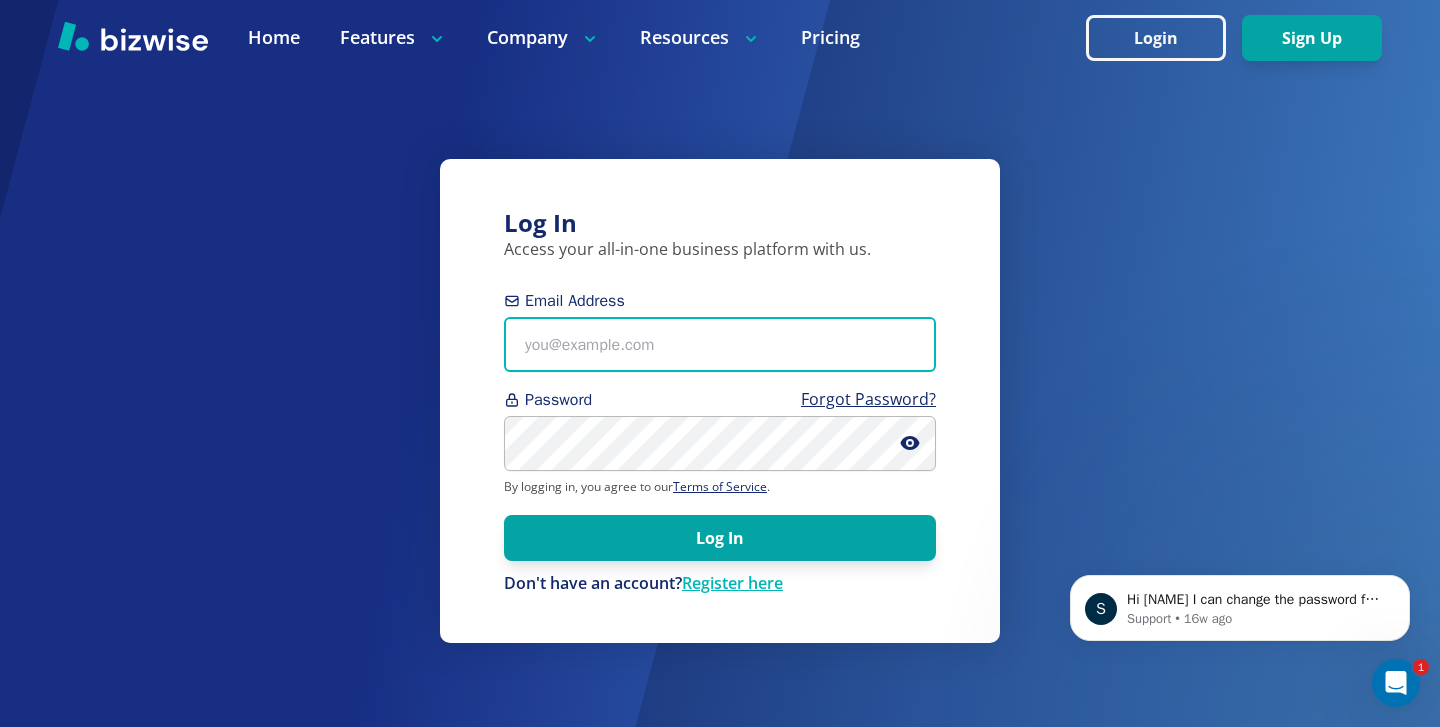 click on "Email Address" at bounding box center [720, 344] 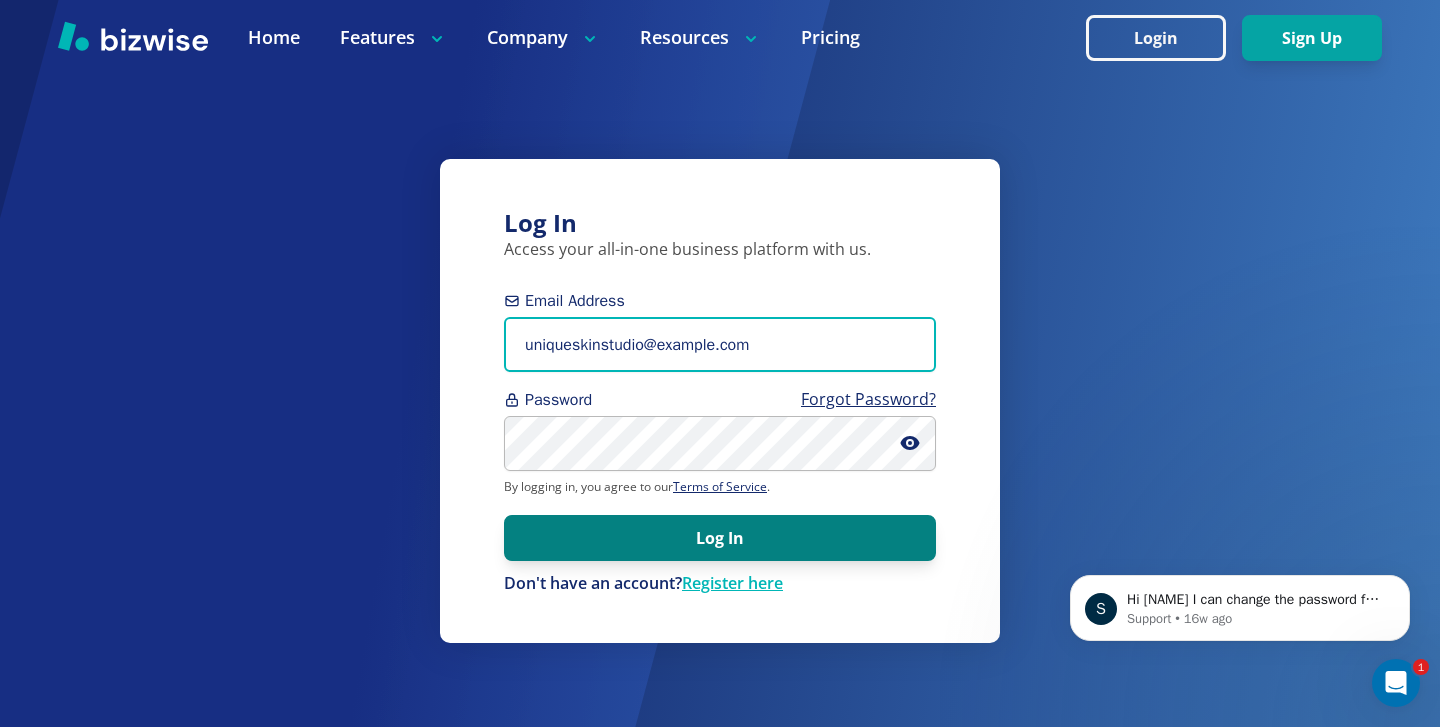 type on "uniqueskinstudio@example.com" 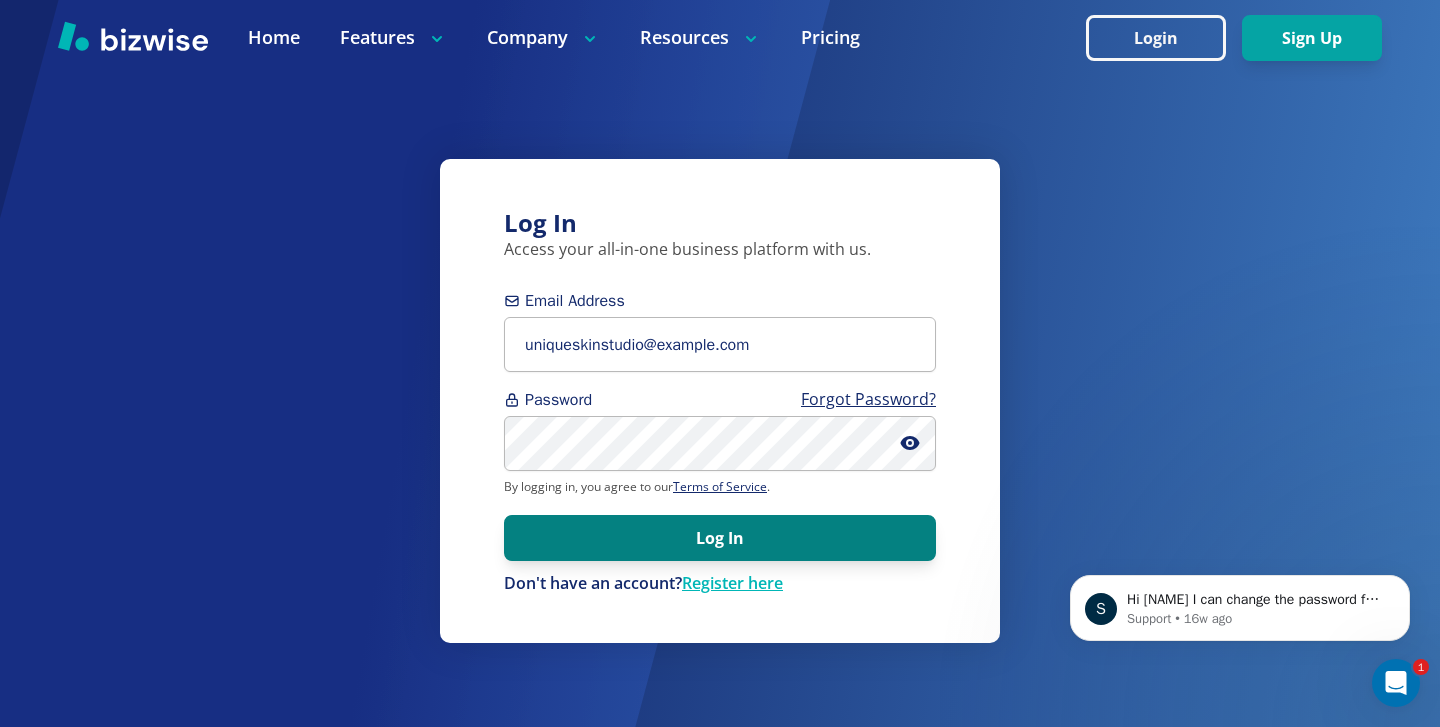 click on "Log In" at bounding box center (720, 538) 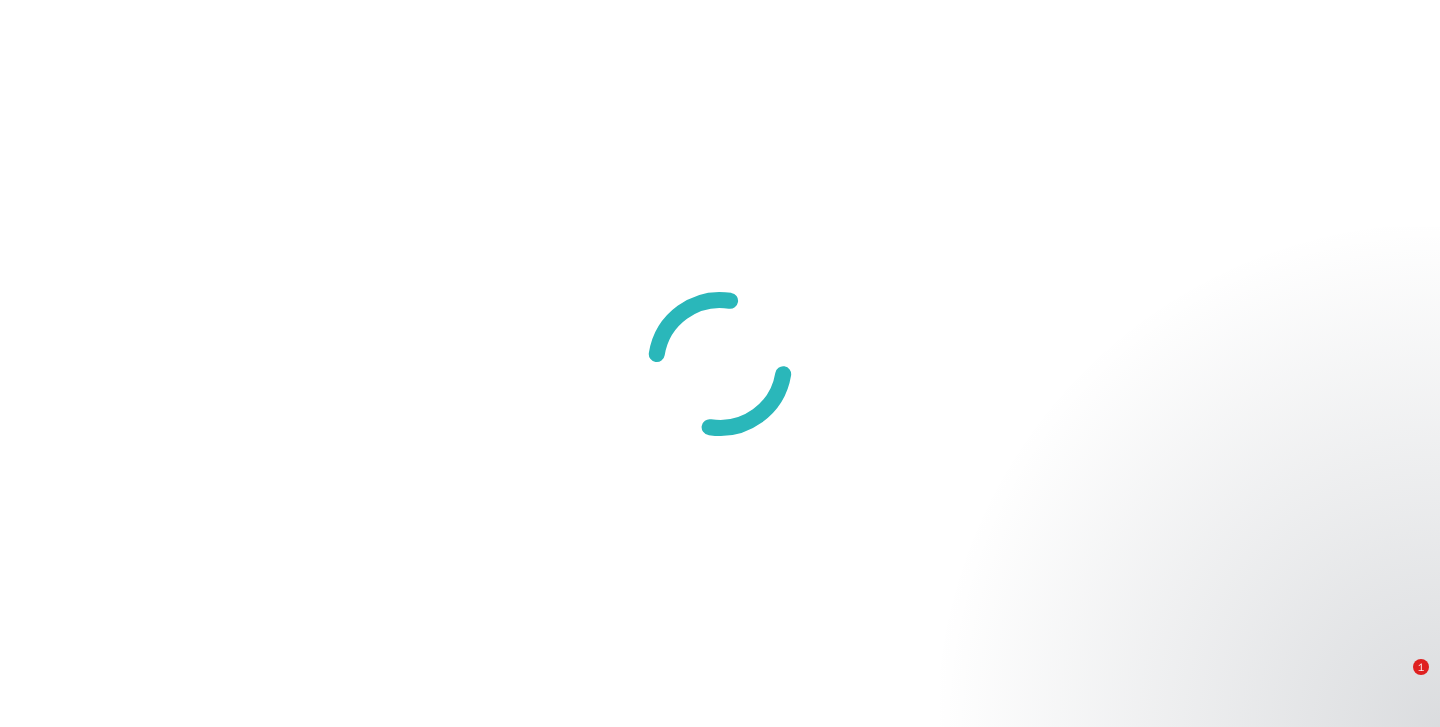 scroll, scrollTop: 0, scrollLeft: 0, axis: both 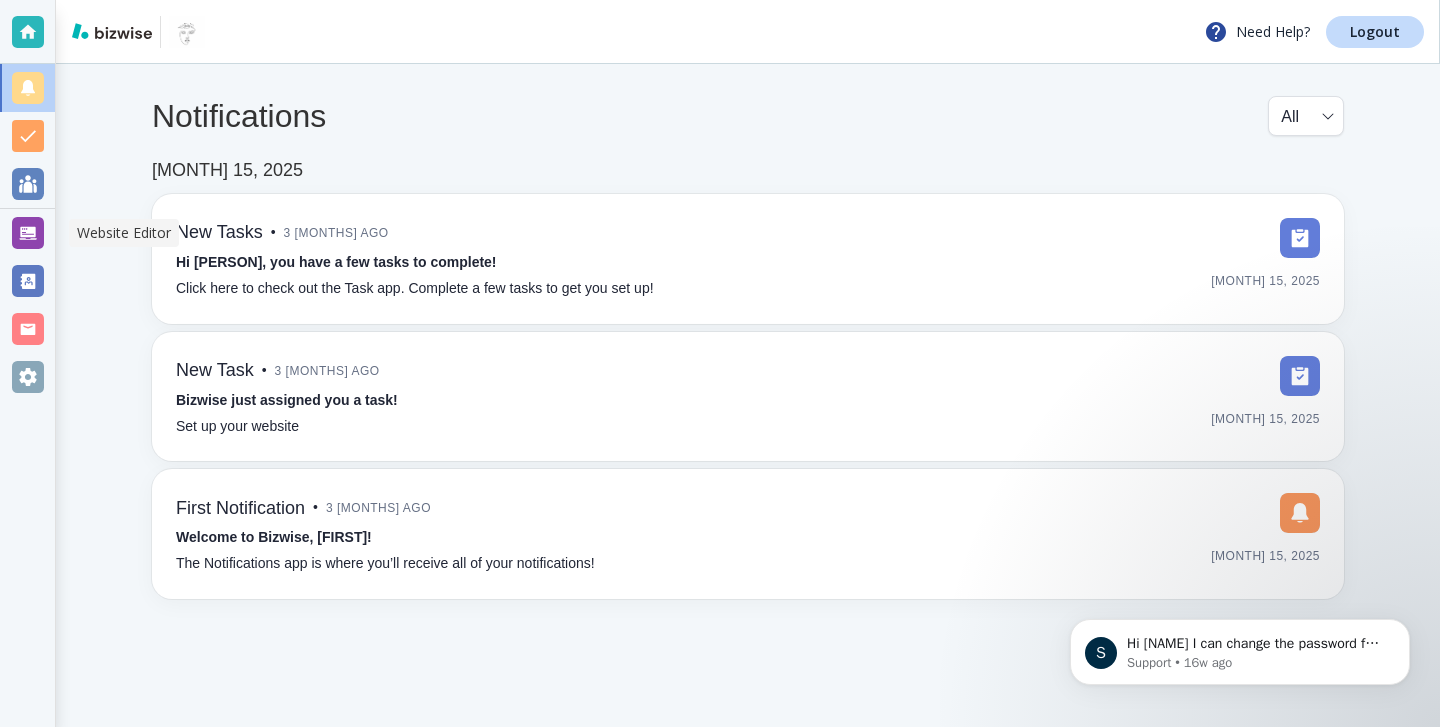 click at bounding box center (28, 233) 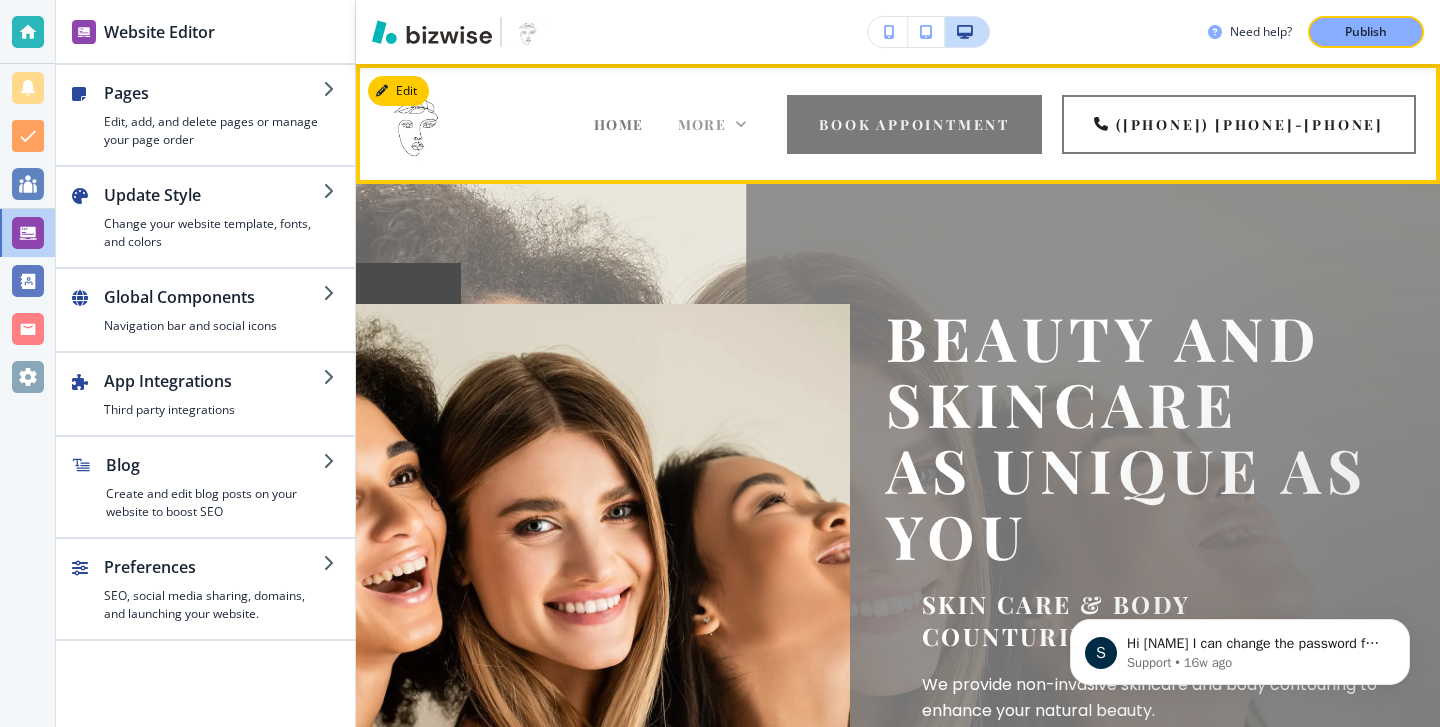 click on "More" at bounding box center (702, 124) 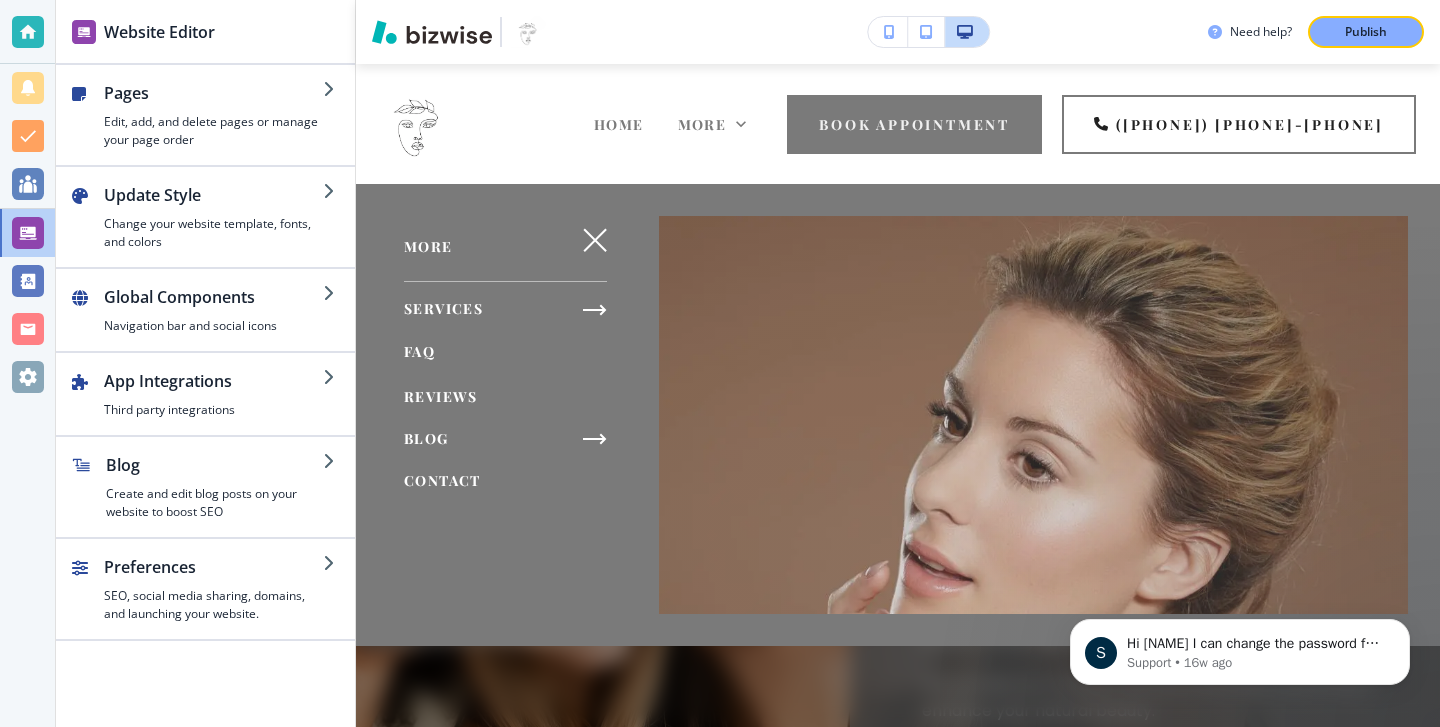 click on "BLOG" at bounding box center [491, 439] 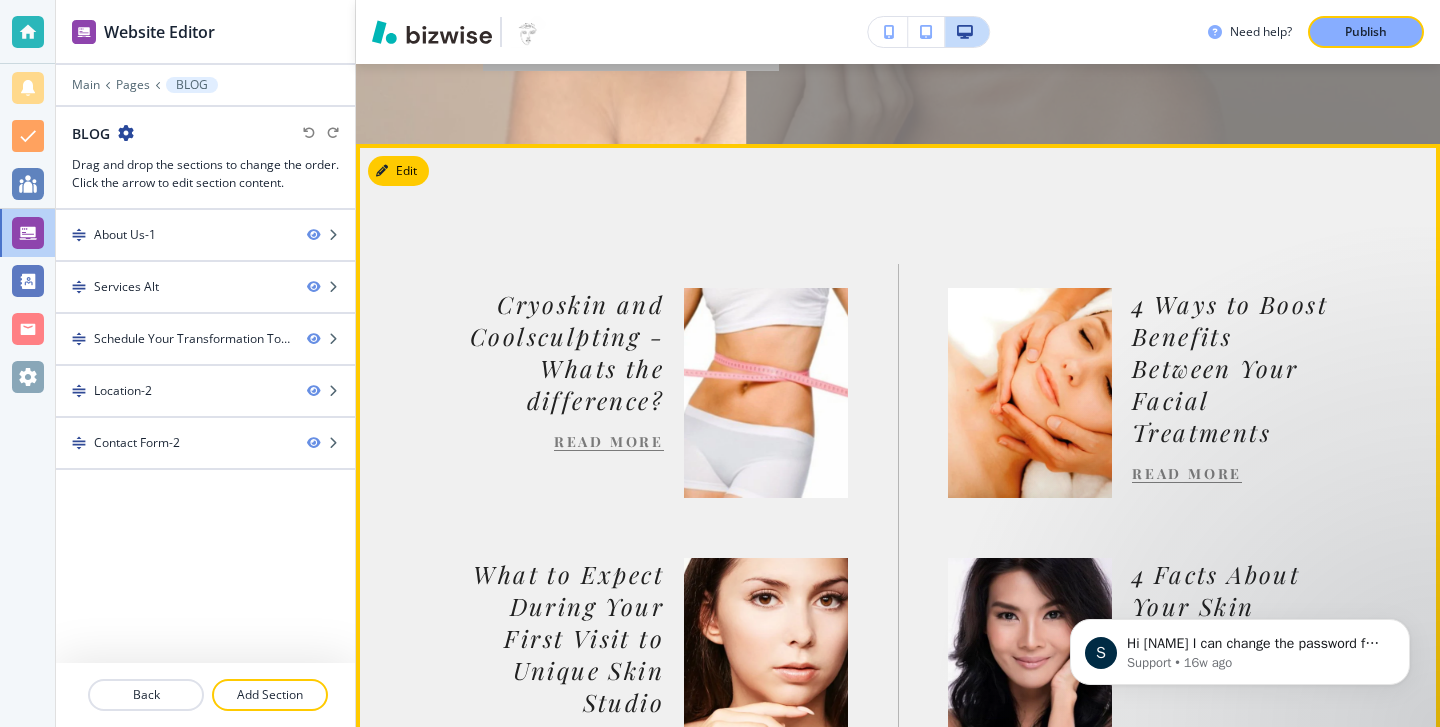 scroll, scrollTop: 782, scrollLeft: 0, axis: vertical 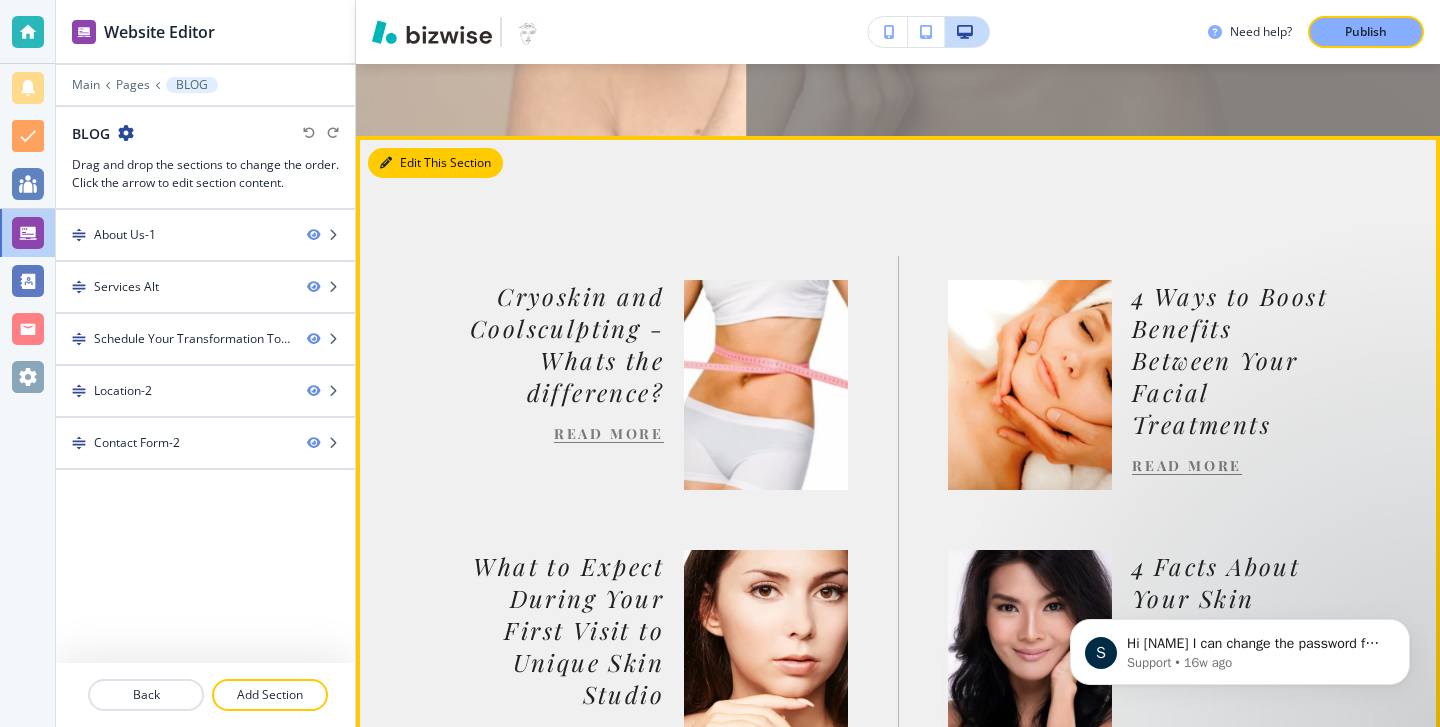 click on "Edit This Section" at bounding box center [435, 163] 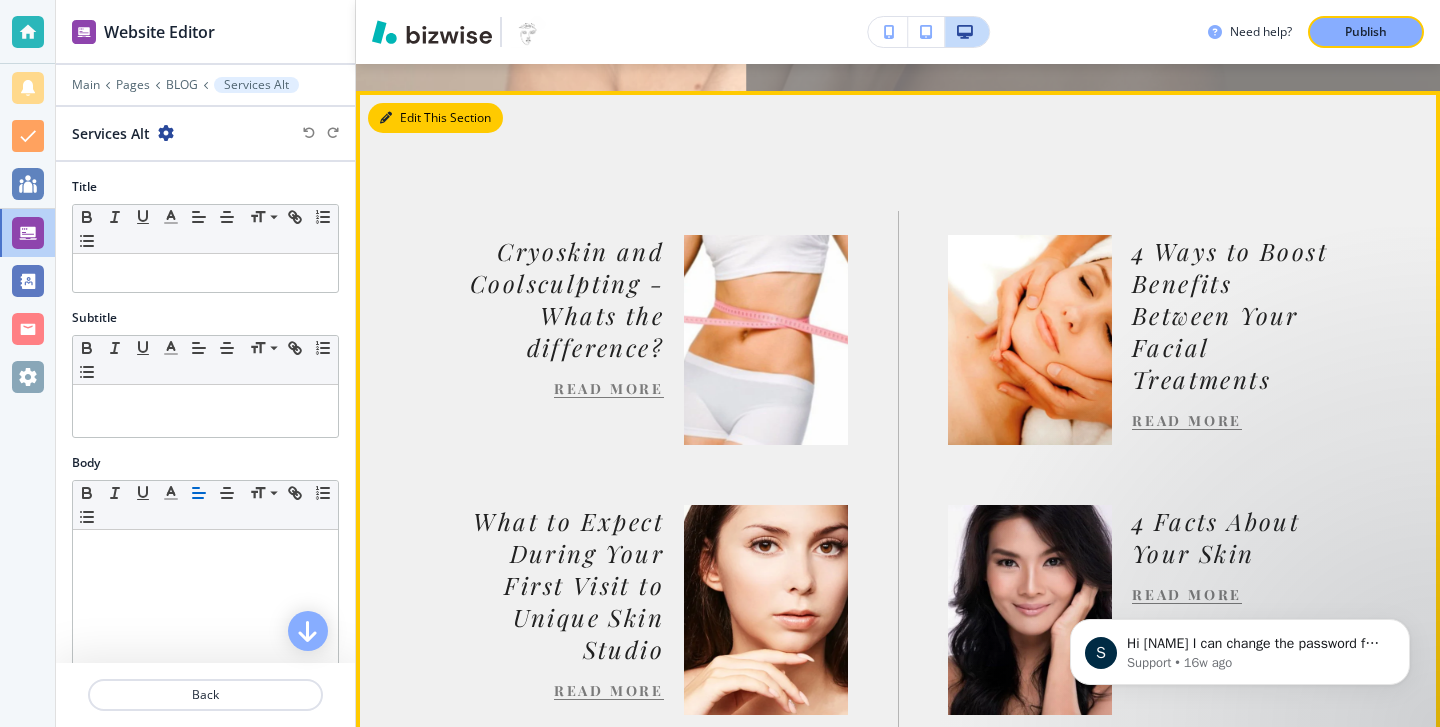 scroll, scrollTop: 854, scrollLeft: 0, axis: vertical 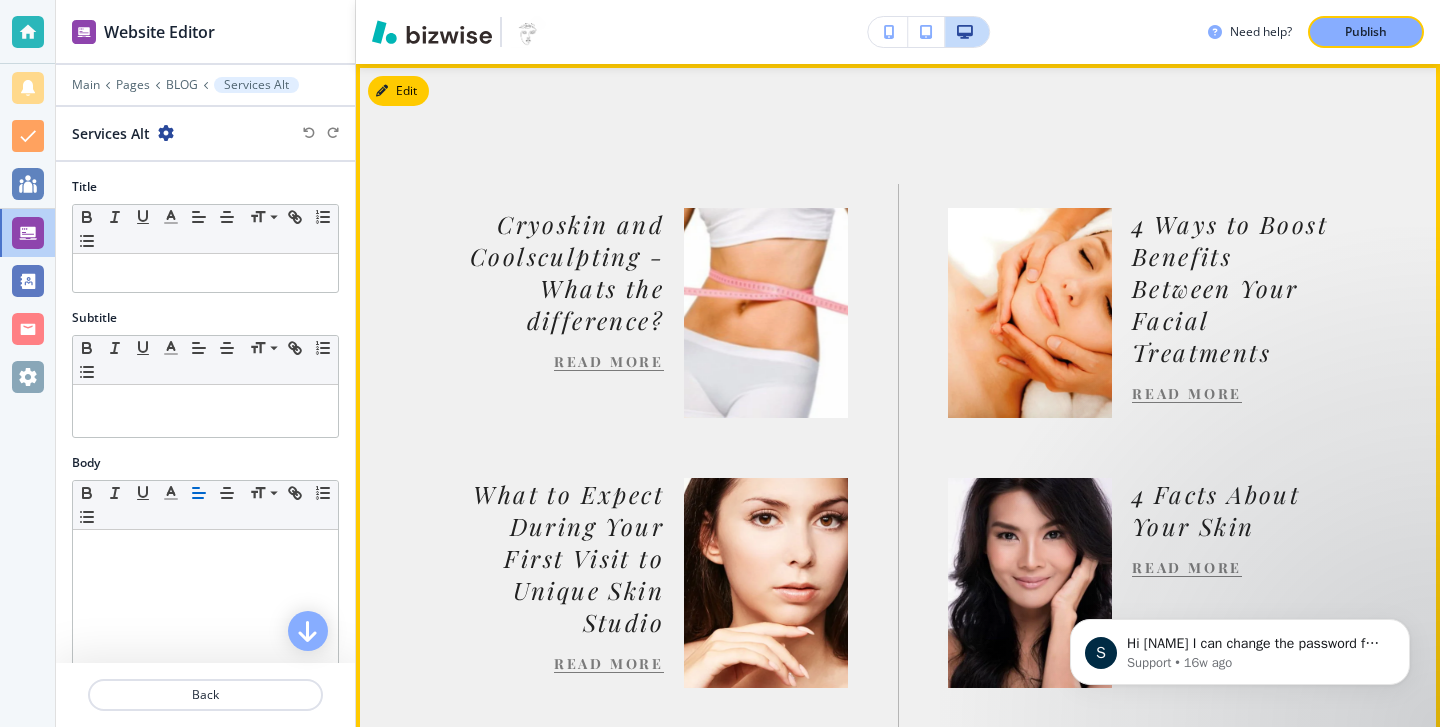 click on "READ MORE" at bounding box center [609, 361] 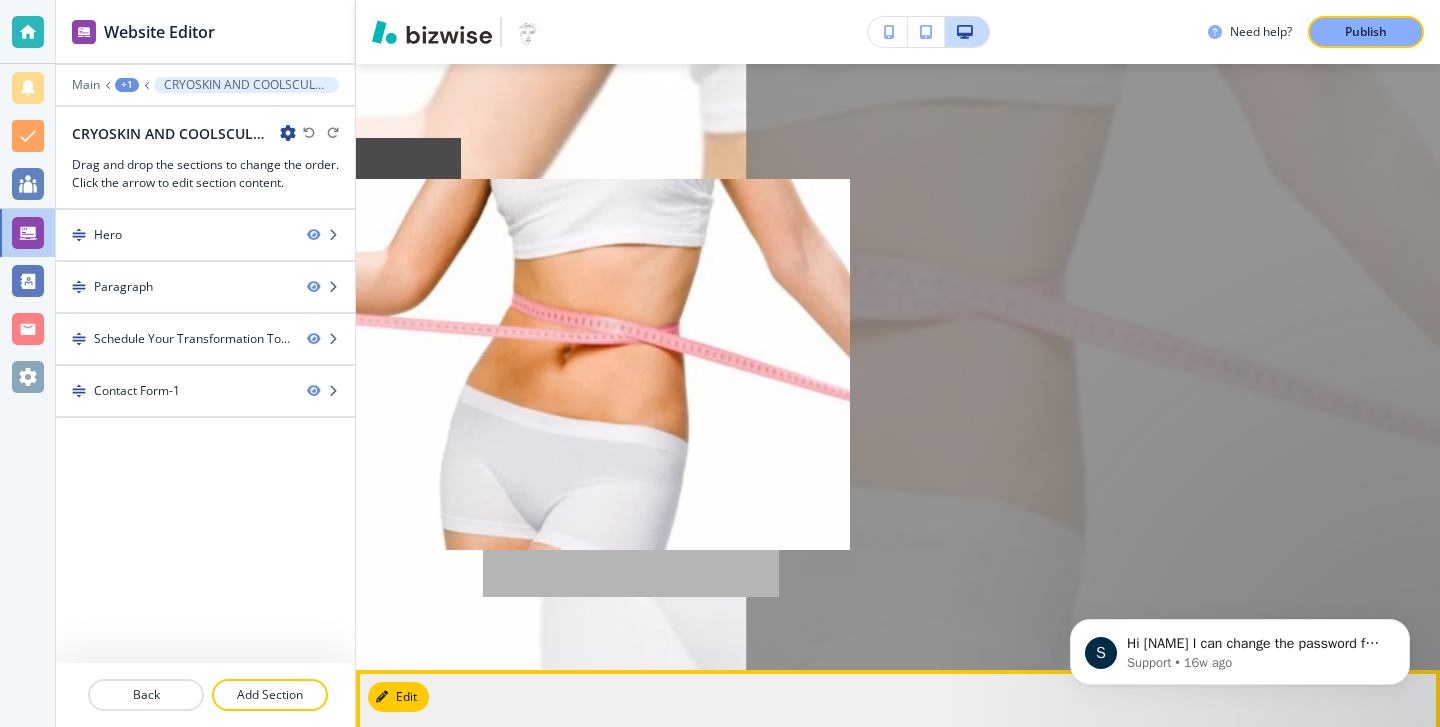 scroll, scrollTop: 0, scrollLeft: 0, axis: both 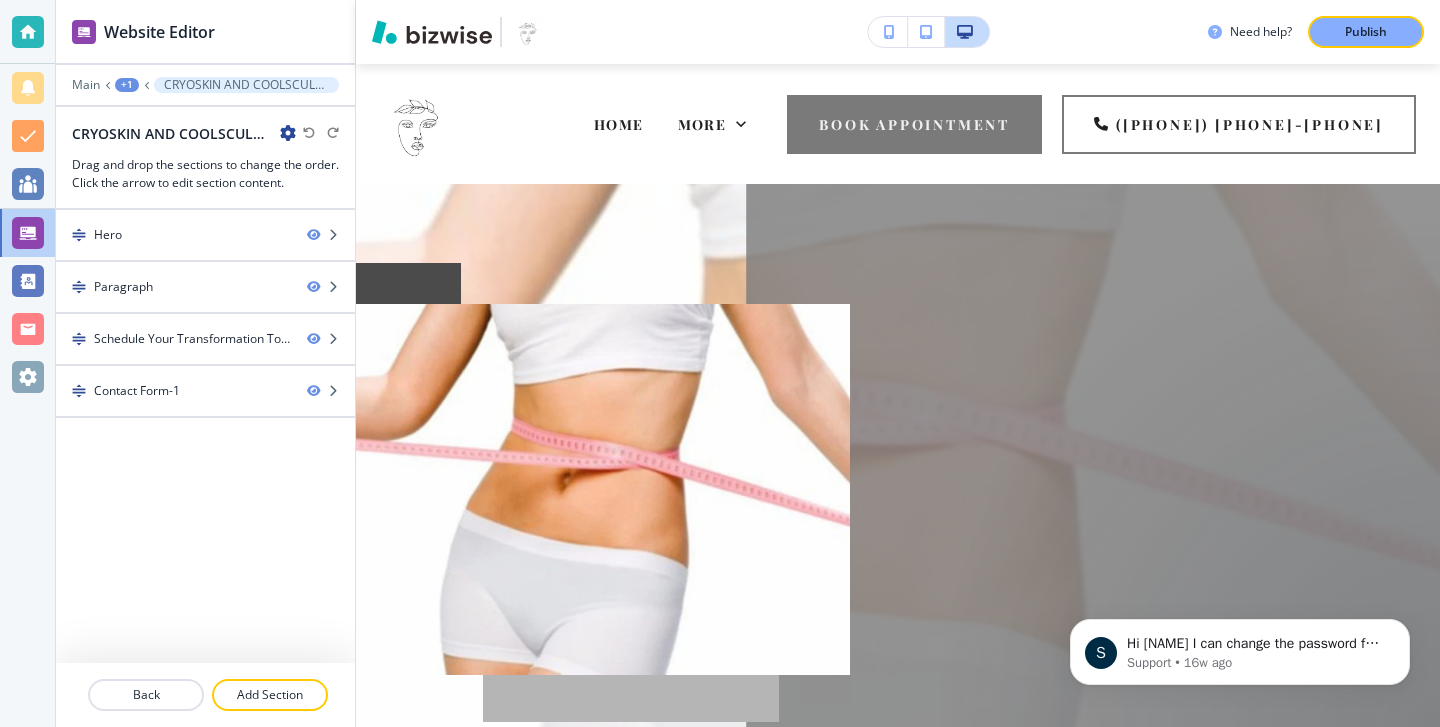 click at bounding box center (288, 133) 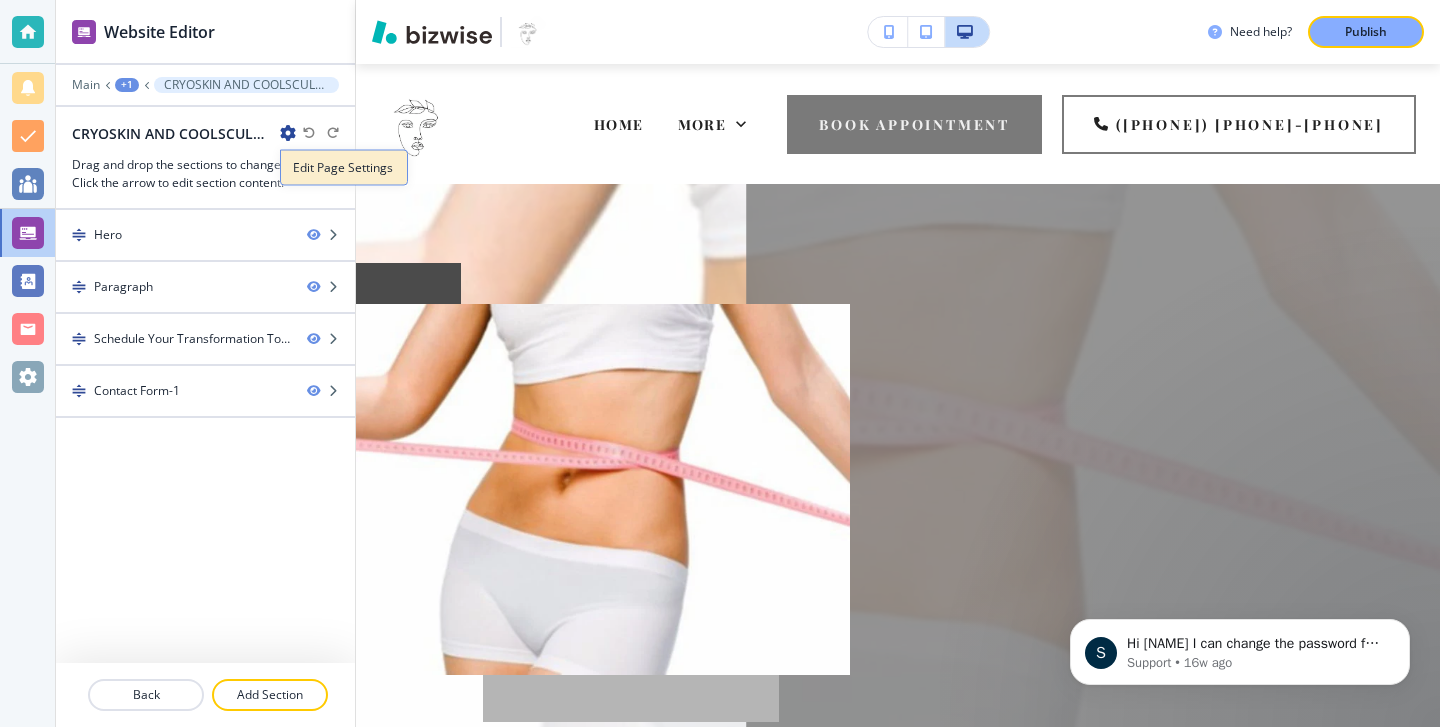 click on "Edit Page Settings" at bounding box center [344, 168] 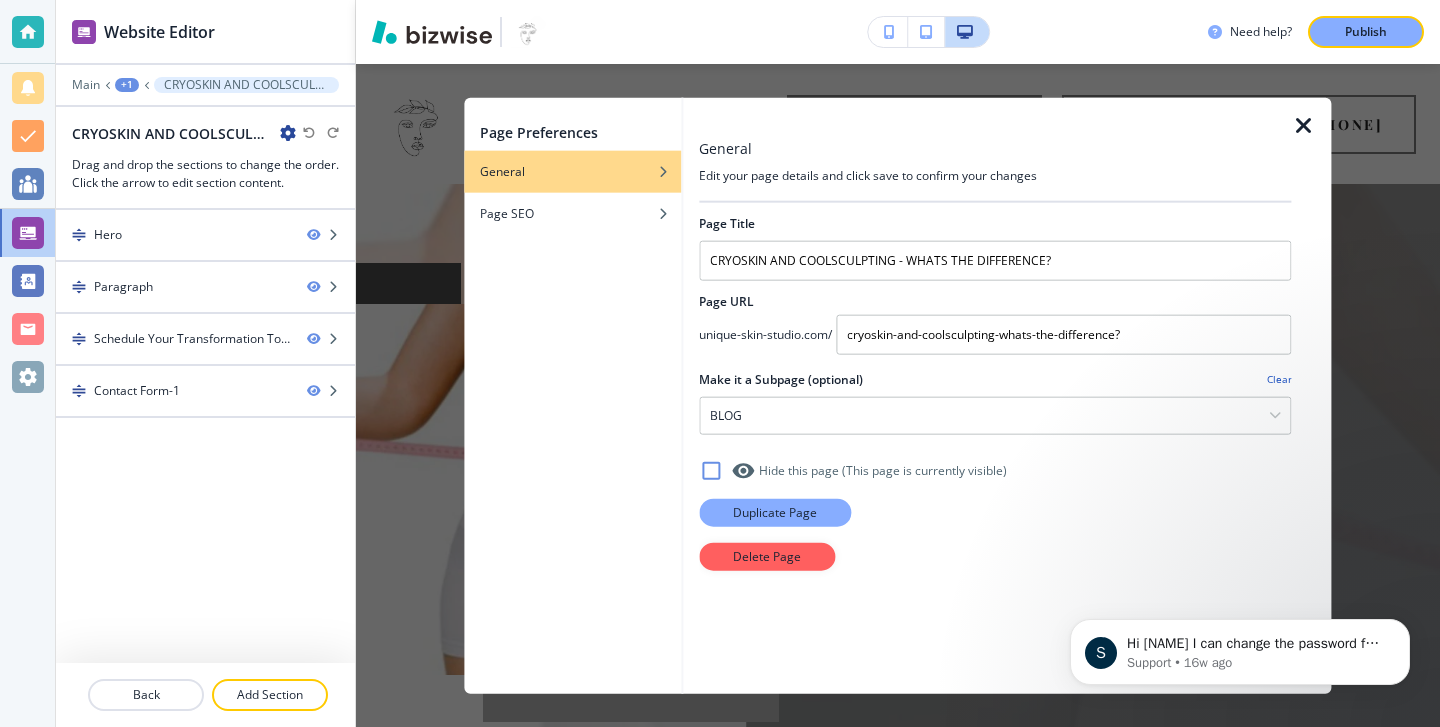 click on "Duplicate Page" at bounding box center [775, 512] 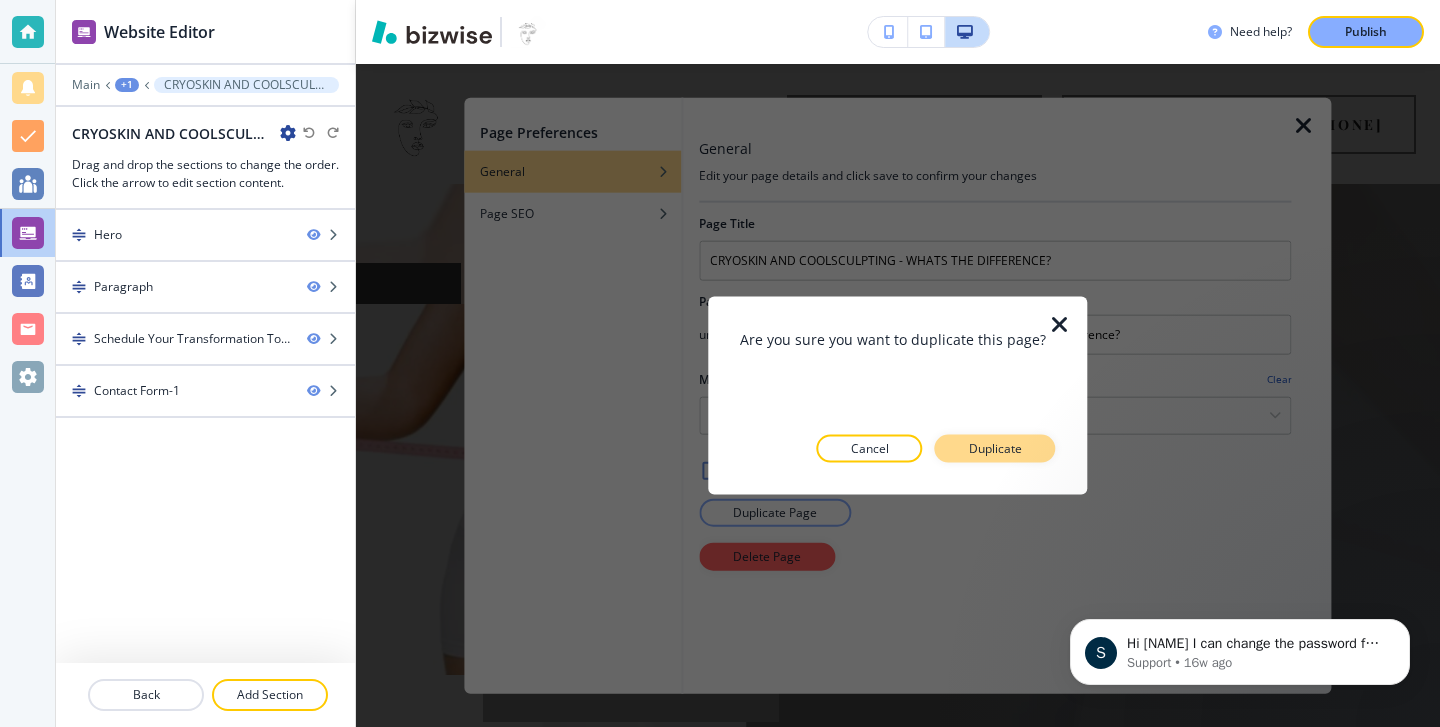 click on "Duplicate" at bounding box center [995, 449] 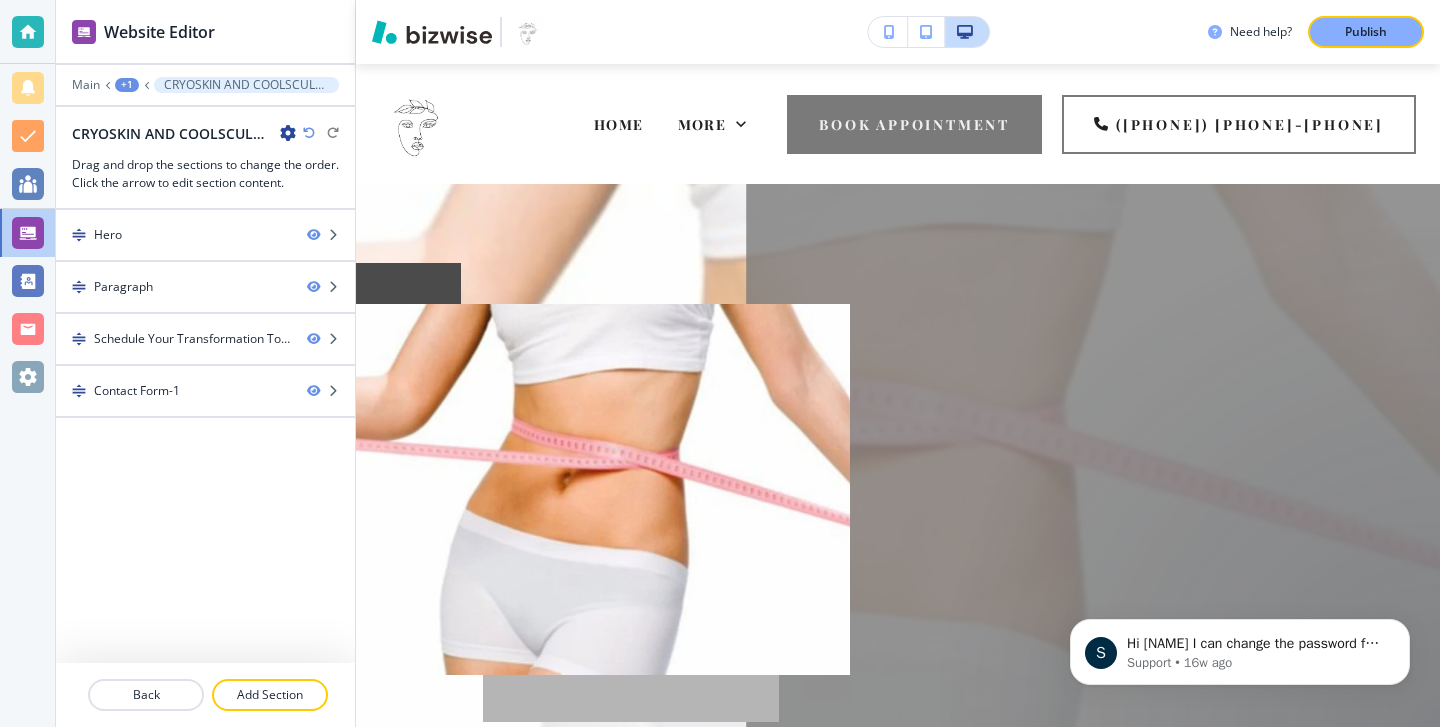 click at bounding box center [288, 133] 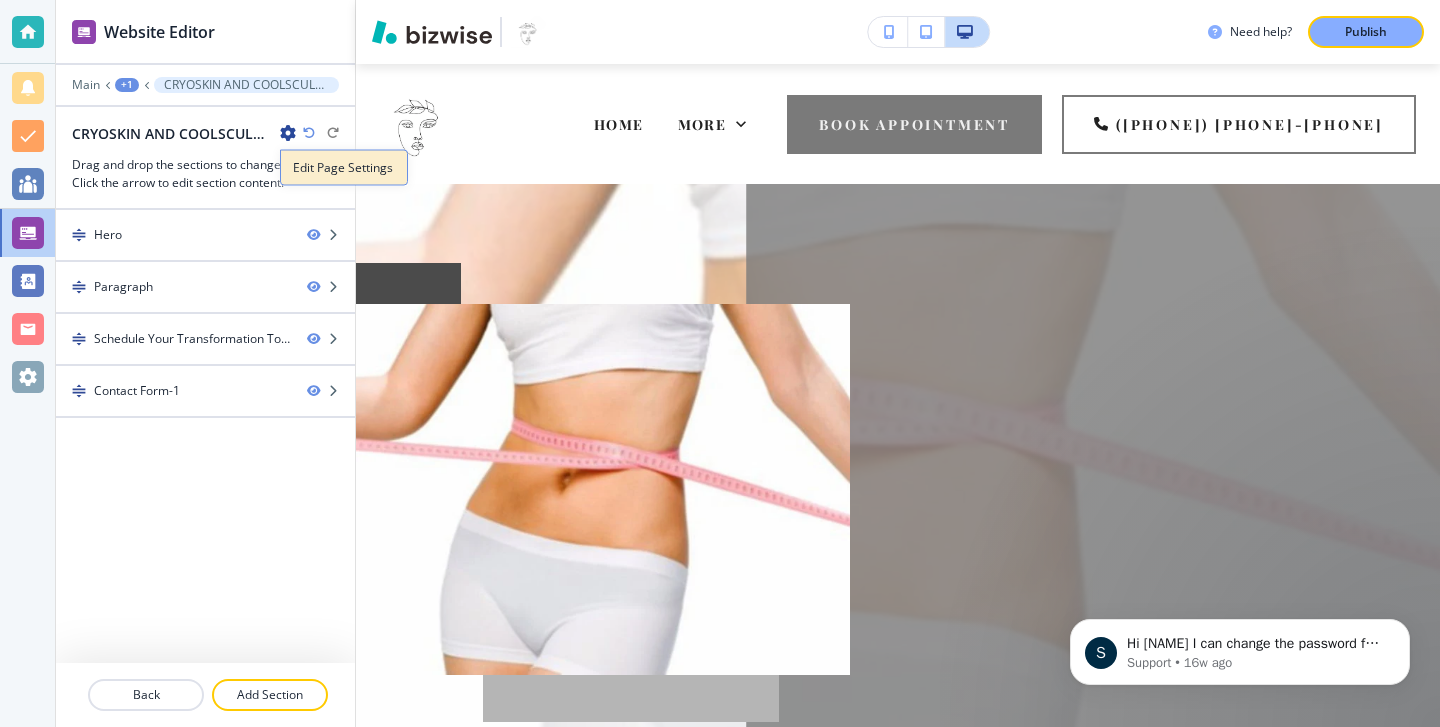 click on "Edit Page Settings" at bounding box center [344, 168] 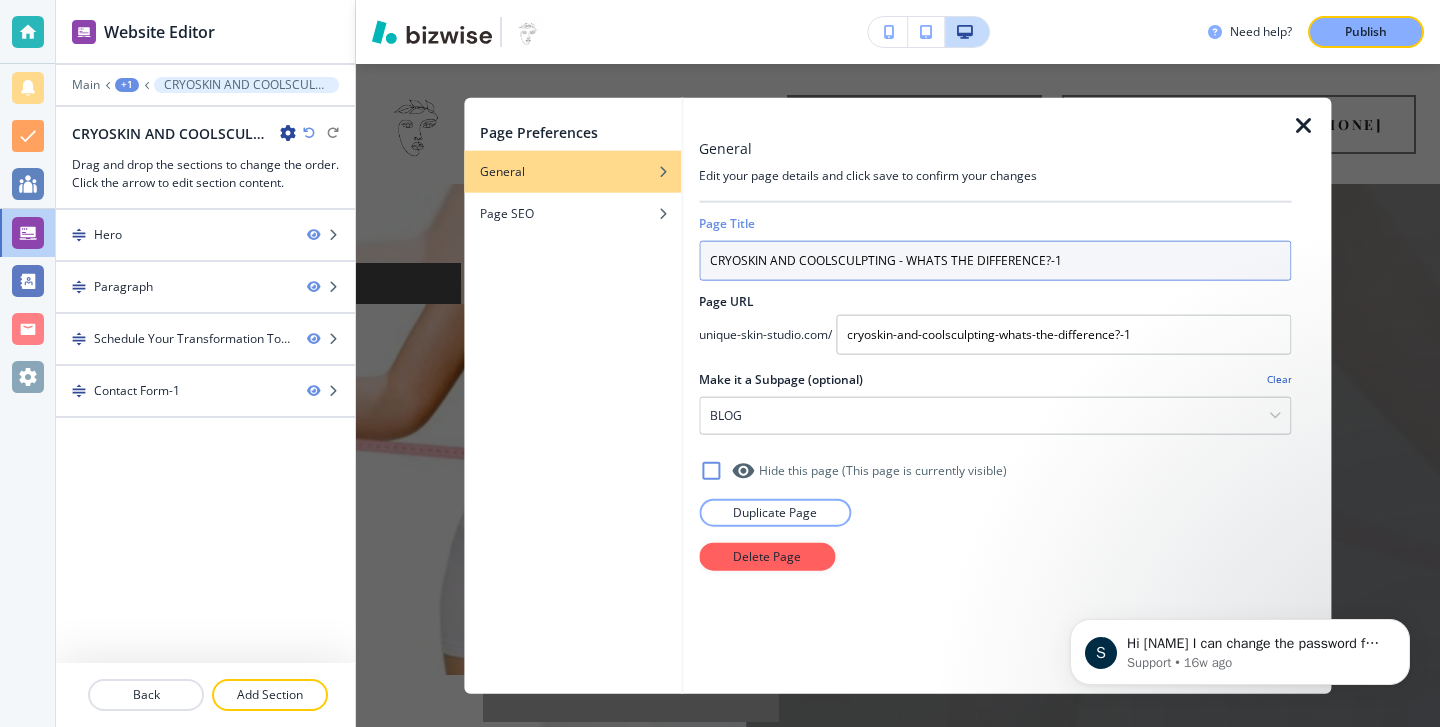 drag, startPoint x: 1131, startPoint y: 275, endPoint x: 670, endPoint y: 247, distance: 461.84955 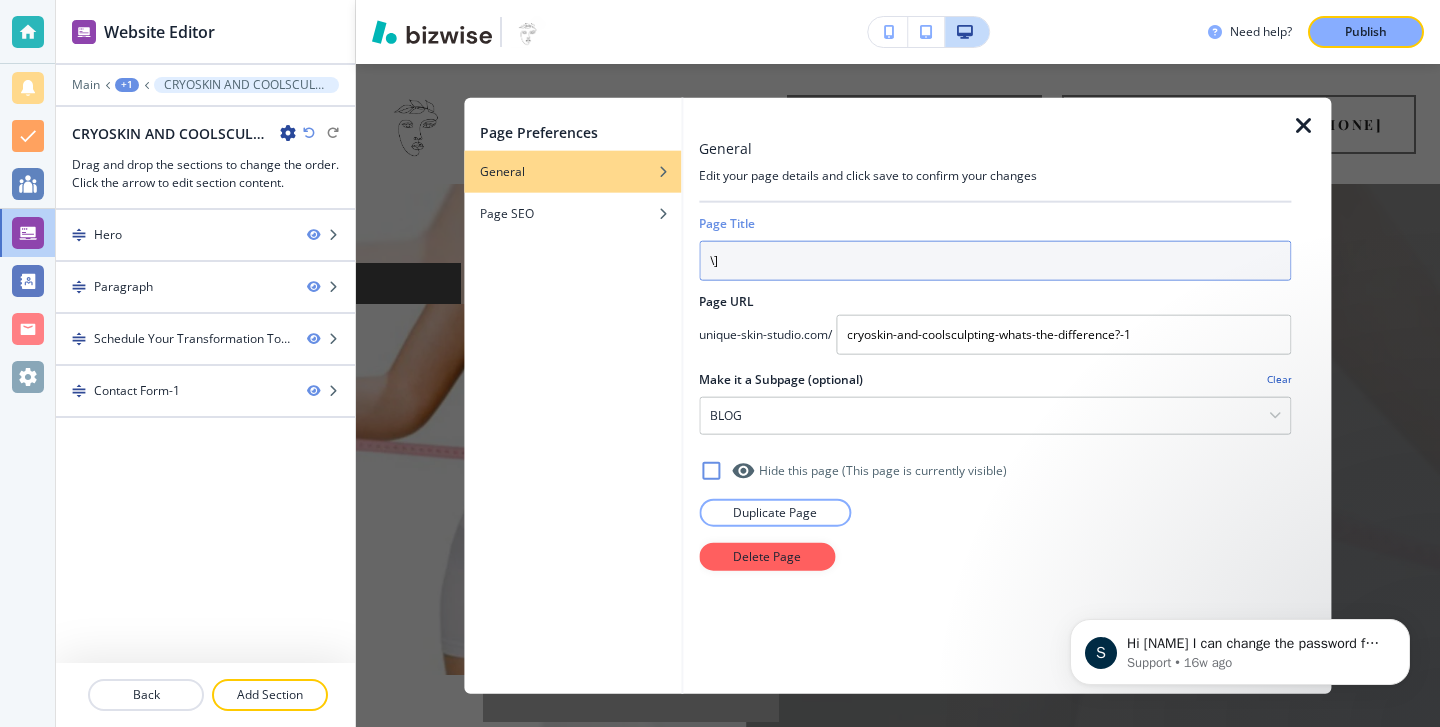 type on "\" 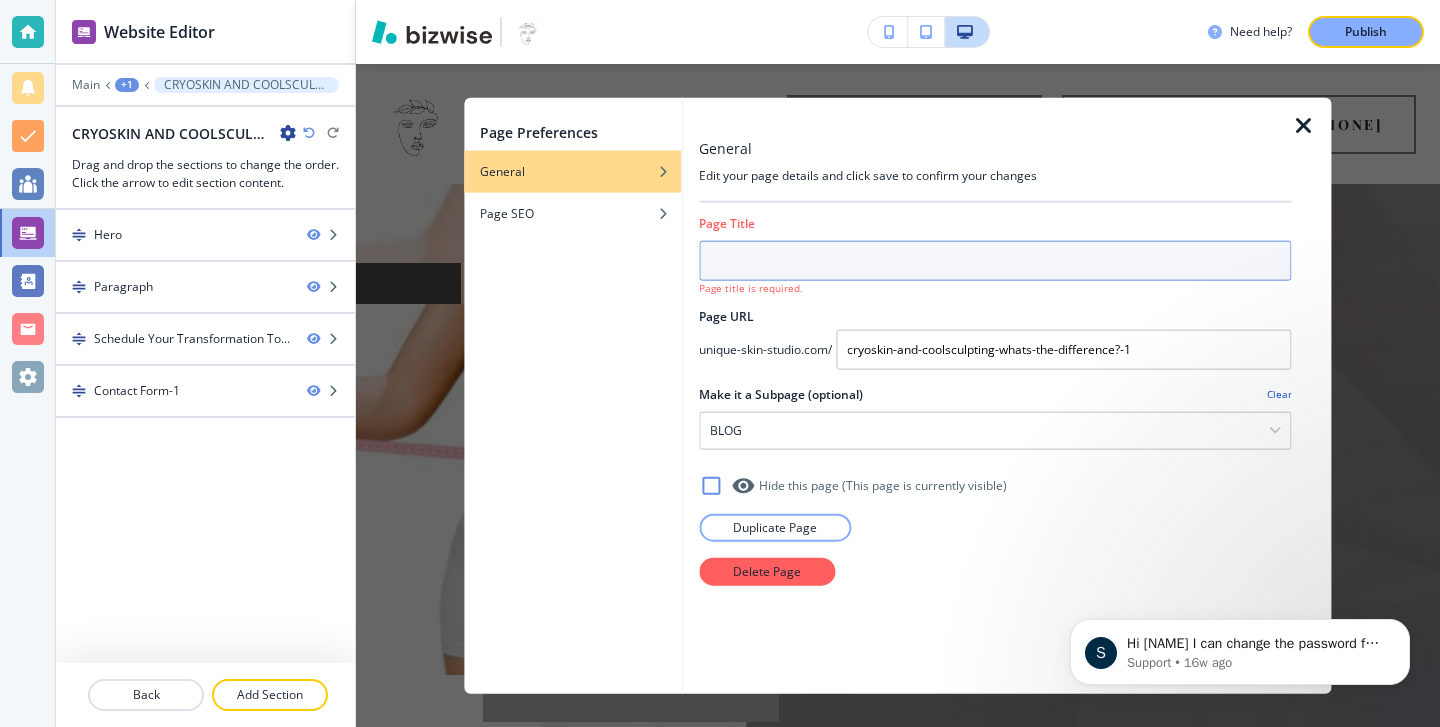 paste on "Why Holistic Skincare Is the Future of Beauty" 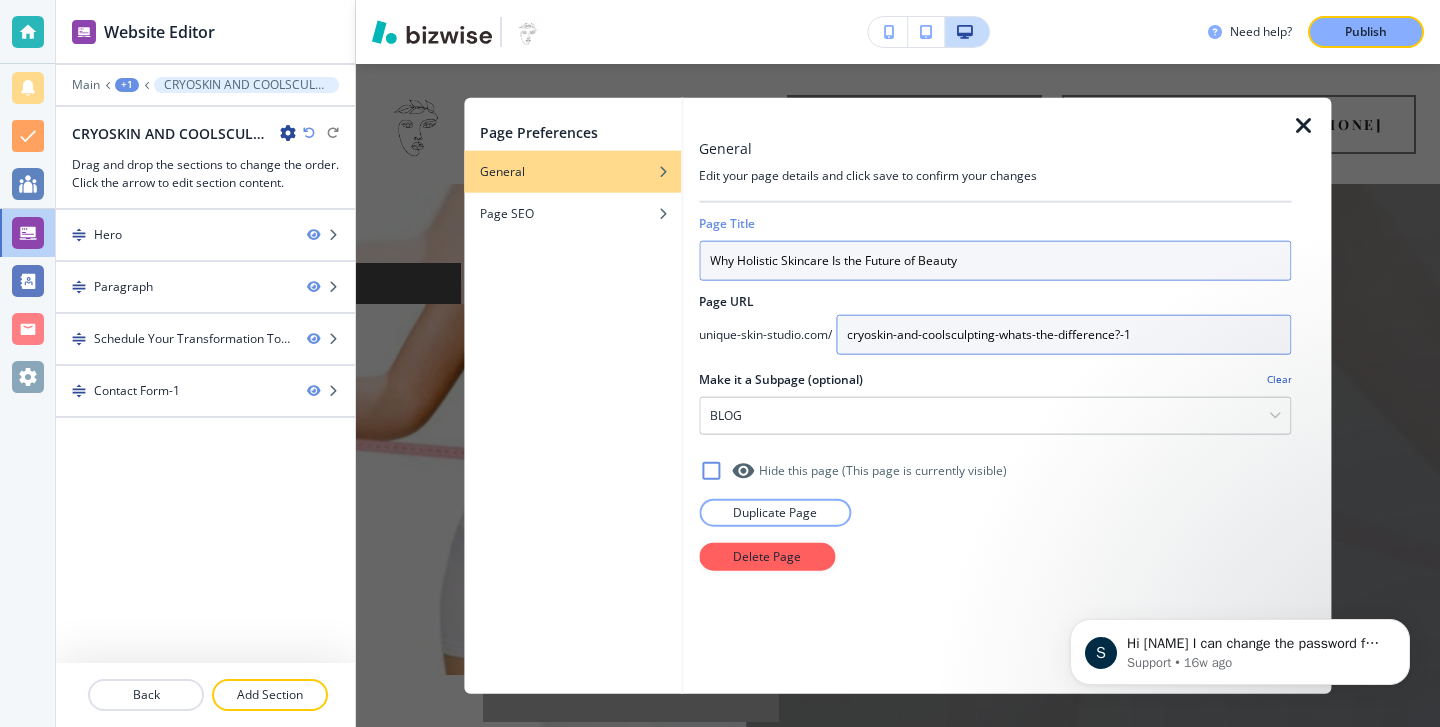 type on "Why Holistic Skincare Is the Future of Beauty" 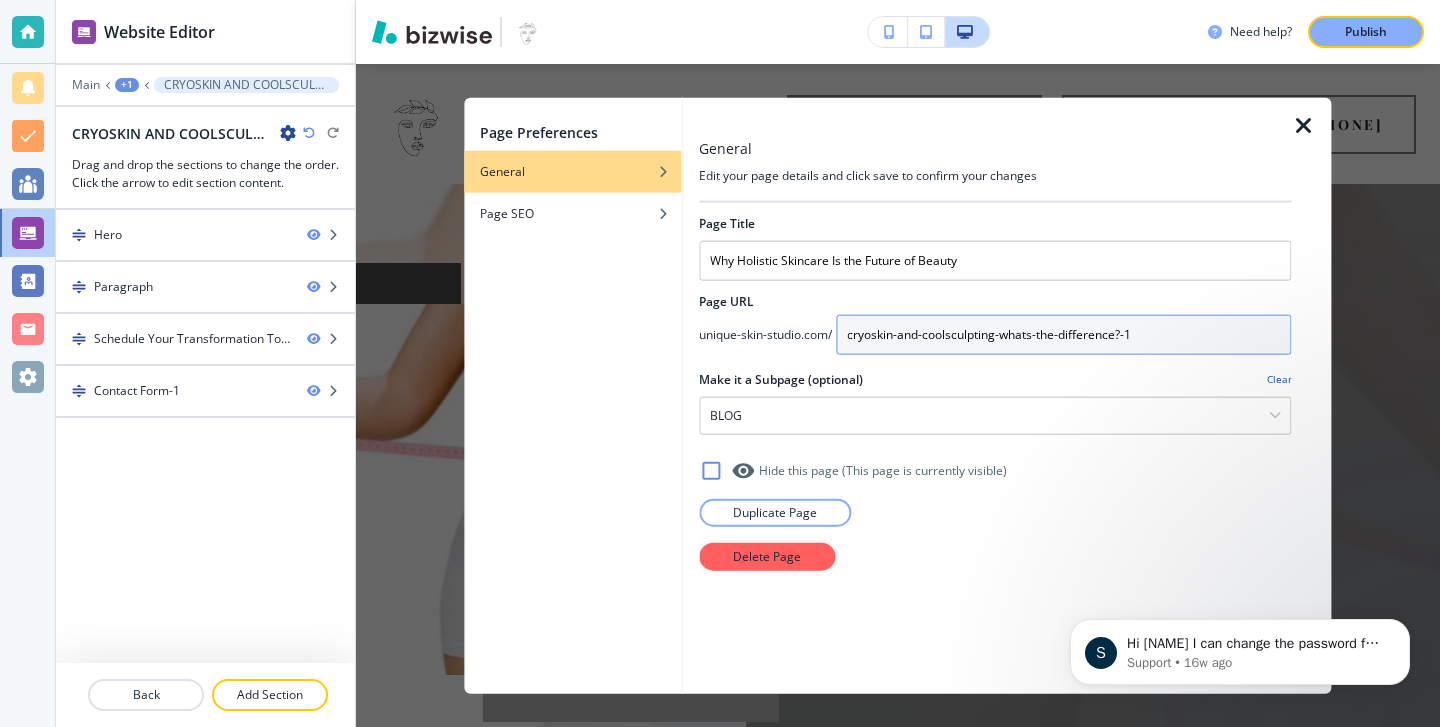 drag, startPoint x: 1147, startPoint y: 337, endPoint x: 690, endPoint y: 309, distance: 457.85696 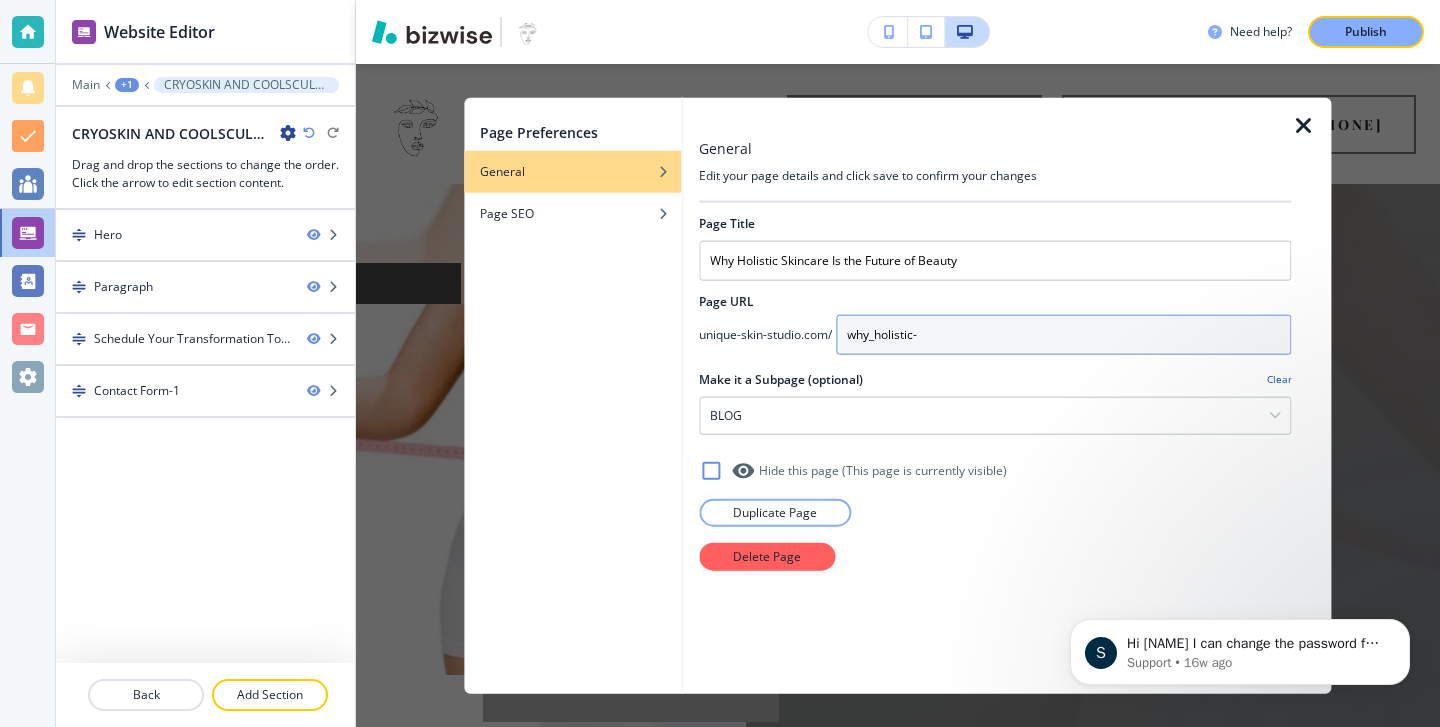 click on "why_holistic-" at bounding box center (1063, 334) 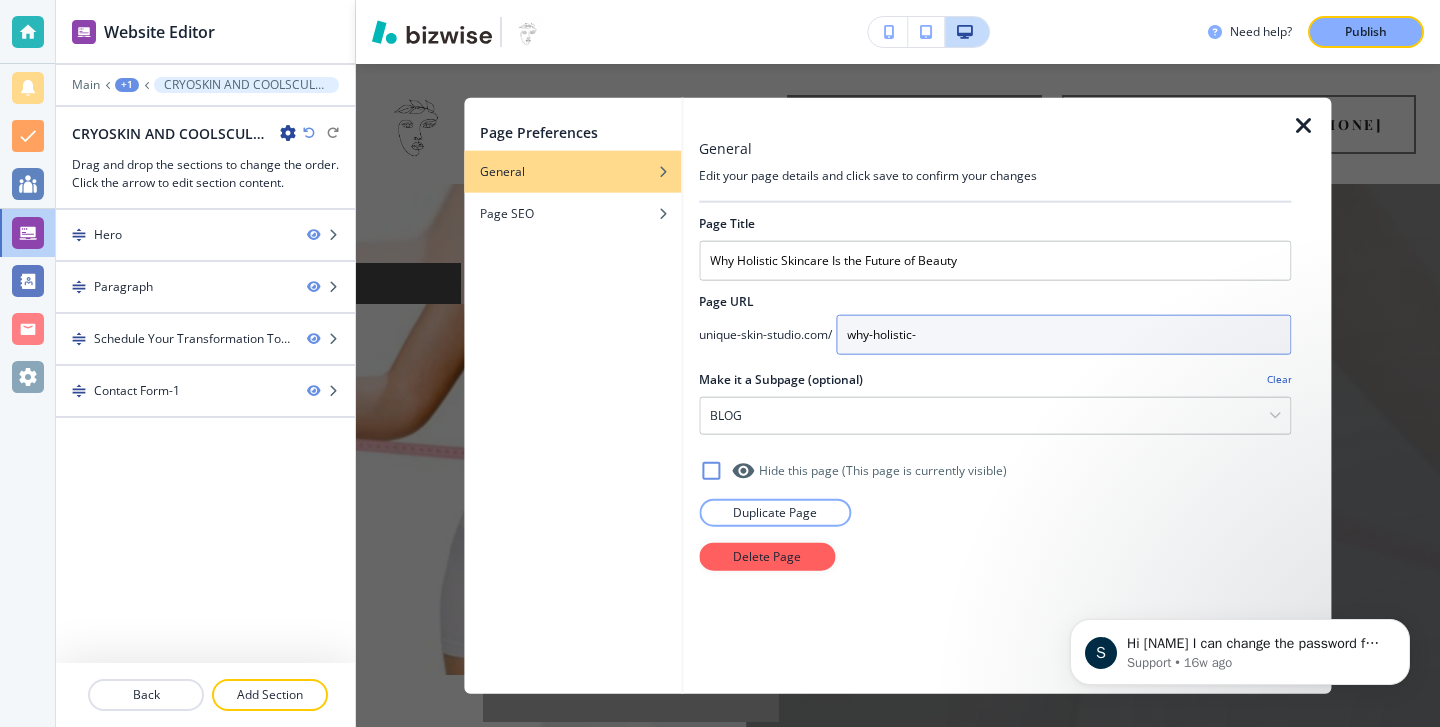 click on "why-holistic-" at bounding box center (1063, 334) 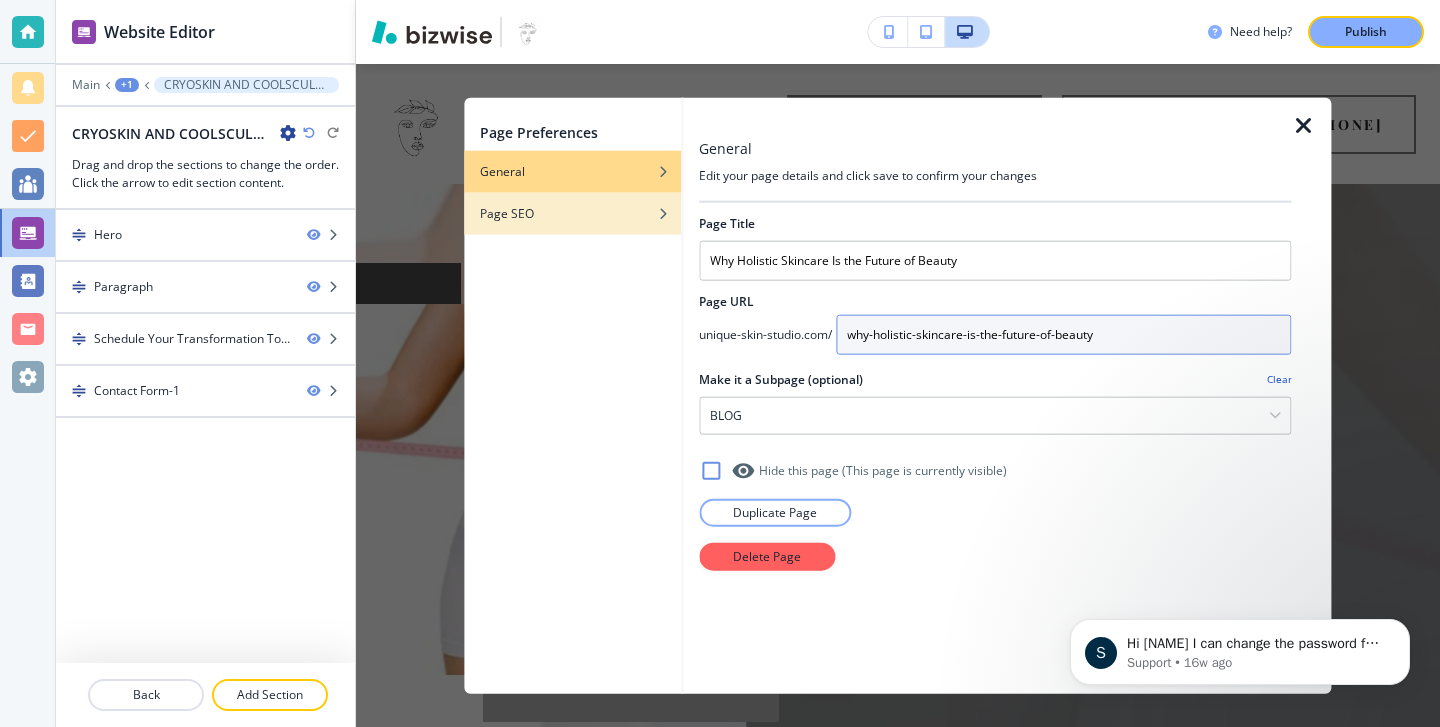 type on "why-holistic-skincare-is-the-future-of-beauty" 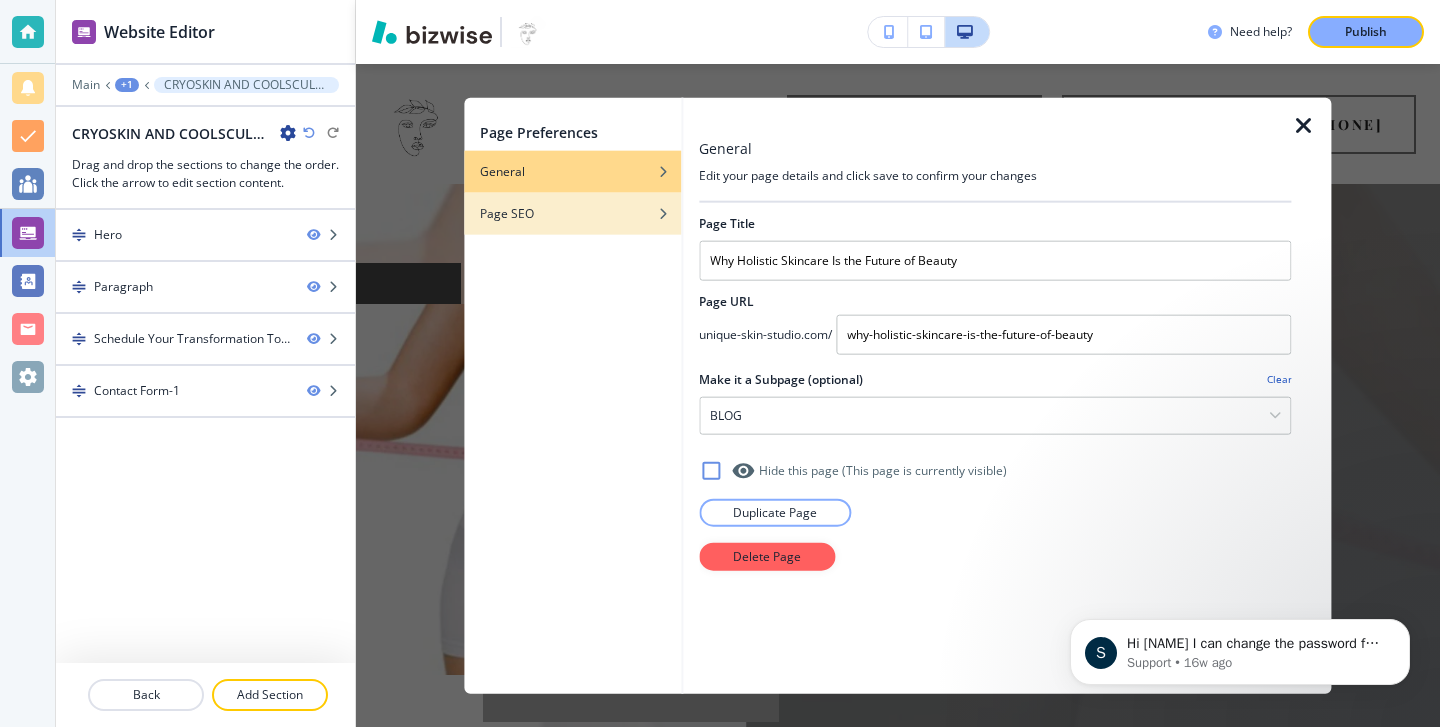 click on "Page SEO" at bounding box center [572, 213] 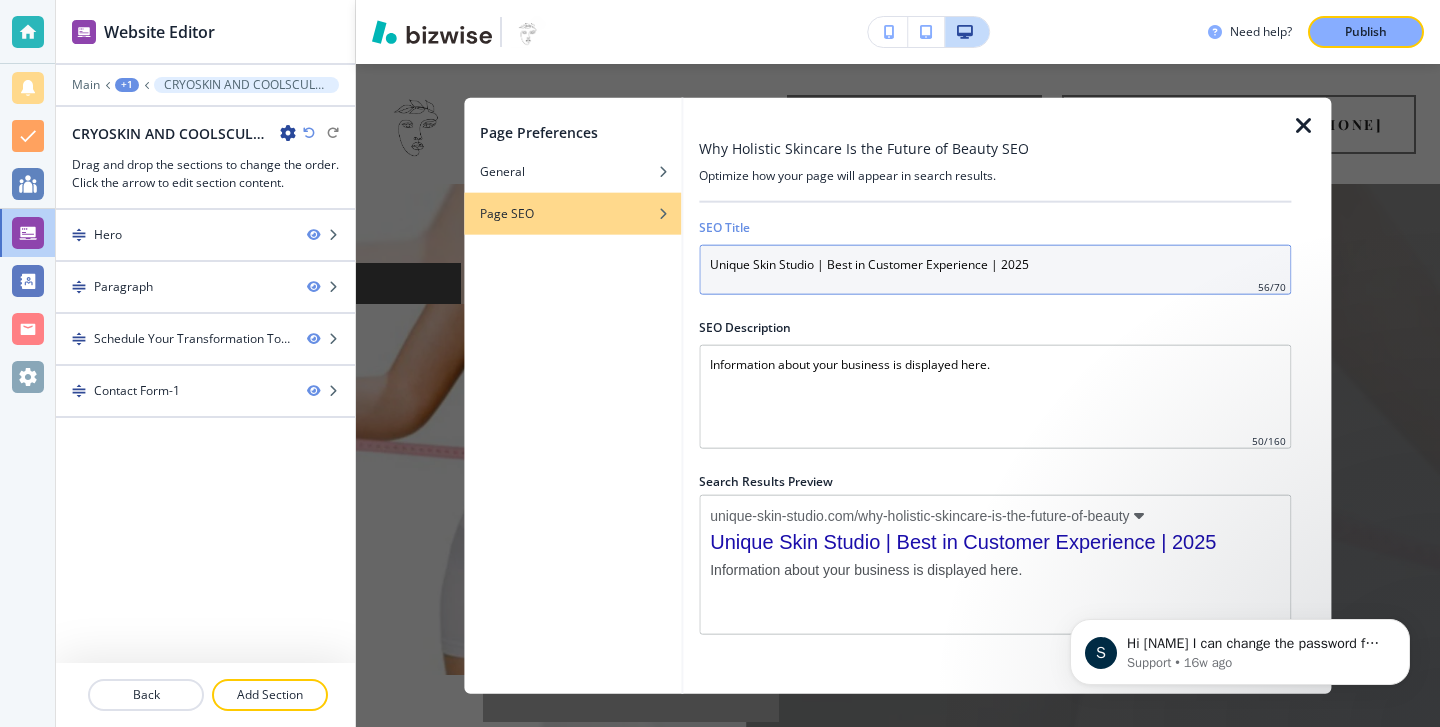drag, startPoint x: 1069, startPoint y: 288, endPoint x: 631, endPoint y: 267, distance: 438.50314 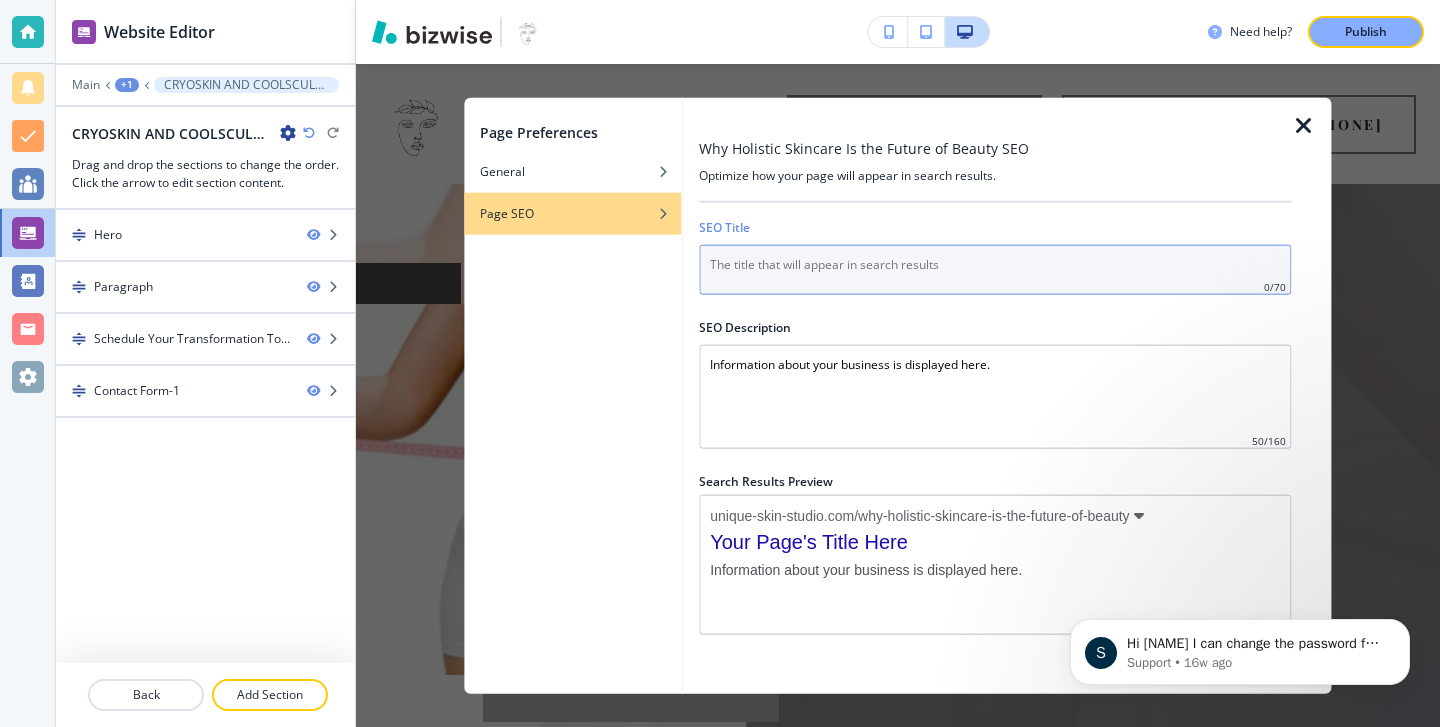paste on "Why Holistic Skincare Is the Future of Beauty" 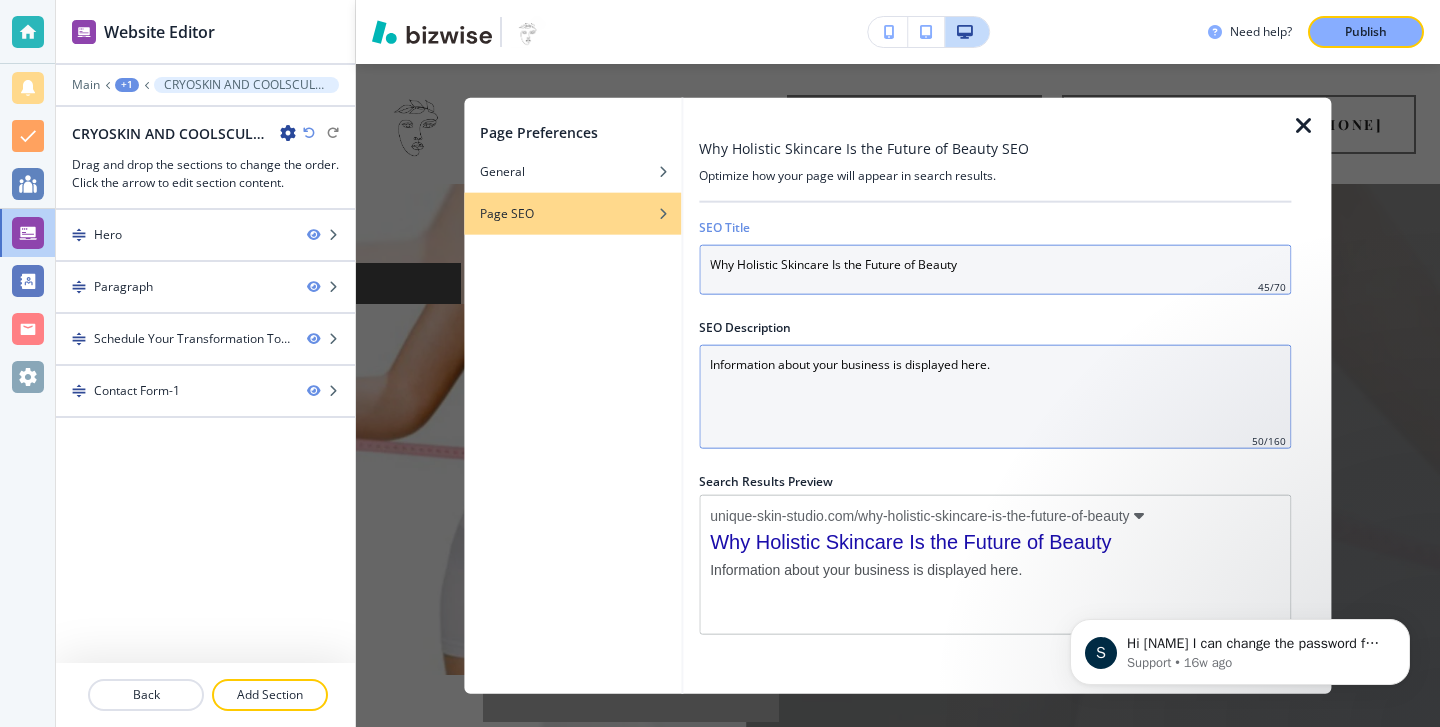 type on "Why Holistic Skincare Is the Future of Beauty" 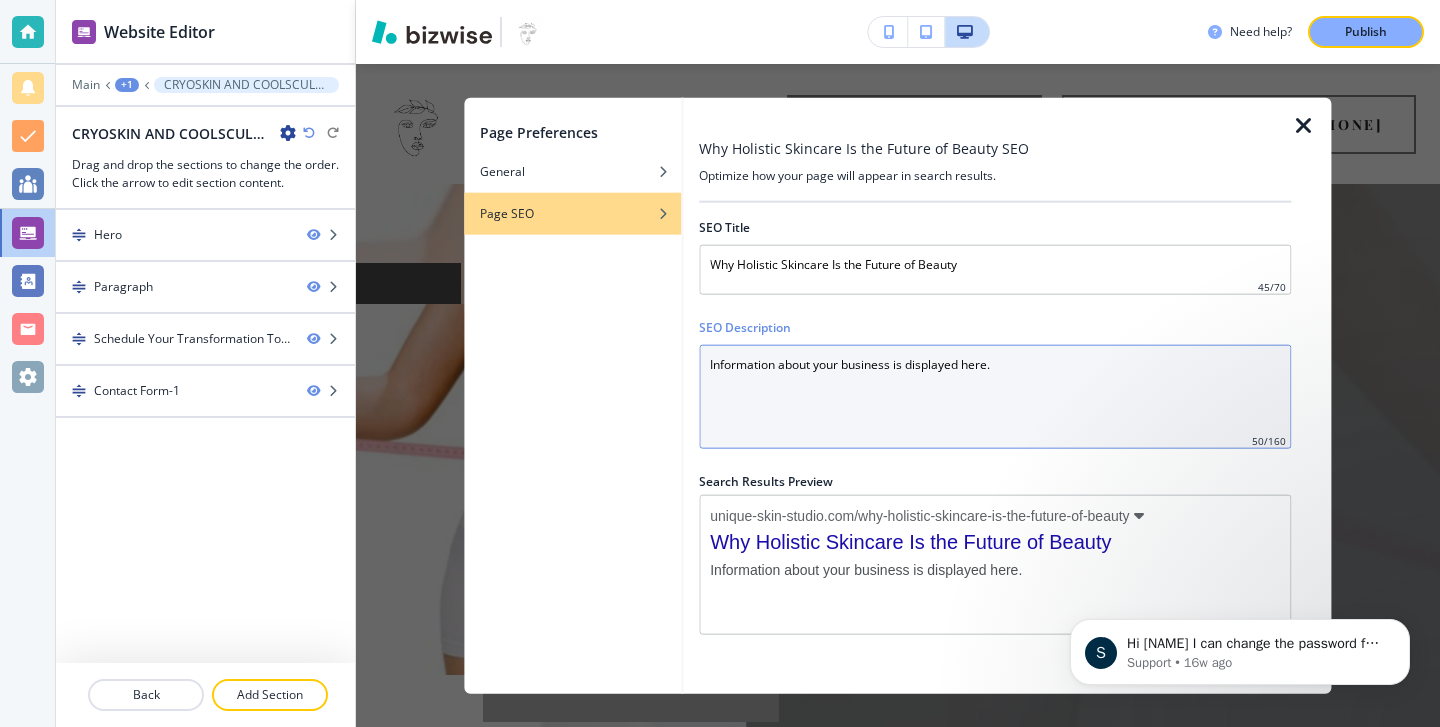 drag, startPoint x: 1008, startPoint y: 367, endPoint x: 510, endPoint y: 362, distance: 498.0251 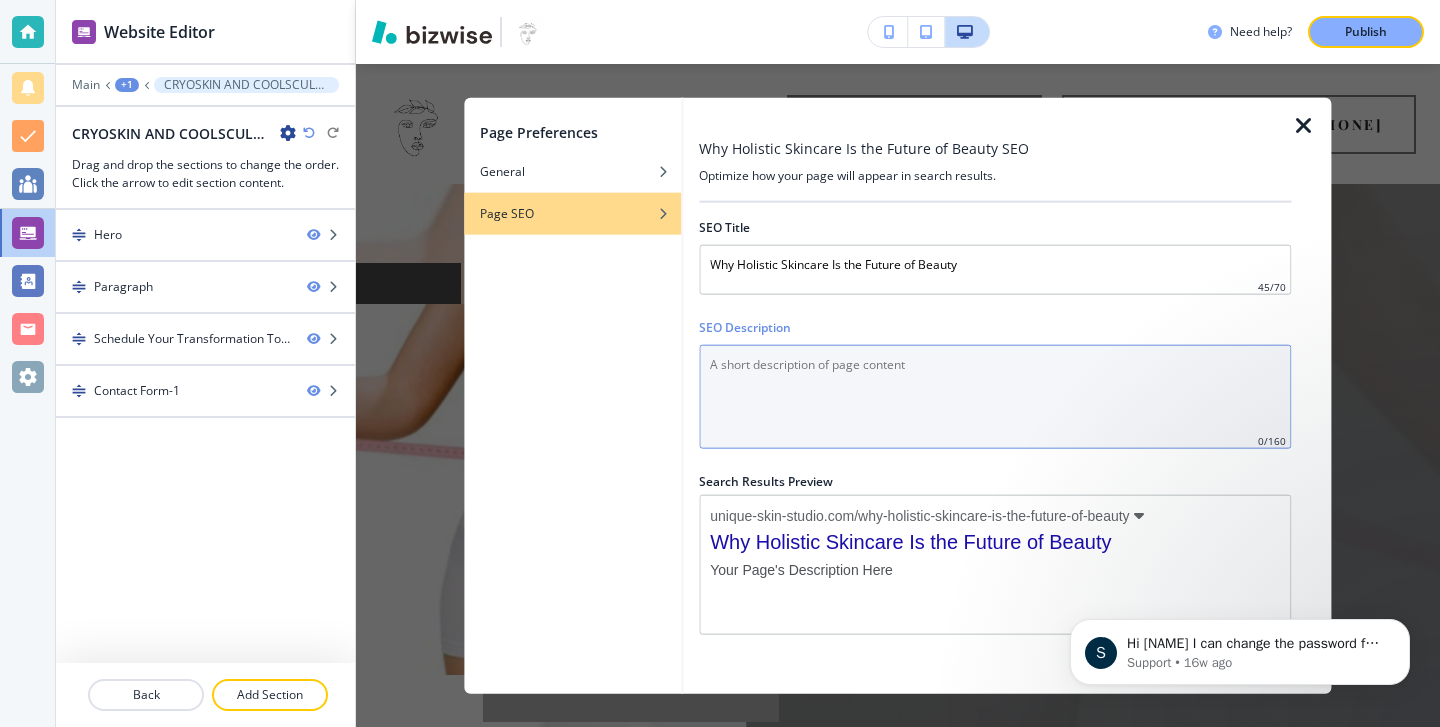 paste on "Discover why holistic skincare is transforming beauty by combining inner wellness, natural treatments, and science-backed results for long-term skin health." 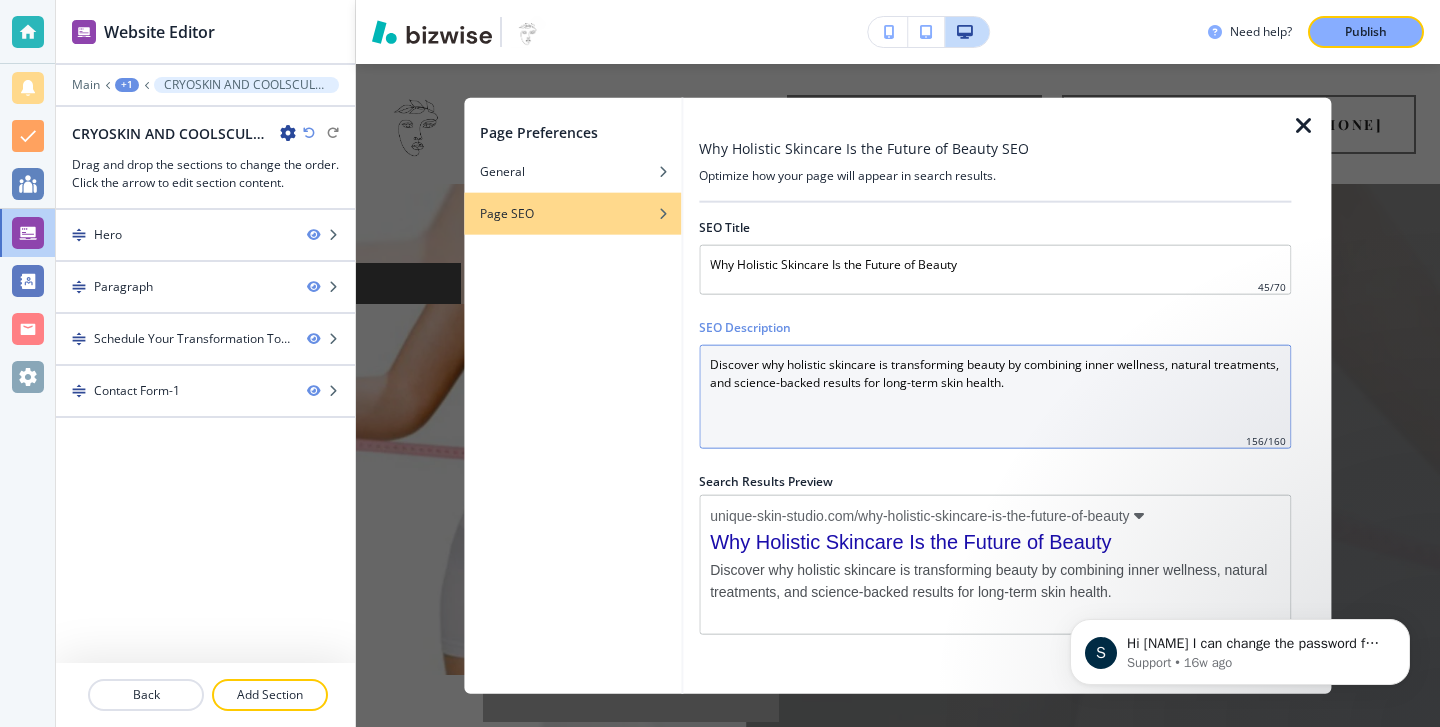 scroll, scrollTop: 12, scrollLeft: 0, axis: vertical 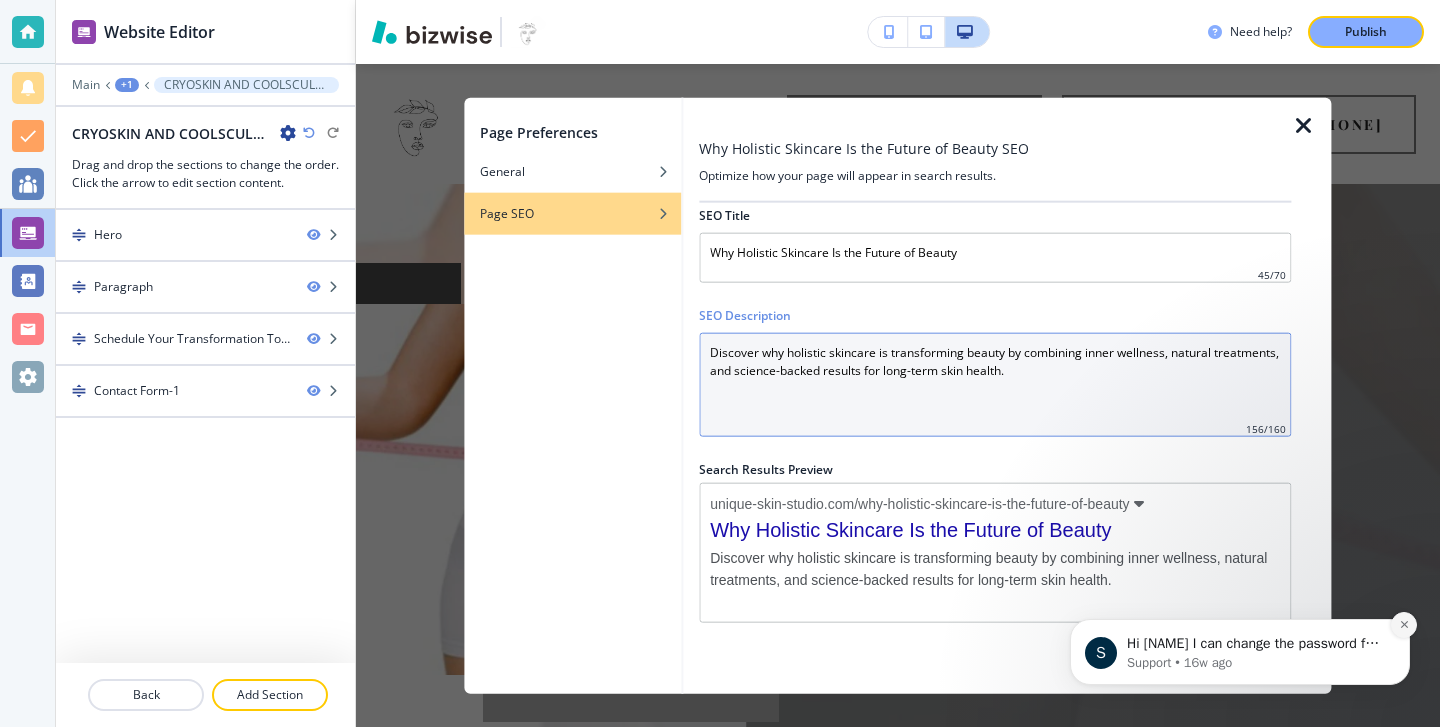 type on "Discover why holistic skincare is transforming beauty by combining inner wellness, natural treatments, and science-backed results for long-term skin health." 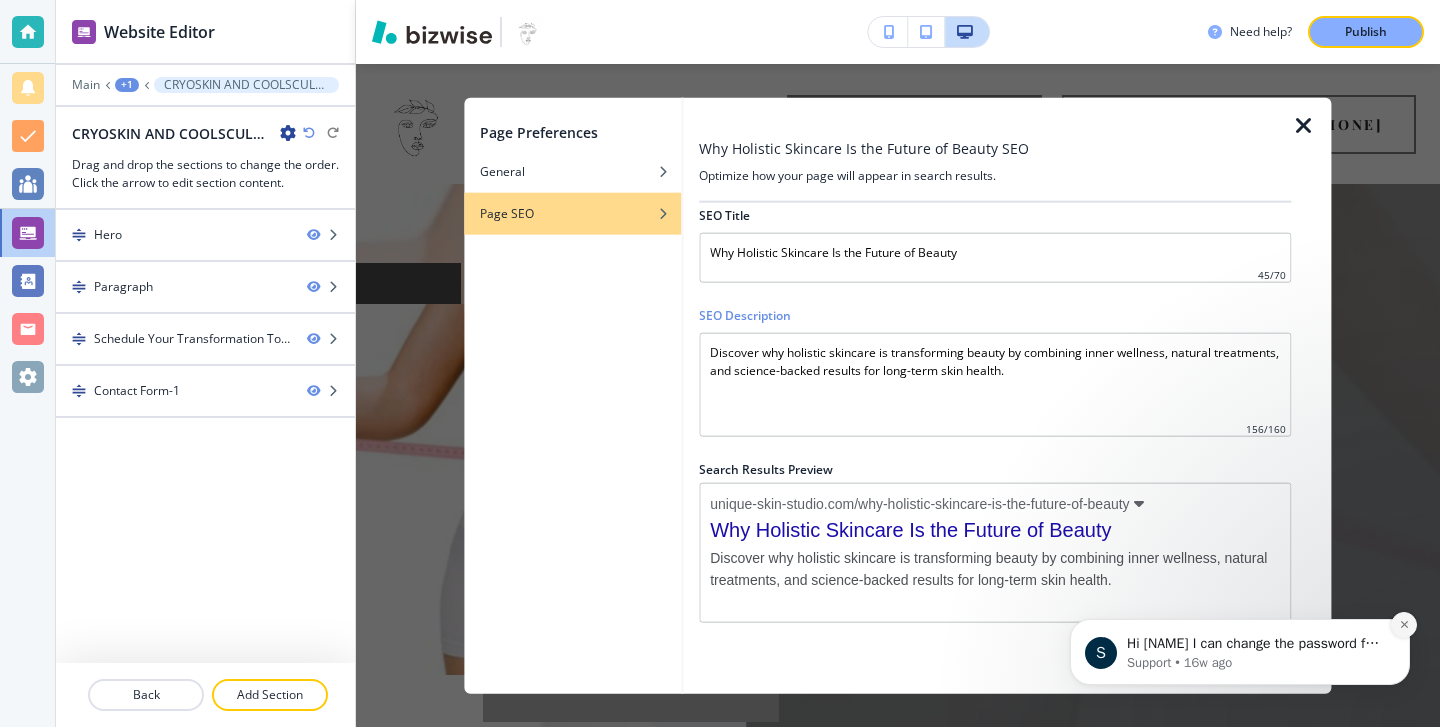 click at bounding box center [1404, 625] 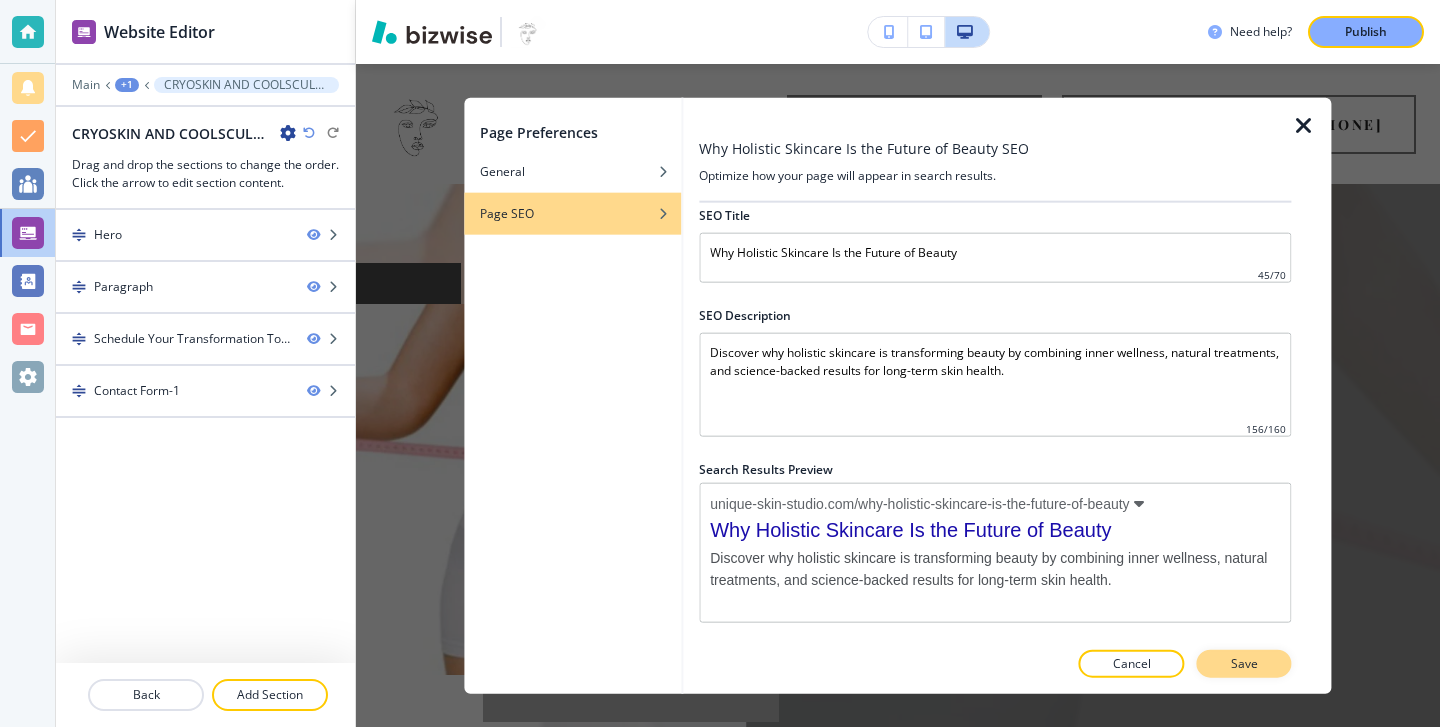 click on "Save" at bounding box center (1244, 664) 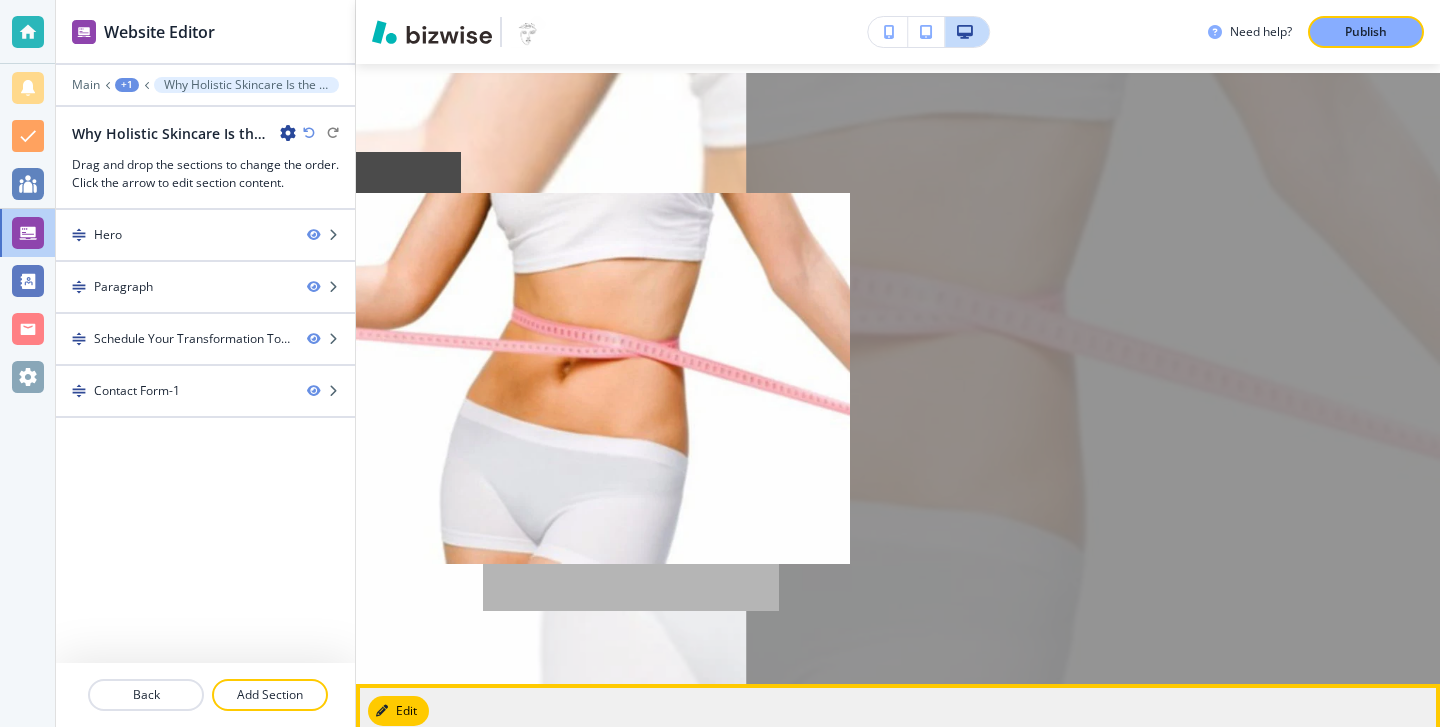 scroll, scrollTop: 0, scrollLeft: 0, axis: both 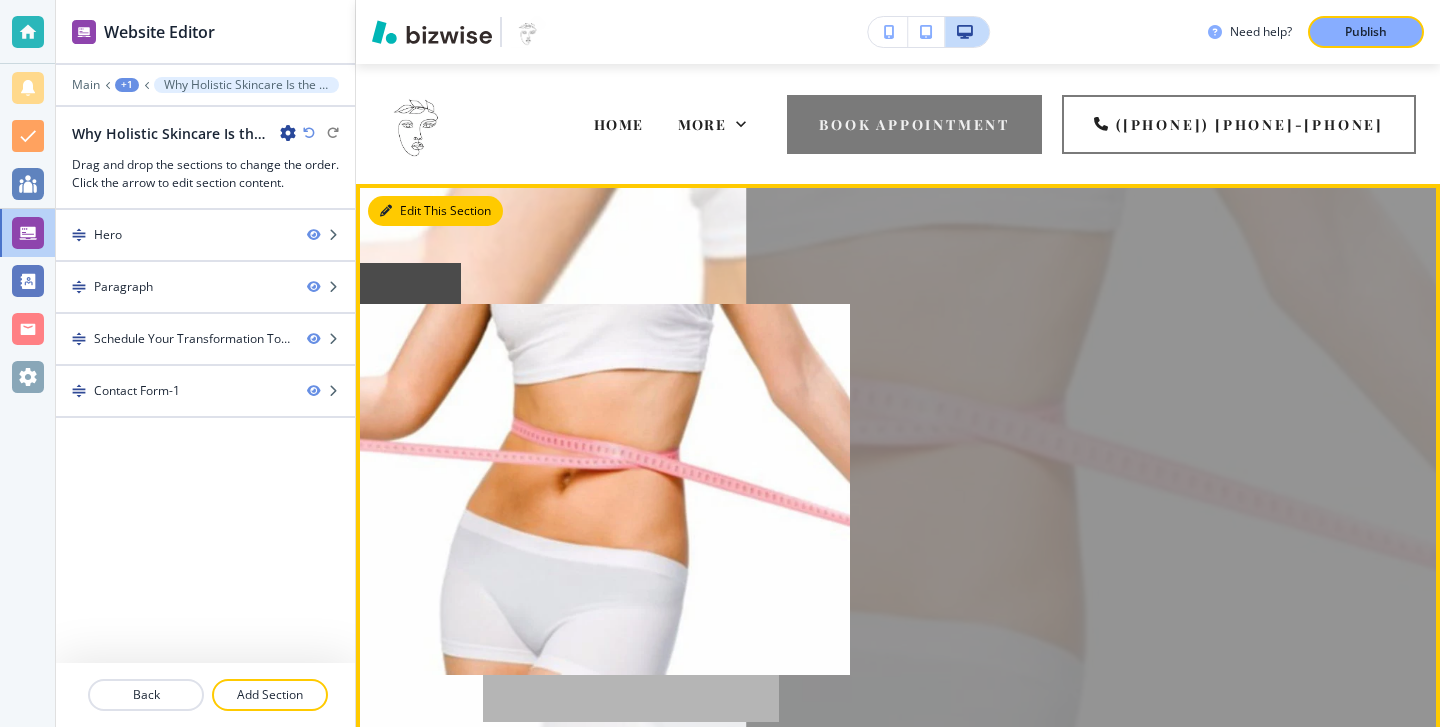 click on "Edit This Section" at bounding box center [435, 211] 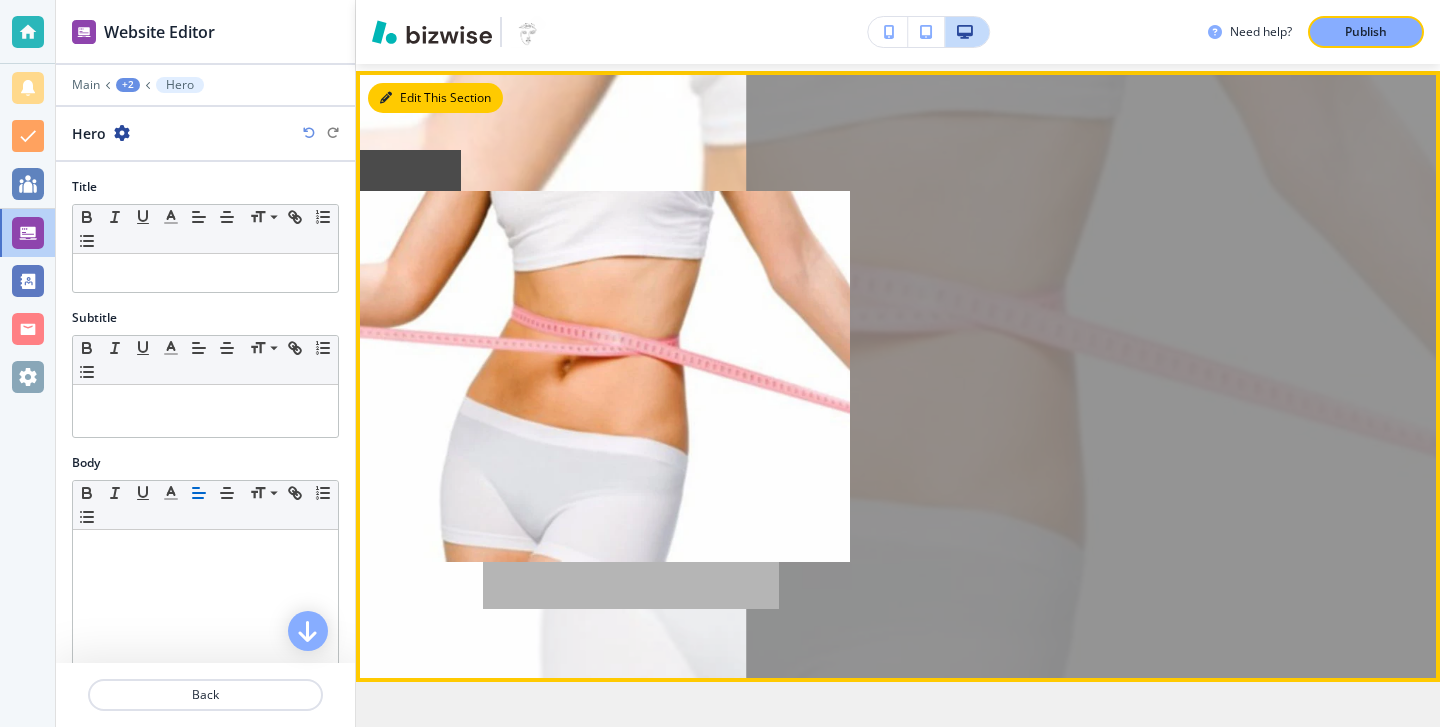 scroll, scrollTop: 120, scrollLeft: 0, axis: vertical 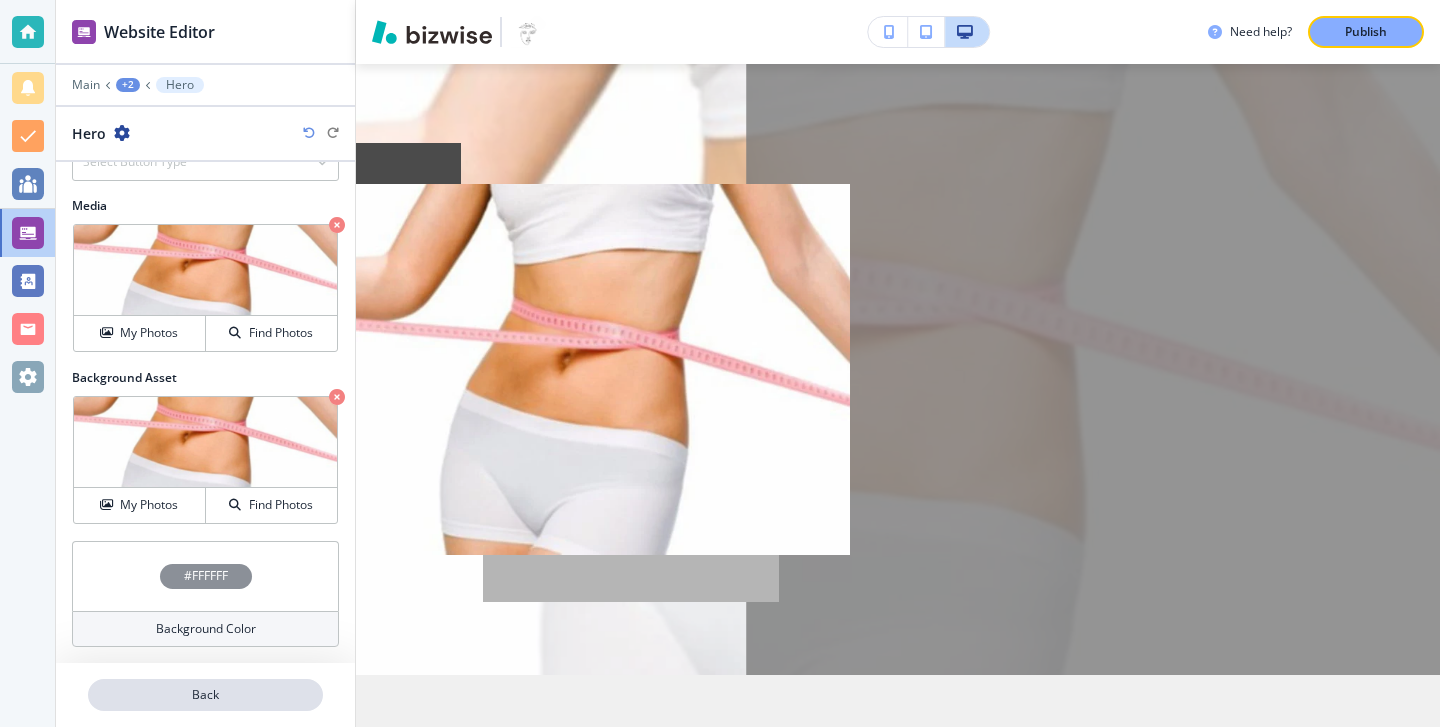 click on "Back" at bounding box center [205, 695] 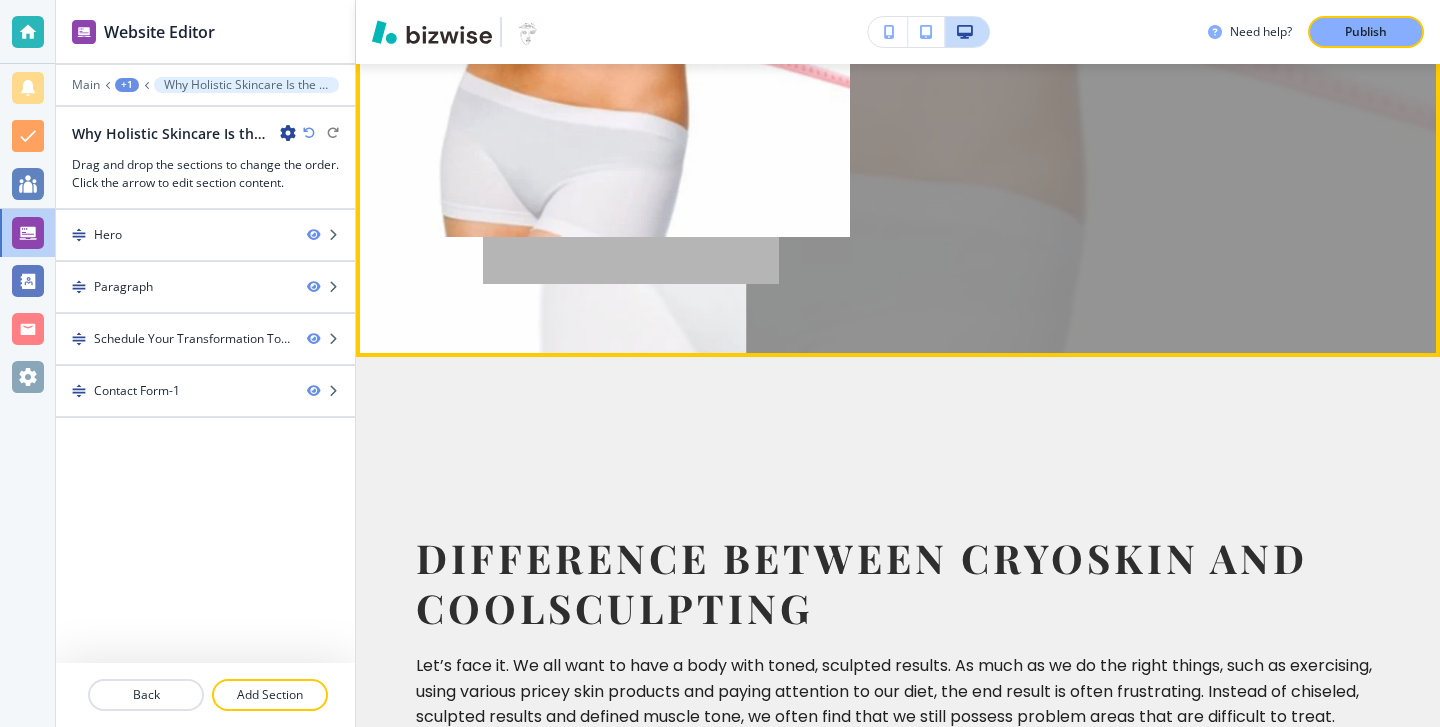 scroll, scrollTop: 628, scrollLeft: 0, axis: vertical 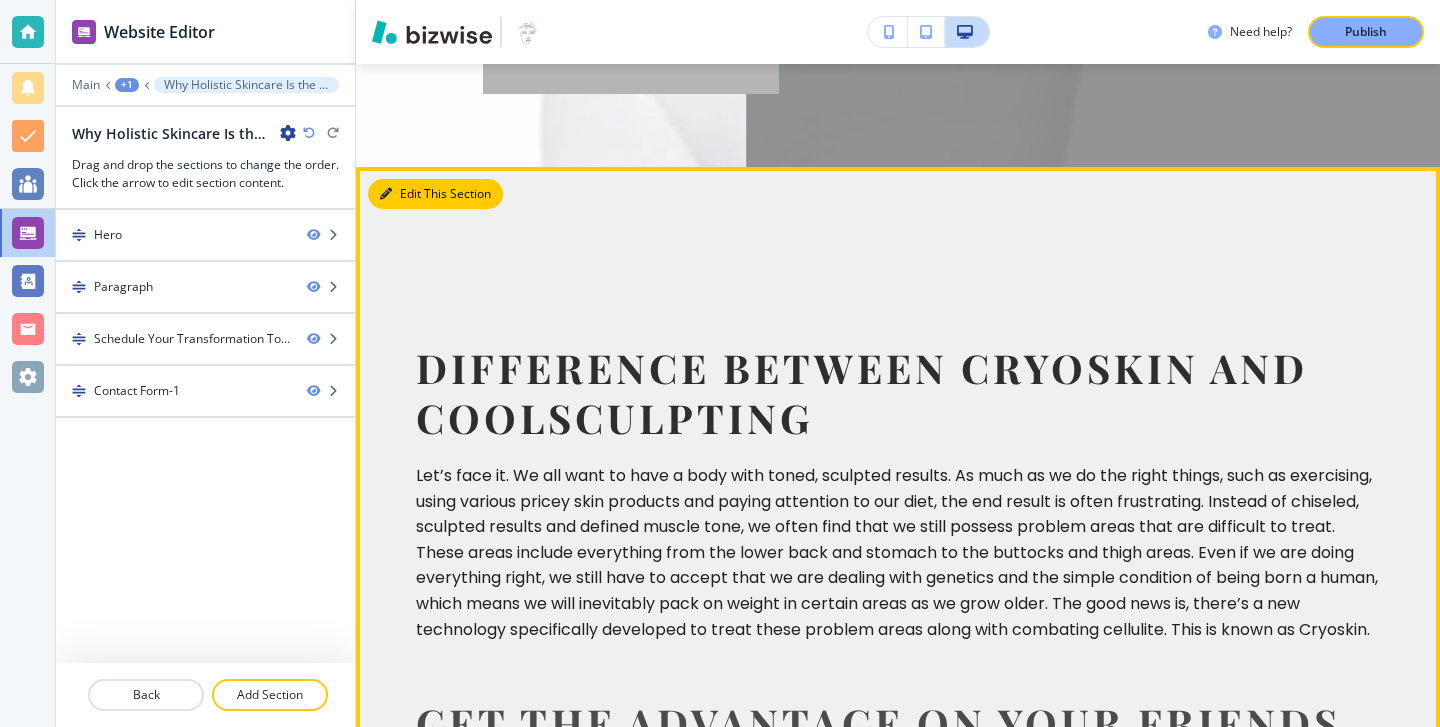 click on "Edit This Section" at bounding box center [435, 194] 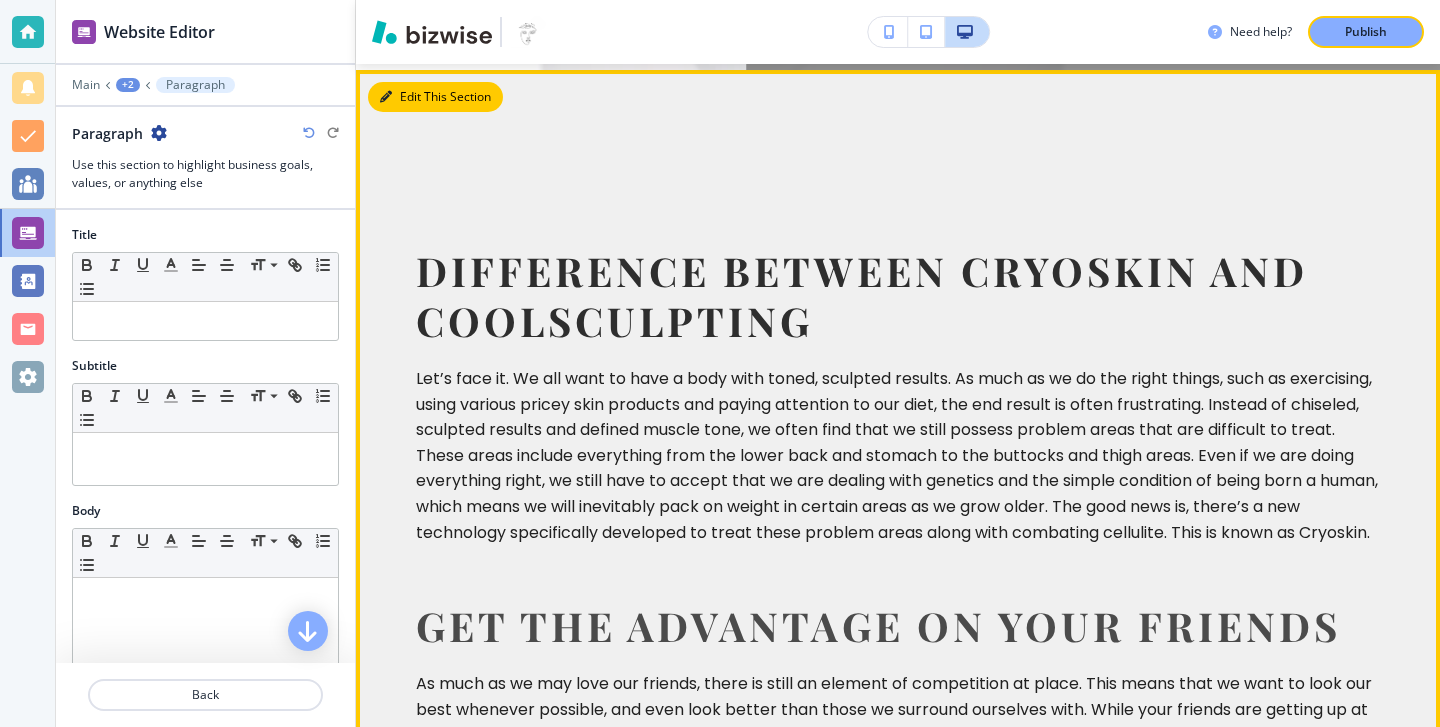 scroll, scrollTop: 731, scrollLeft: 0, axis: vertical 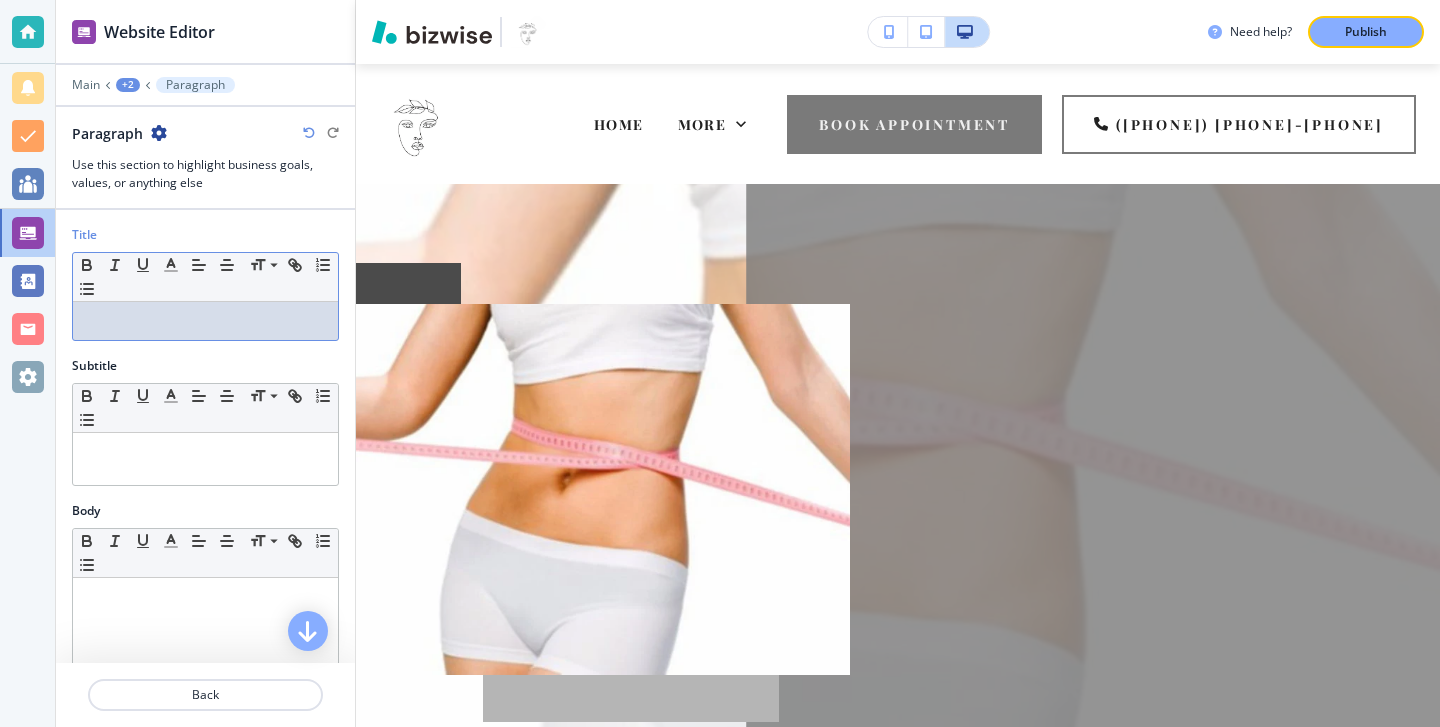 click at bounding box center (205, 321) 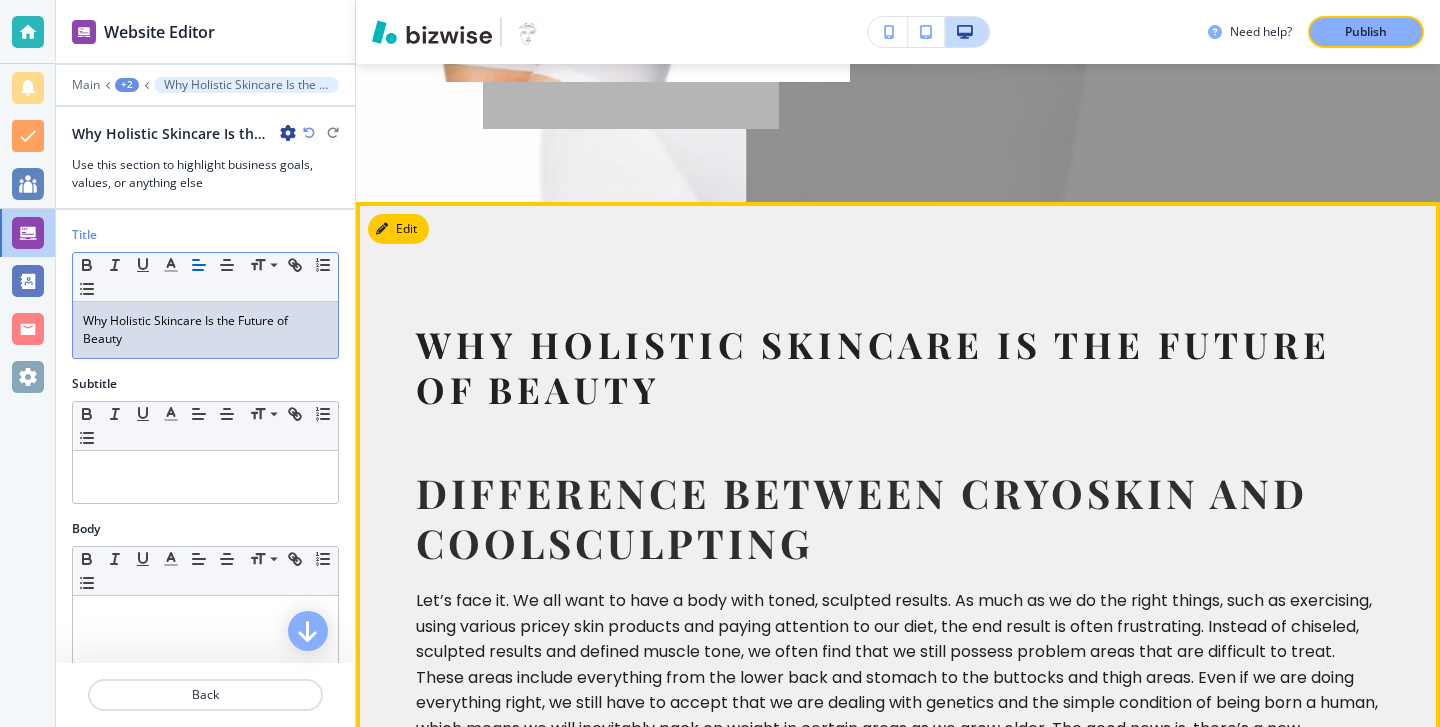scroll, scrollTop: 591, scrollLeft: 0, axis: vertical 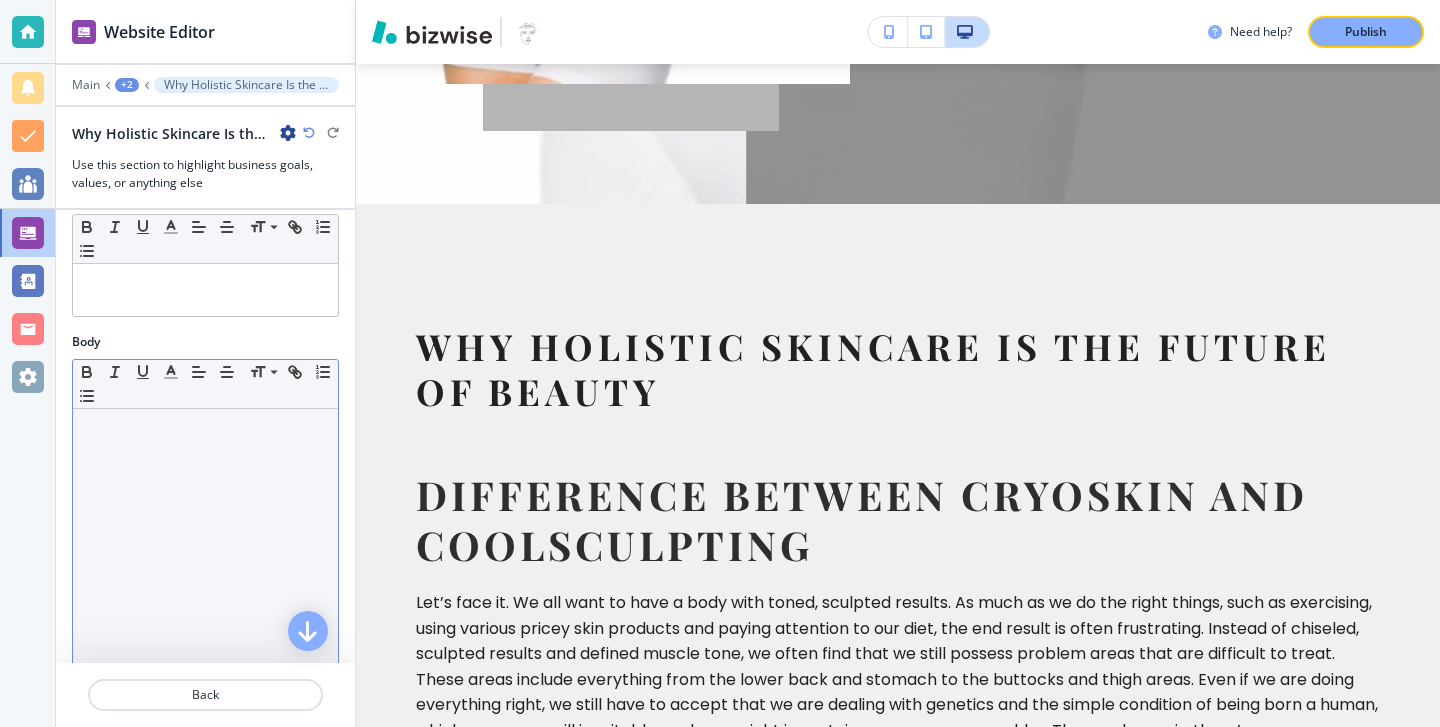 click at bounding box center (205, 539) 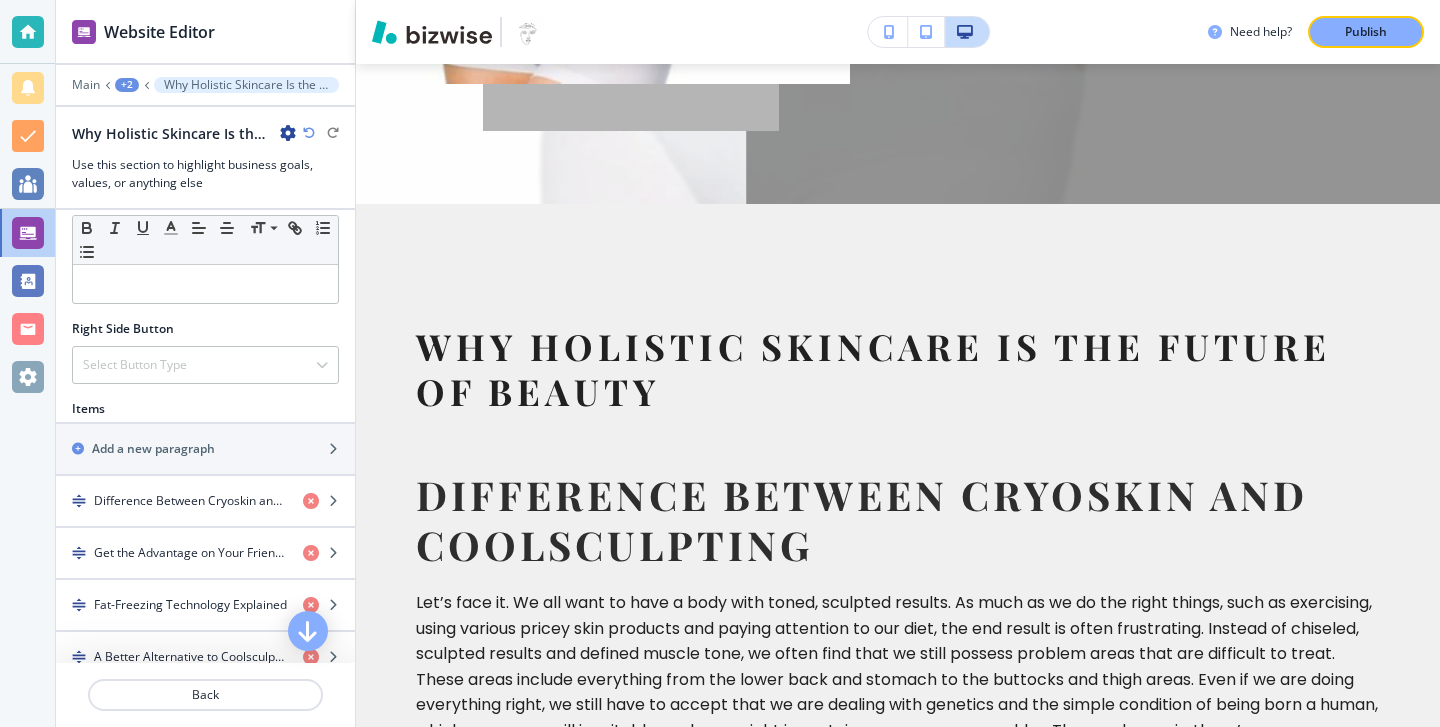 scroll, scrollTop: 952, scrollLeft: 0, axis: vertical 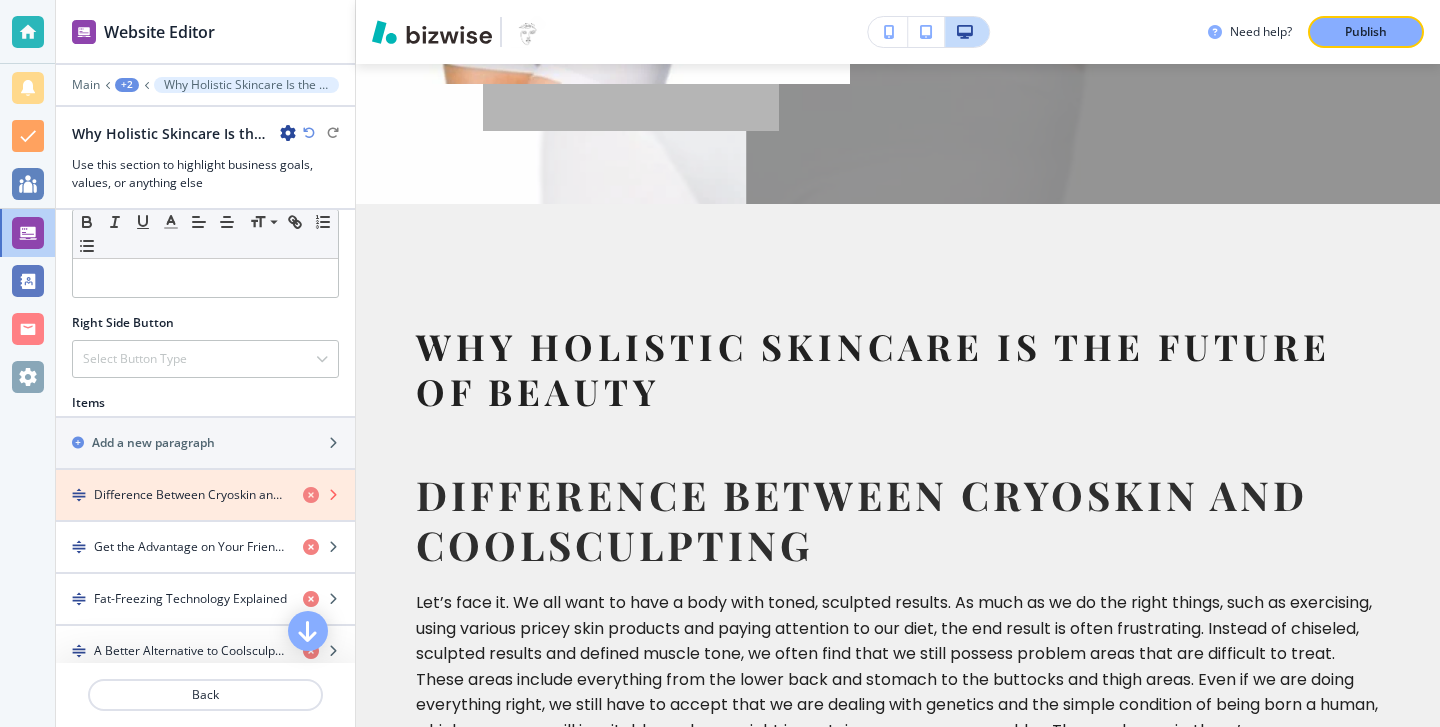 click at bounding box center (311, 495) 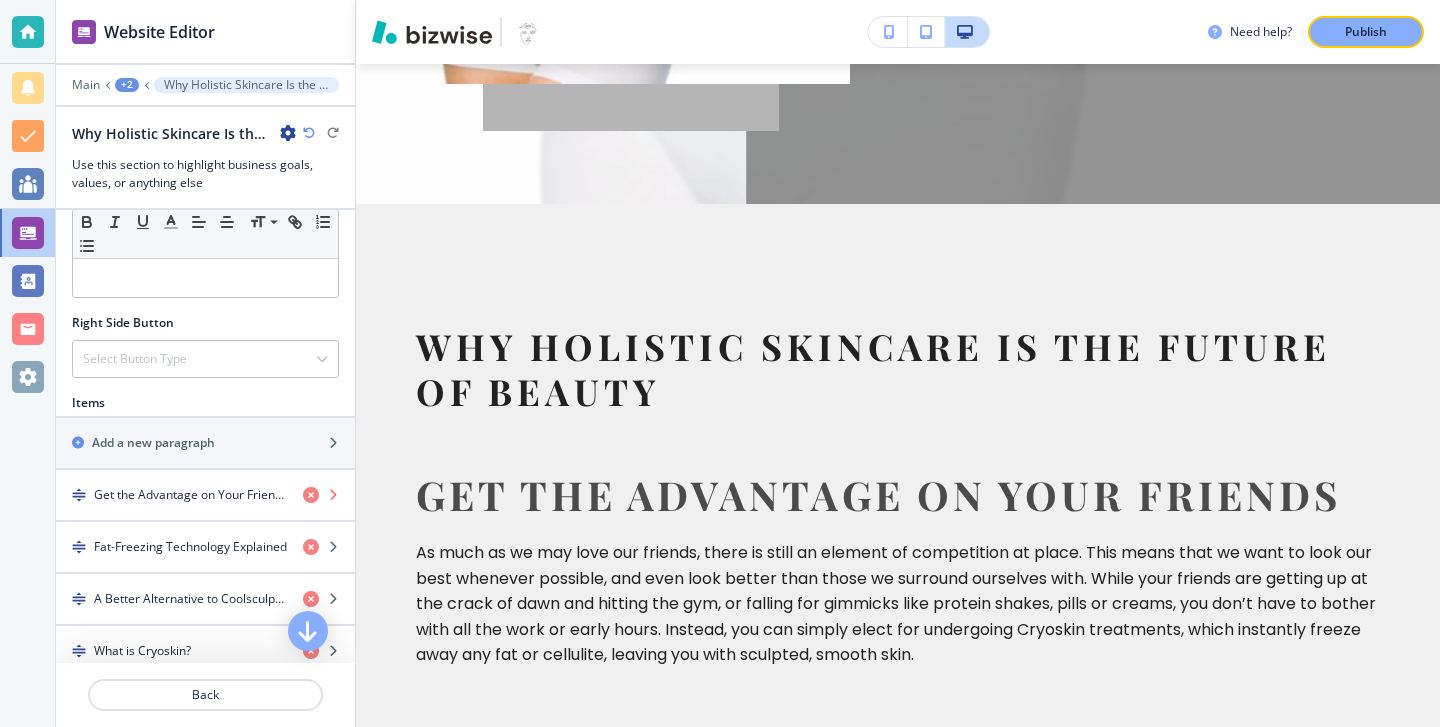 click at bounding box center (311, 495) 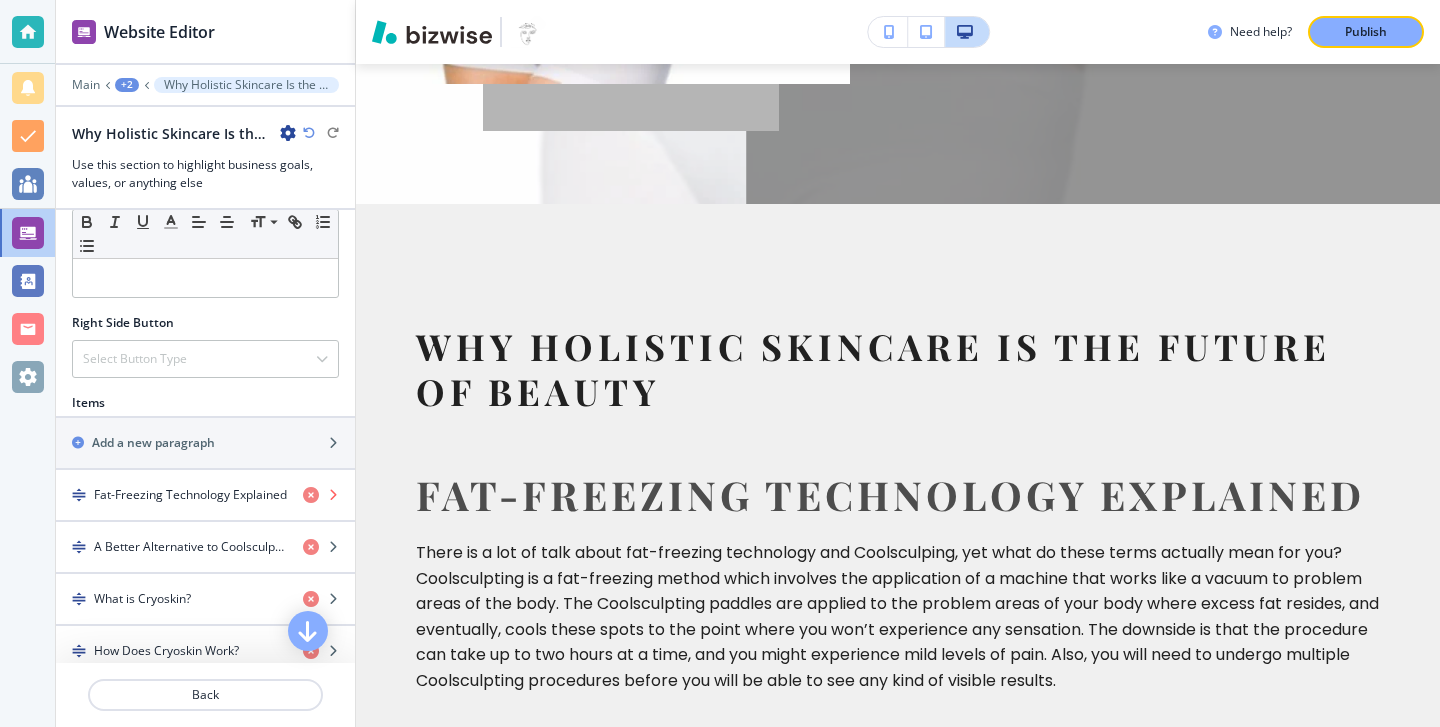 click at bounding box center (311, 495) 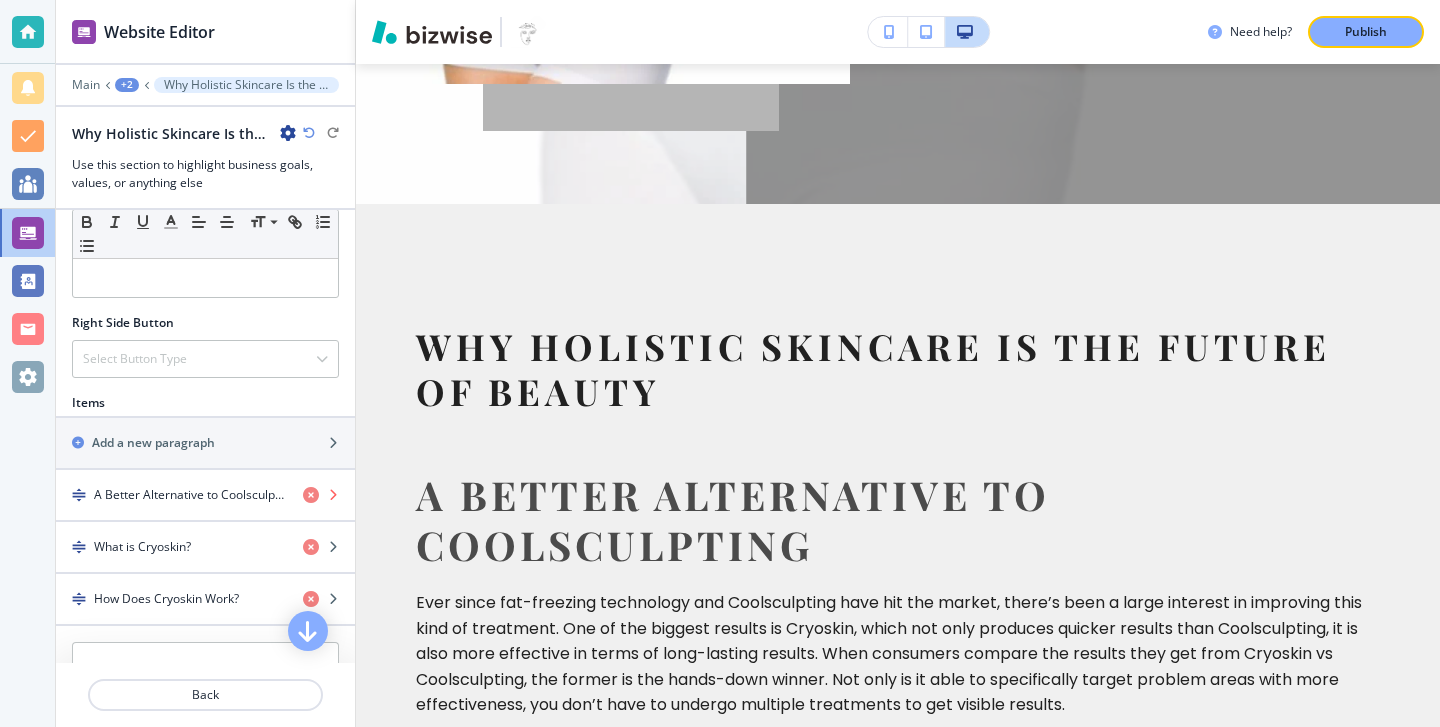 click at bounding box center (311, 495) 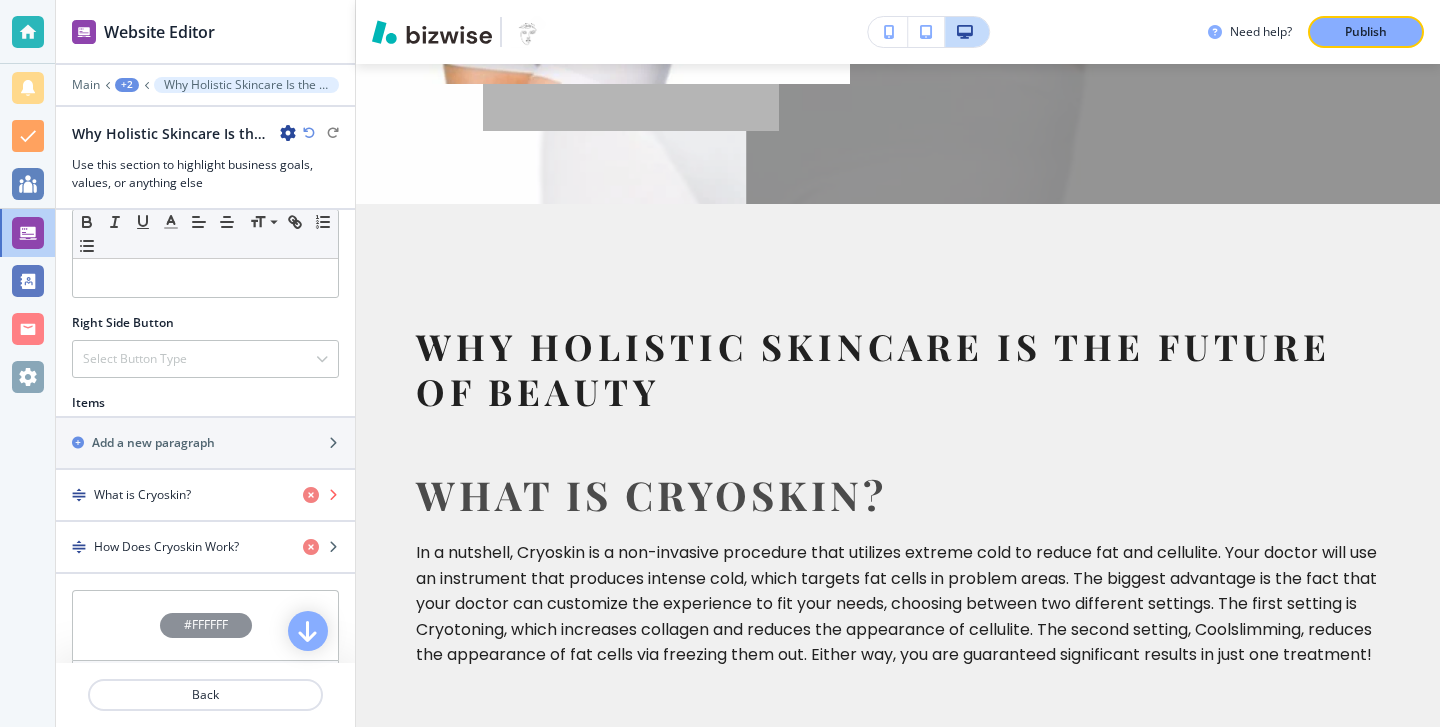 click at bounding box center (311, 495) 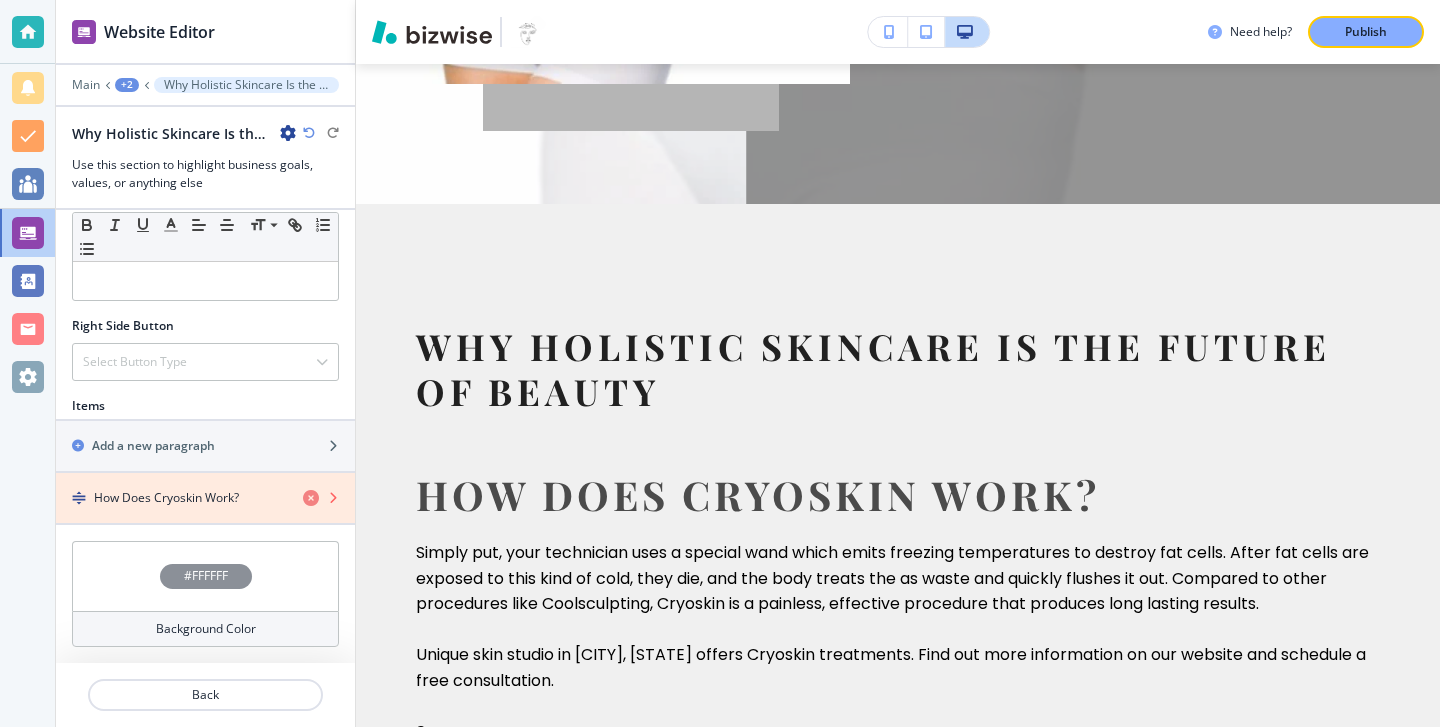 click at bounding box center (311, 498) 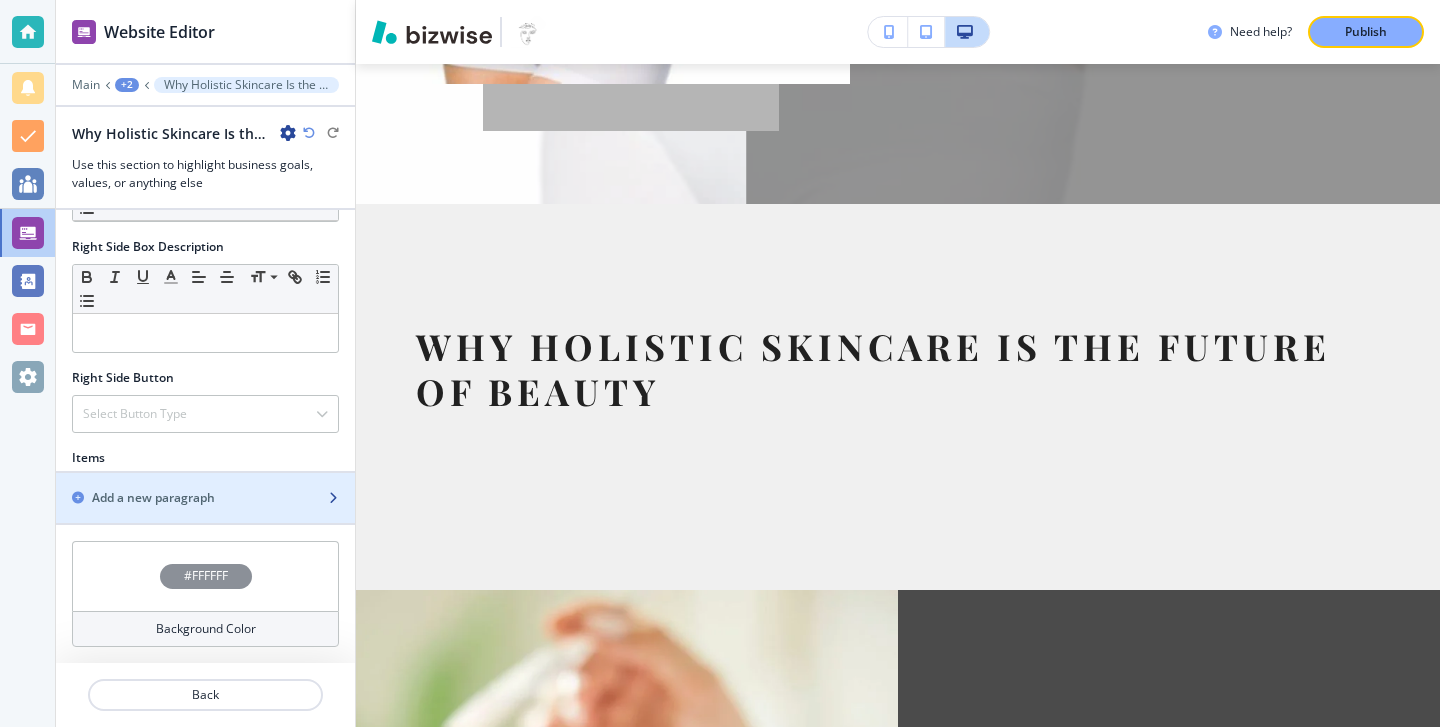 click on "Add a new paragraph" at bounding box center [183, 498] 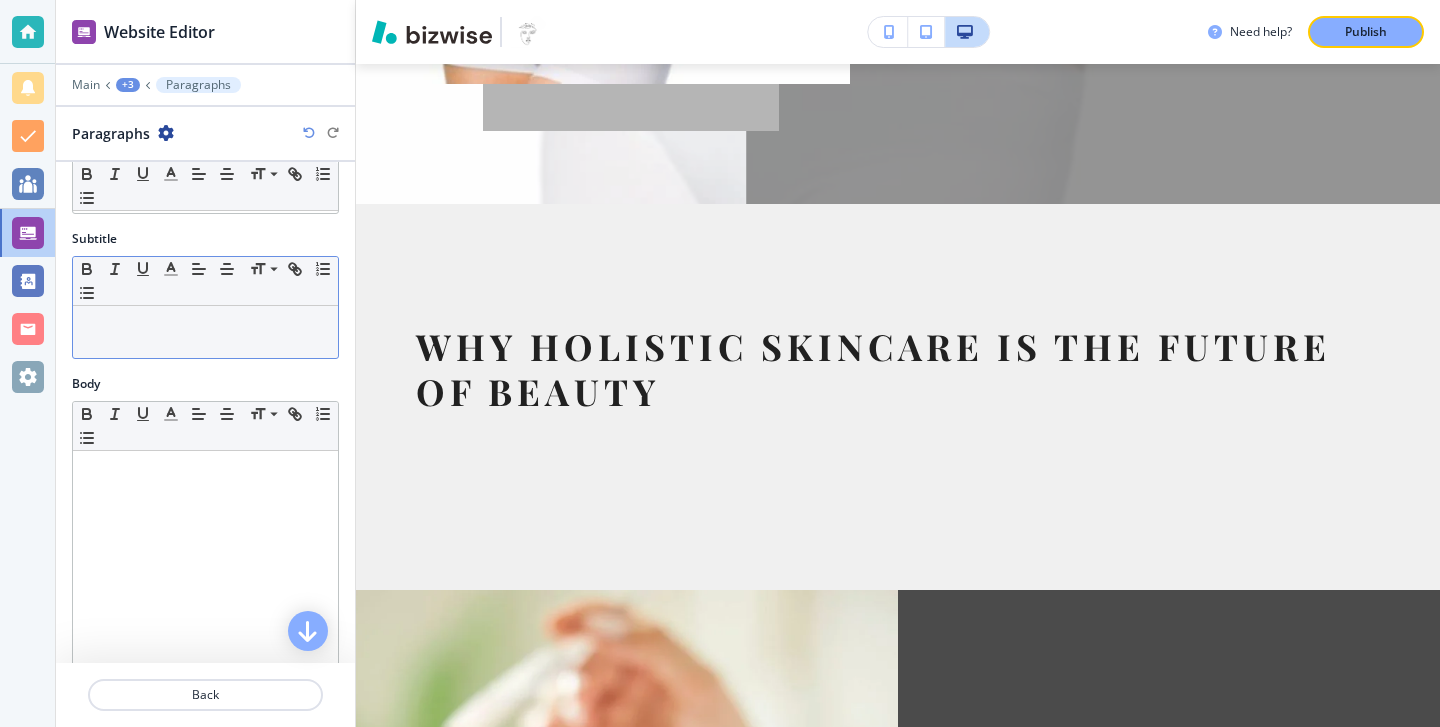 scroll, scrollTop: 0, scrollLeft: 0, axis: both 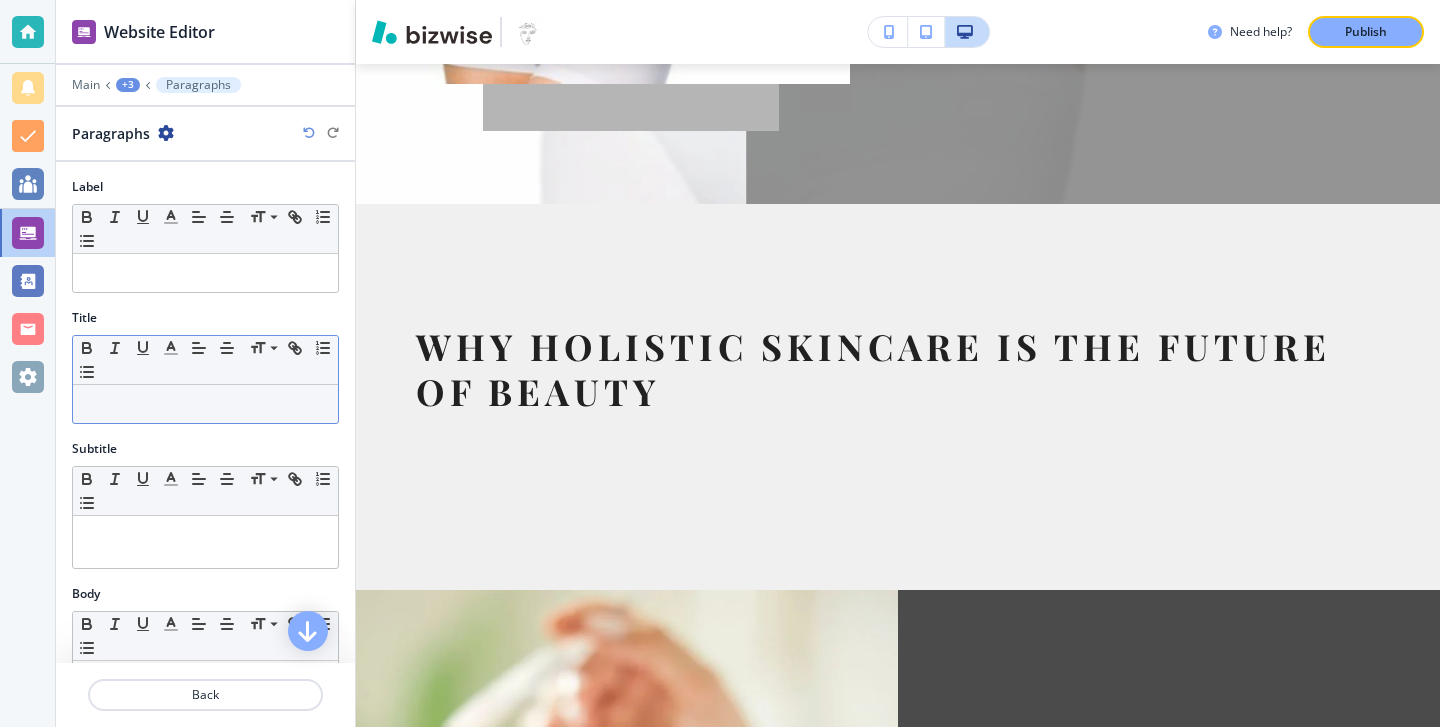click at bounding box center [205, 404] 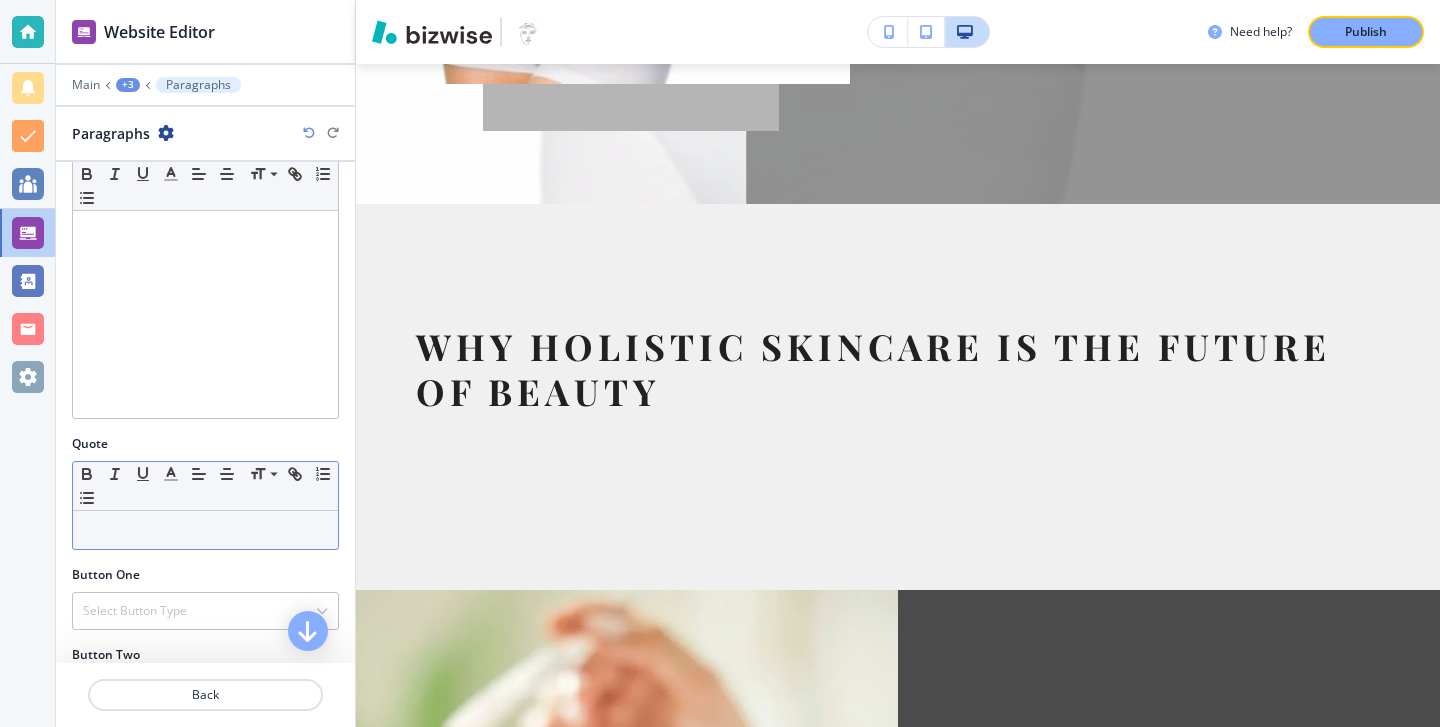 scroll, scrollTop: 419, scrollLeft: 0, axis: vertical 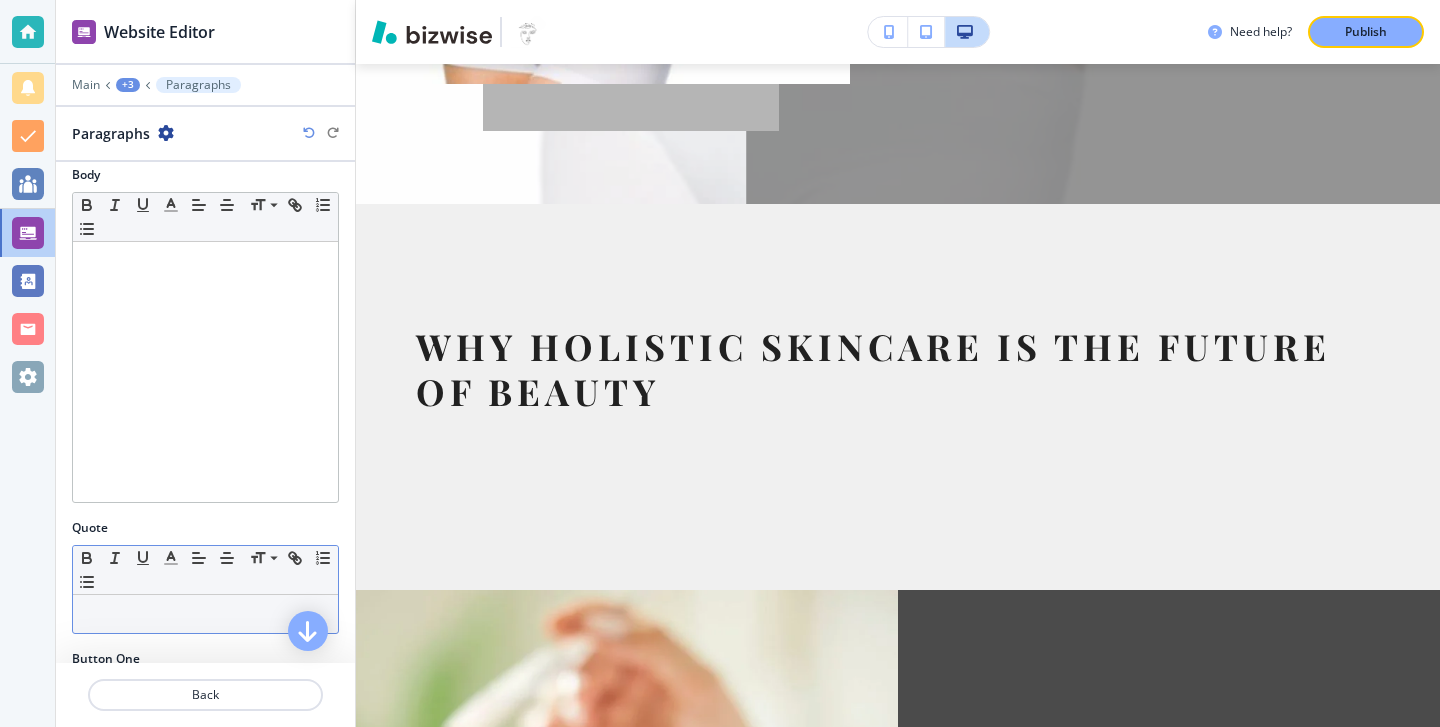 click at bounding box center [205, 372] 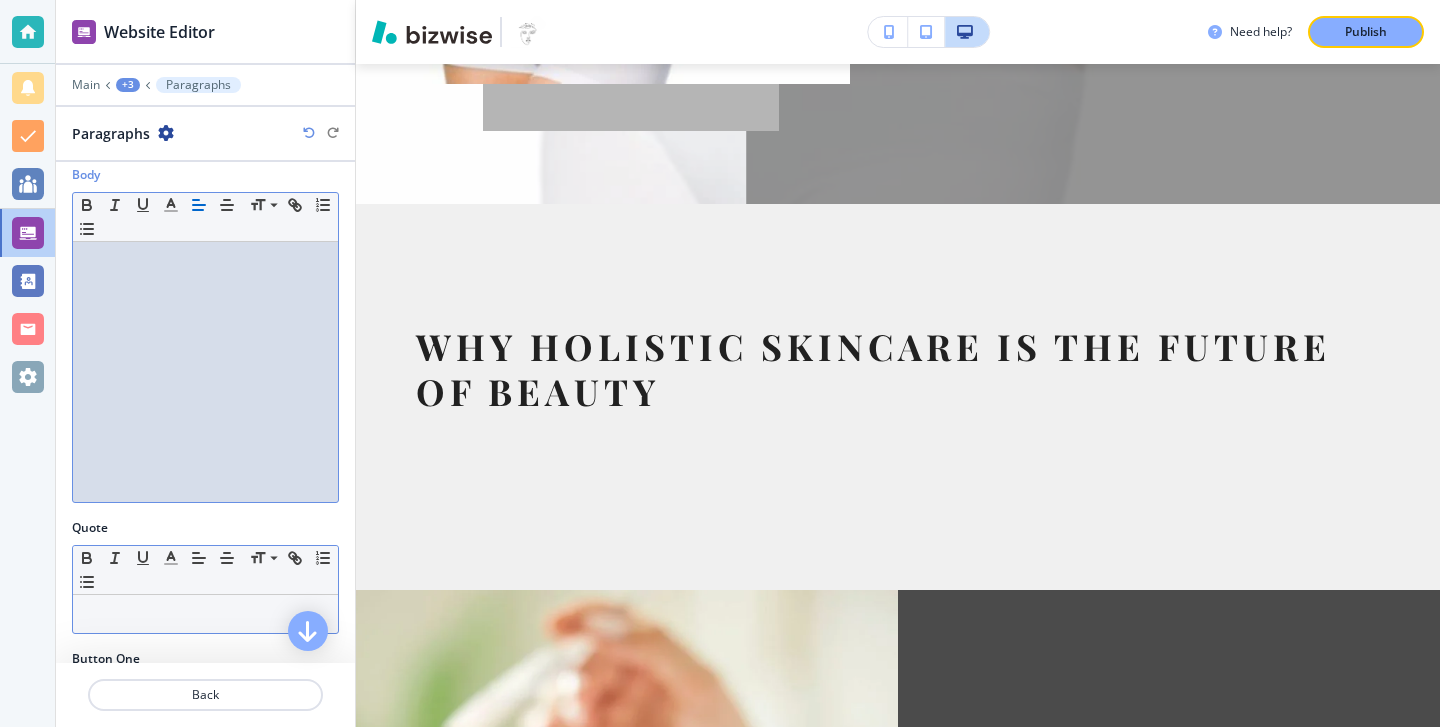scroll, scrollTop: 0, scrollLeft: 0, axis: both 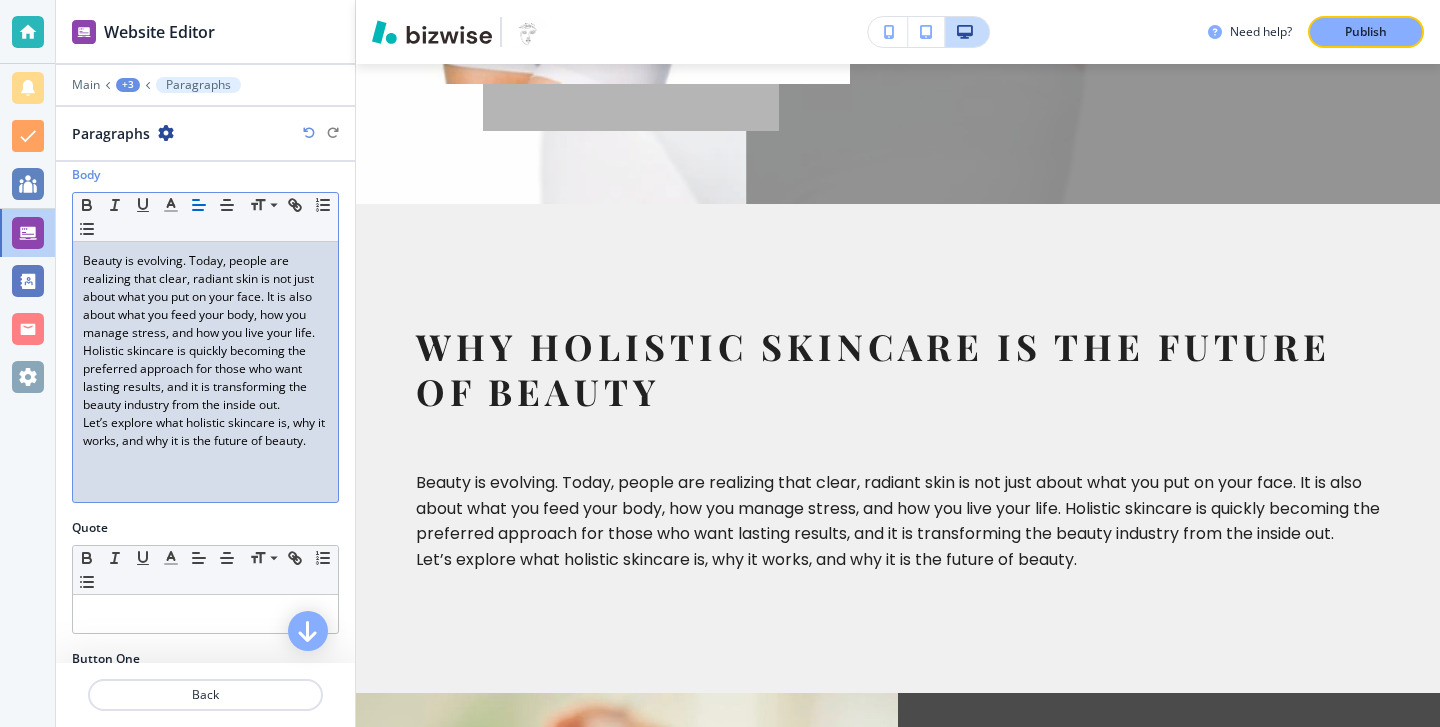 click on "Beauty is evolving. Today, people are realizing that clear, radiant skin is not just about what you put on your face. It is also about what you feed your body, how you manage stress, and how you live your life. Holistic skincare is quickly becoming the preferred approach for those who want lasting results, and it is transforming the beauty industry from the inside out." at bounding box center (205, 333) 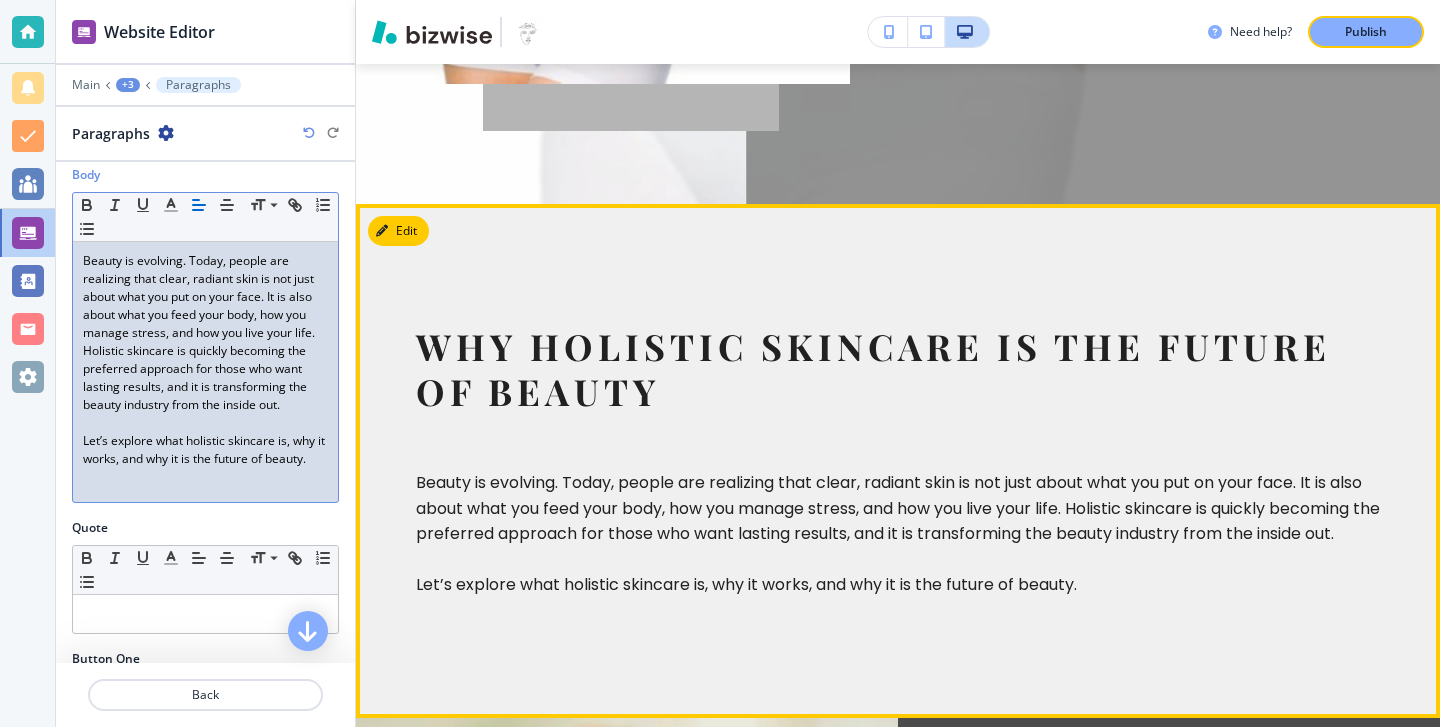 scroll, scrollTop: 603, scrollLeft: 0, axis: vertical 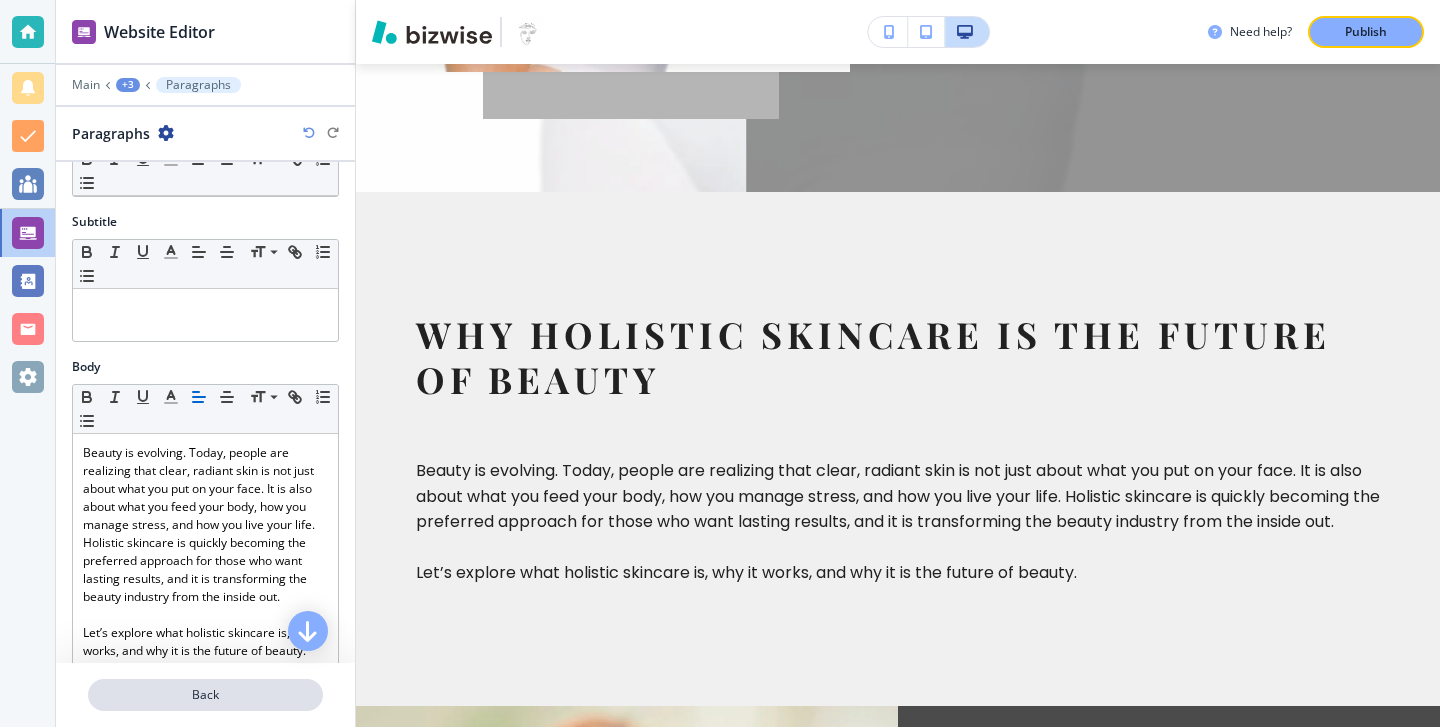 click on "Back" at bounding box center [205, 695] 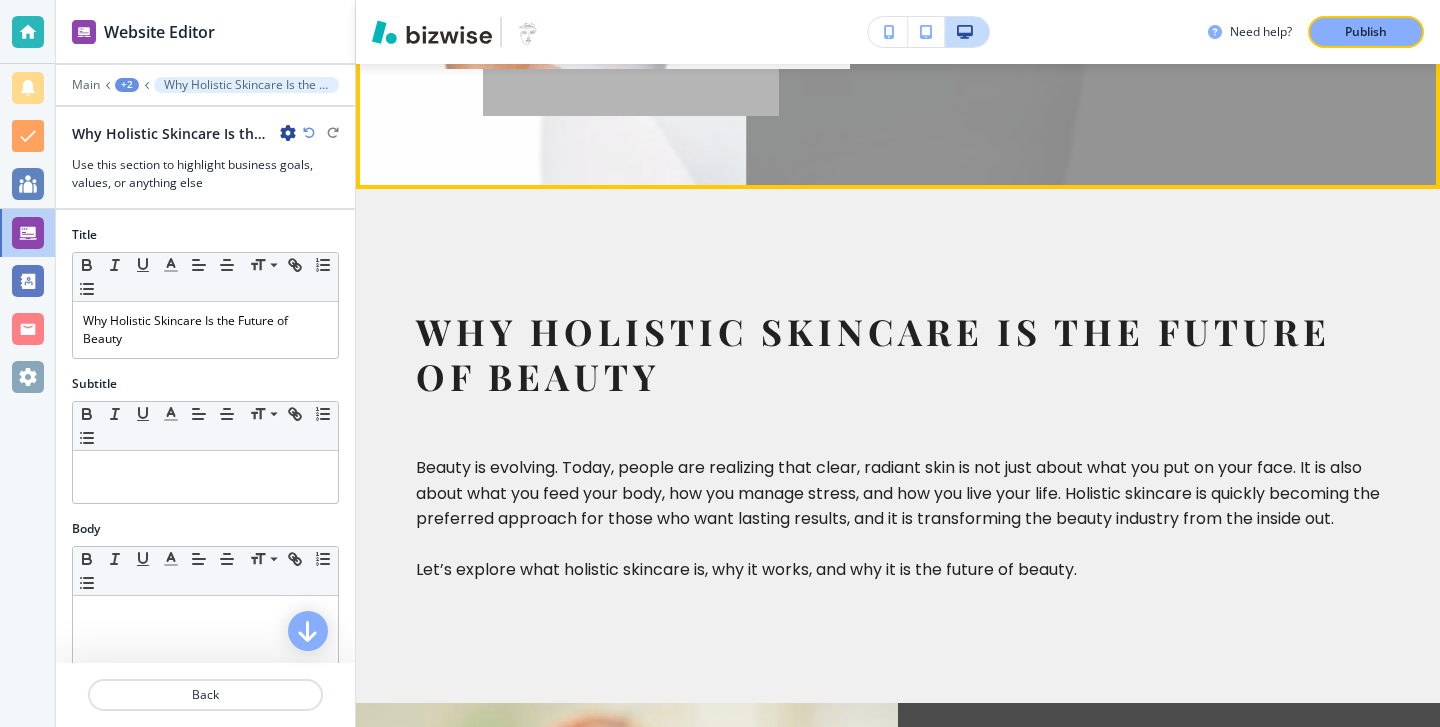 scroll, scrollTop: 736, scrollLeft: 0, axis: vertical 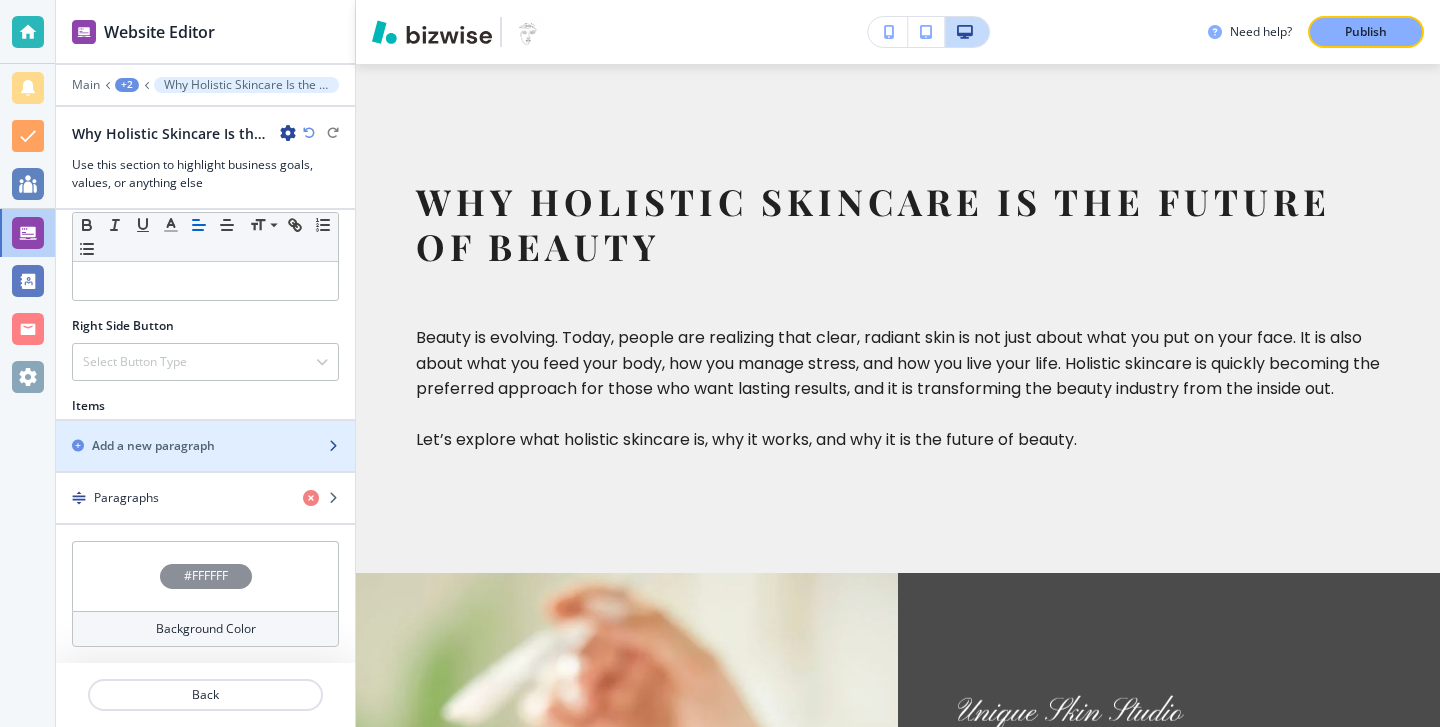 click at bounding box center (205, 463) 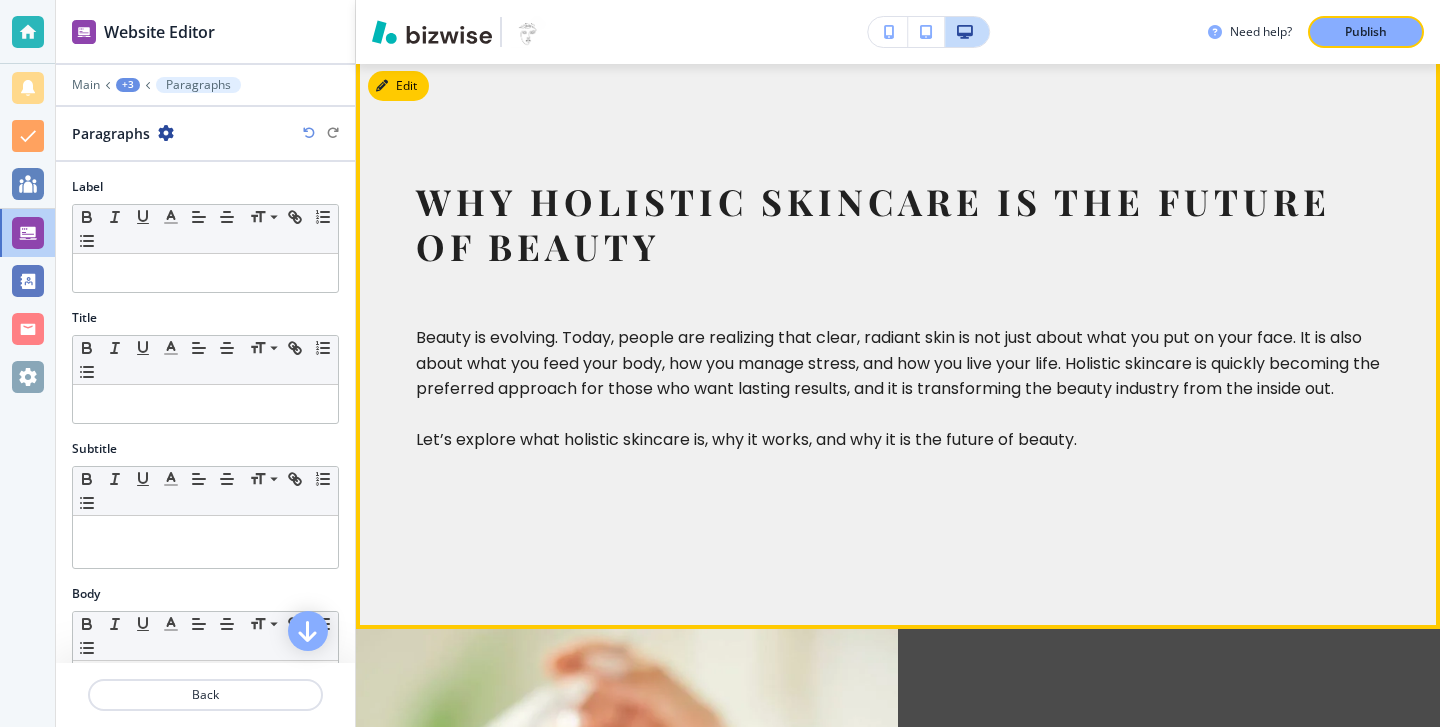 scroll, scrollTop: 753, scrollLeft: 0, axis: vertical 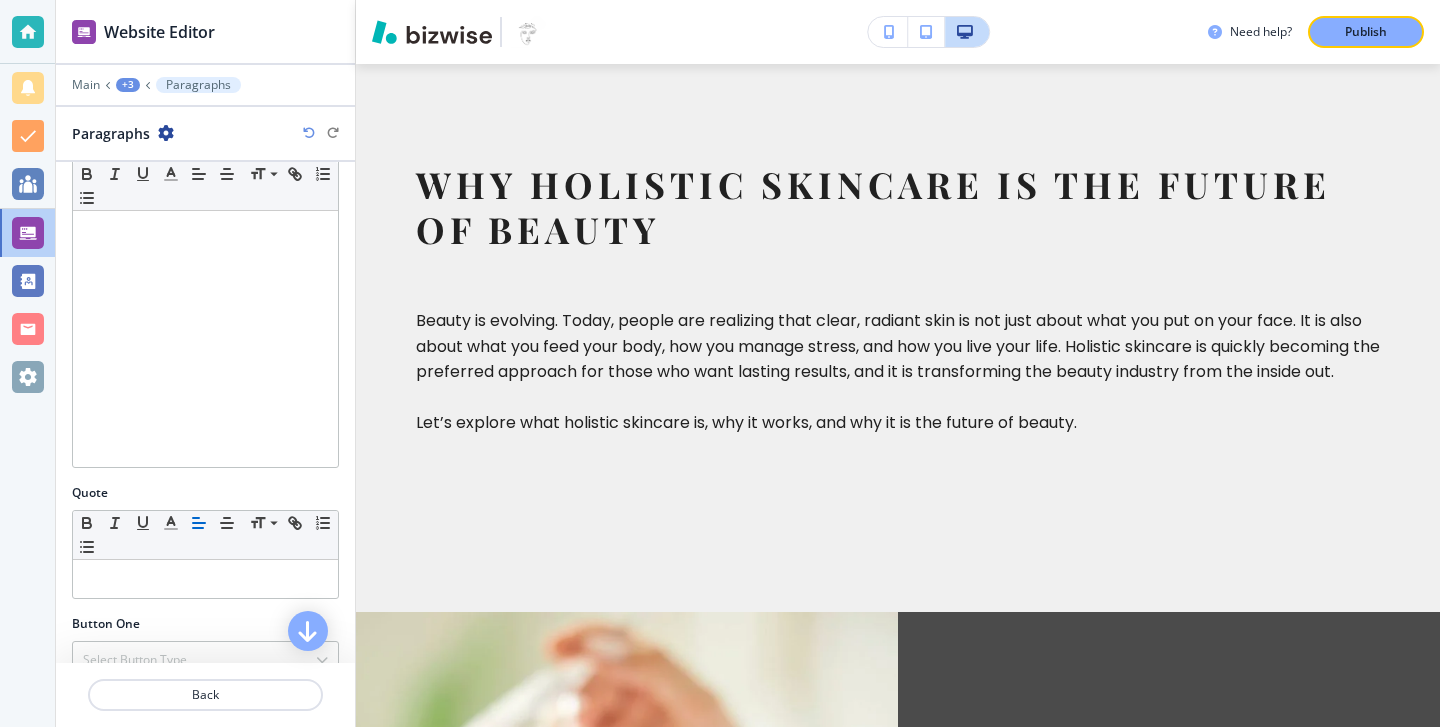 click at bounding box center (205, 337) 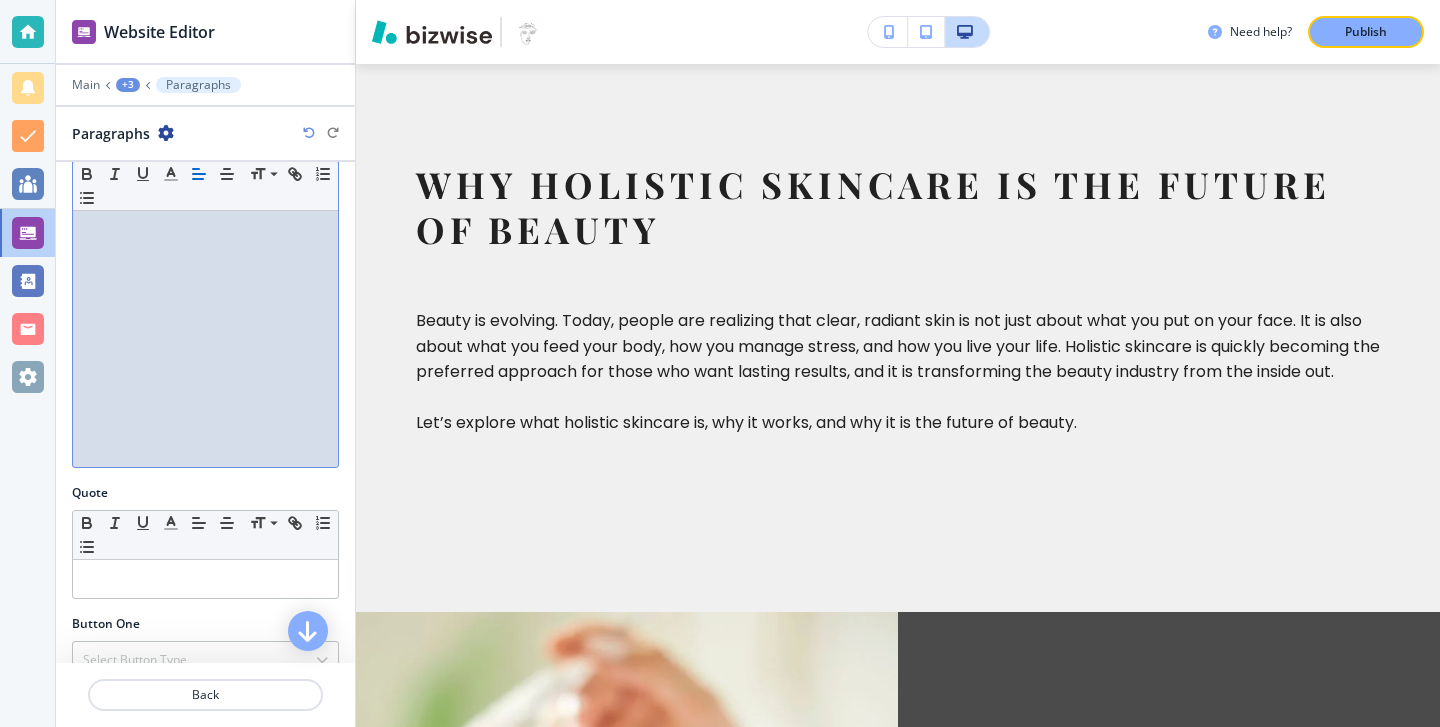 scroll, scrollTop: 0, scrollLeft: 0, axis: both 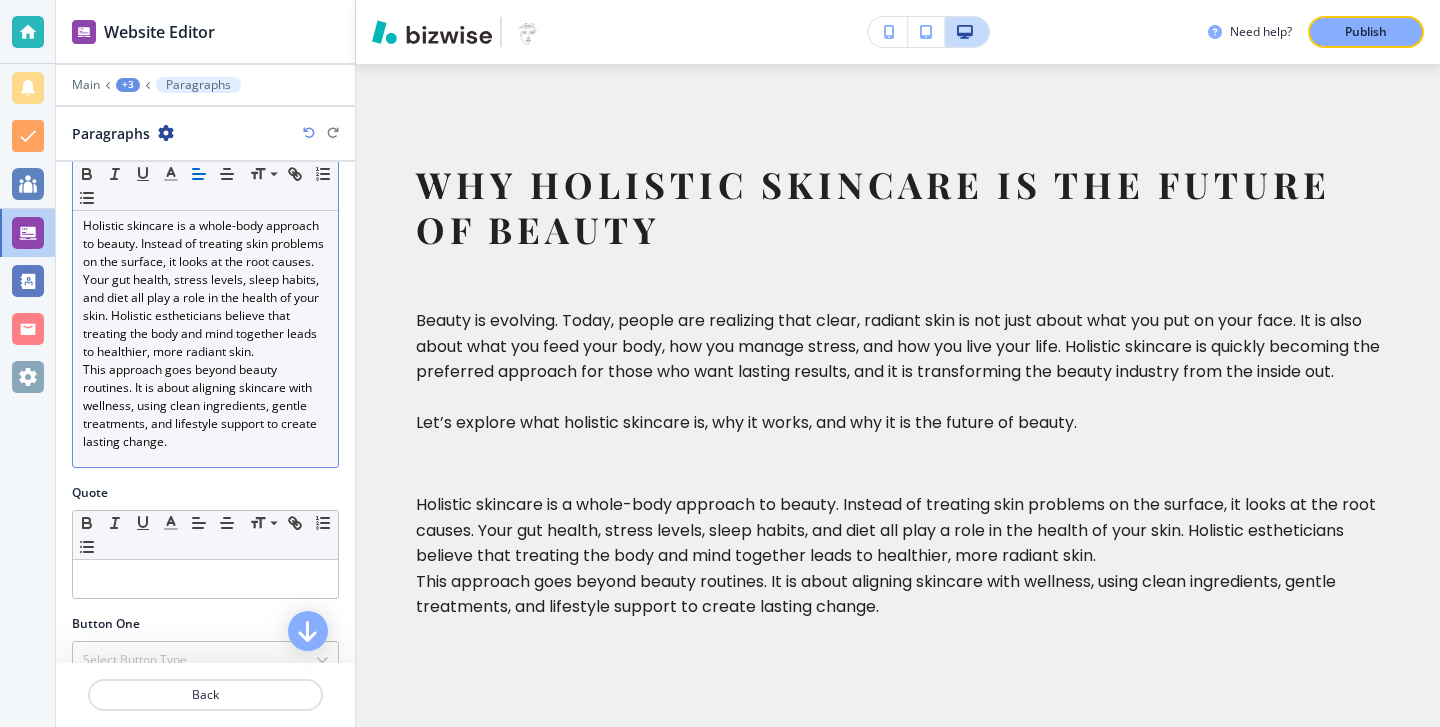 drag, startPoint x: 210, startPoint y: 470, endPoint x: 170, endPoint y: 414, distance: 68.8186 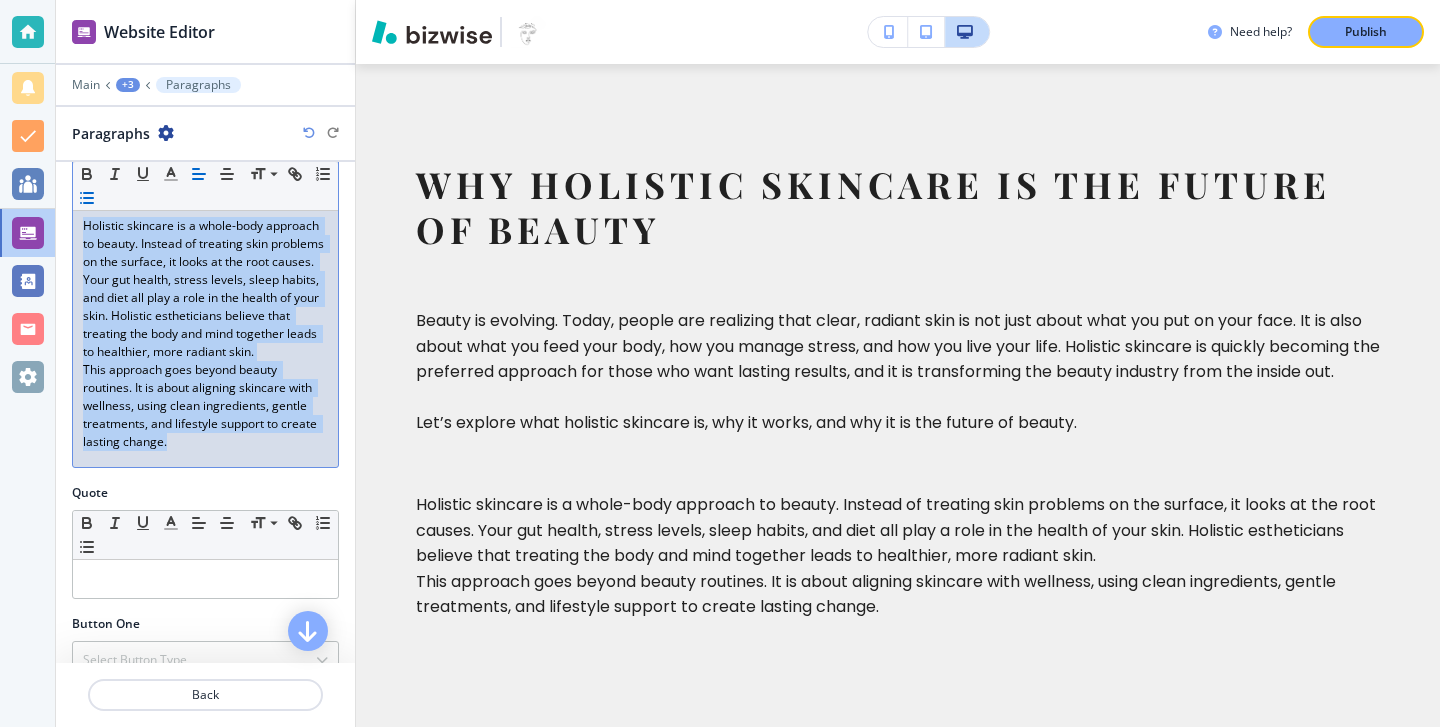 drag, startPoint x: 170, startPoint y: 441, endPoint x: 73, endPoint y: 198, distance: 261.6448 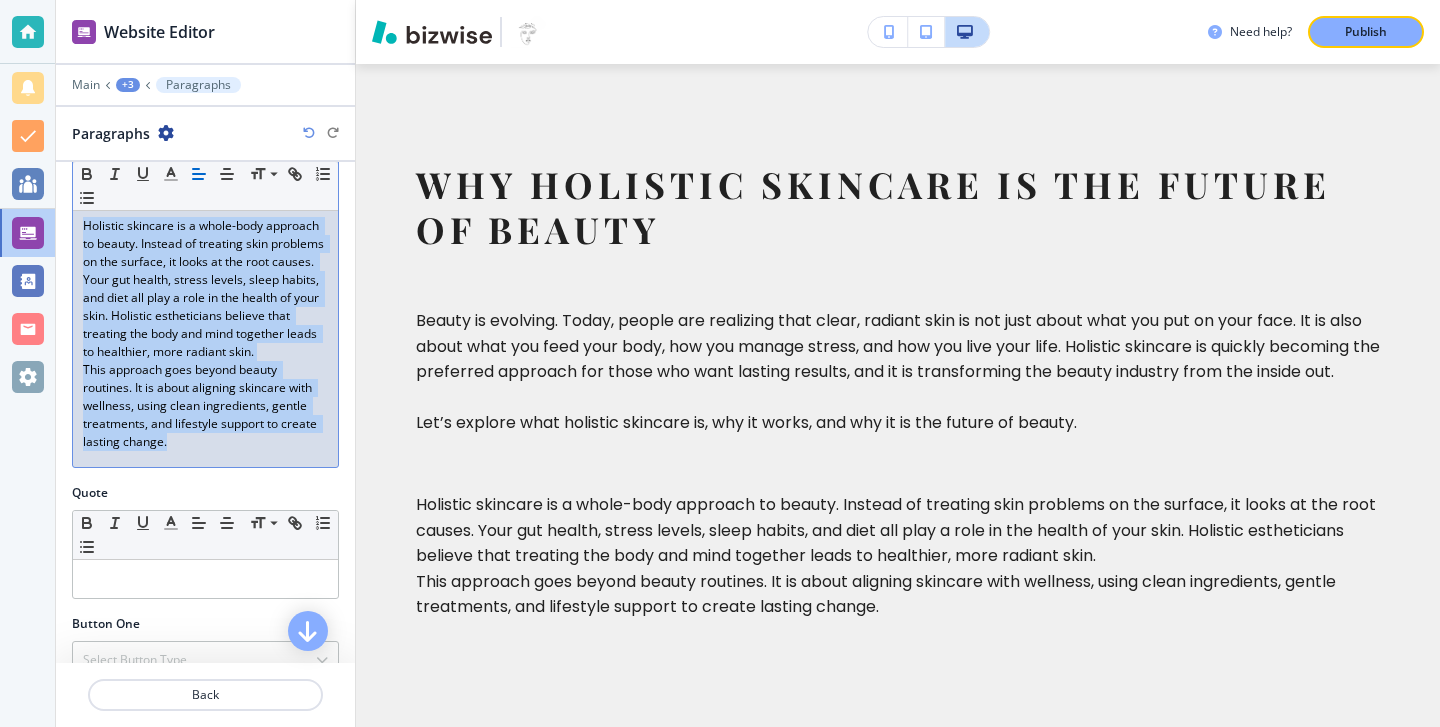 scroll, scrollTop: 328, scrollLeft: 0, axis: vertical 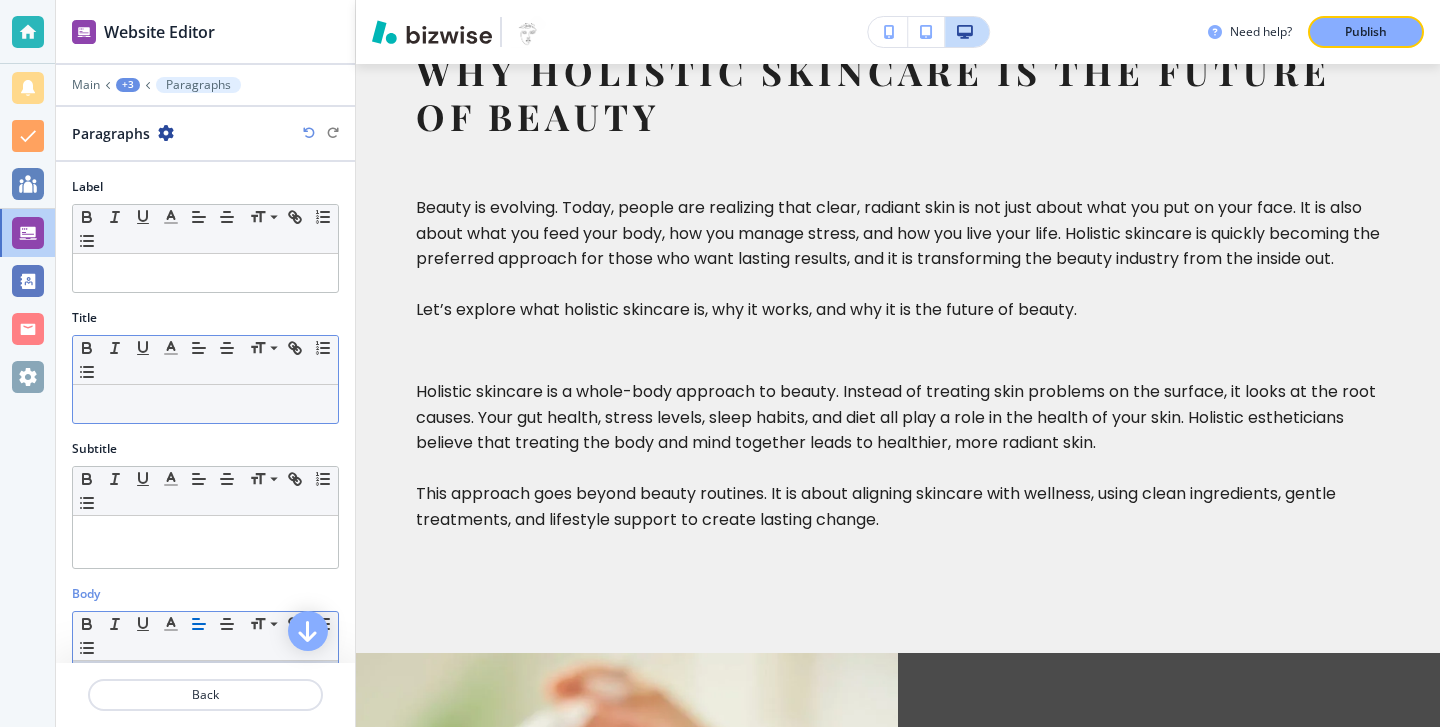 click at bounding box center [205, 404] 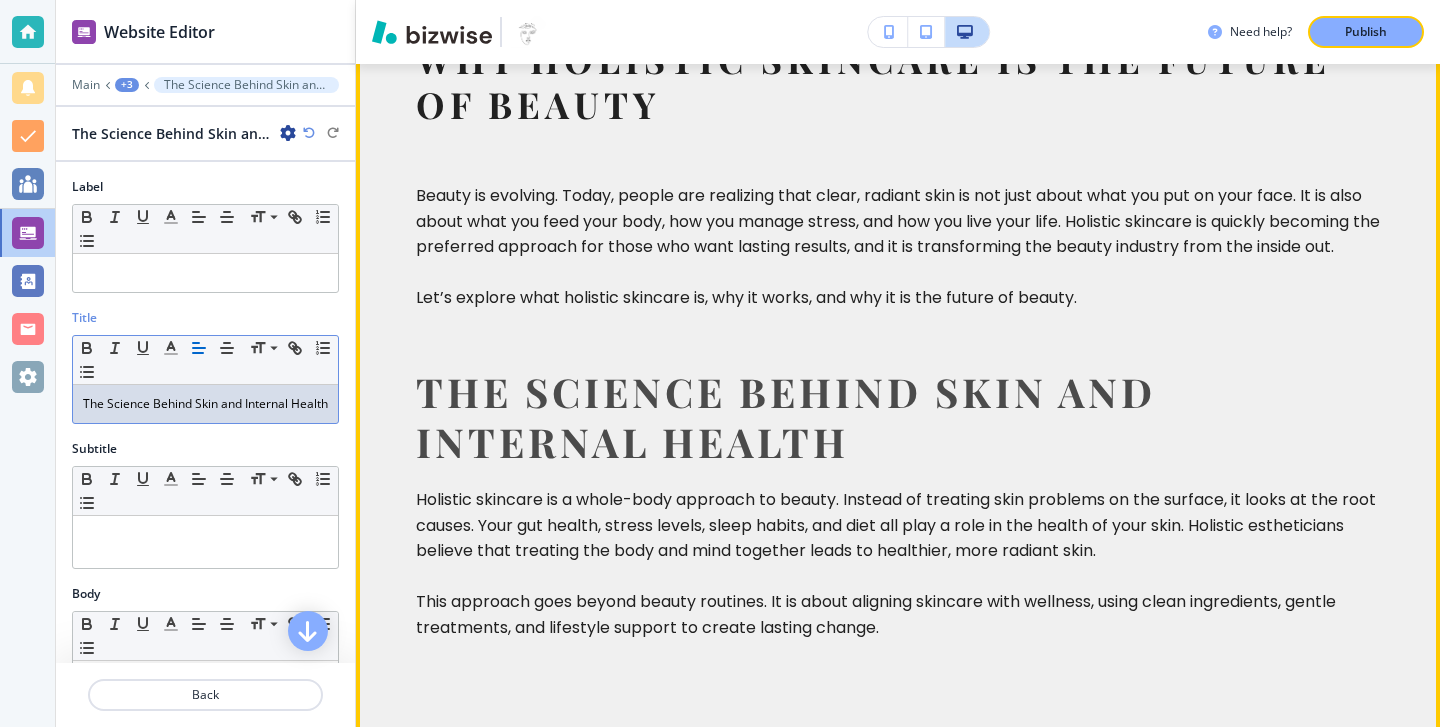 scroll, scrollTop: 885, scrollLeft: 0, axis: vertical 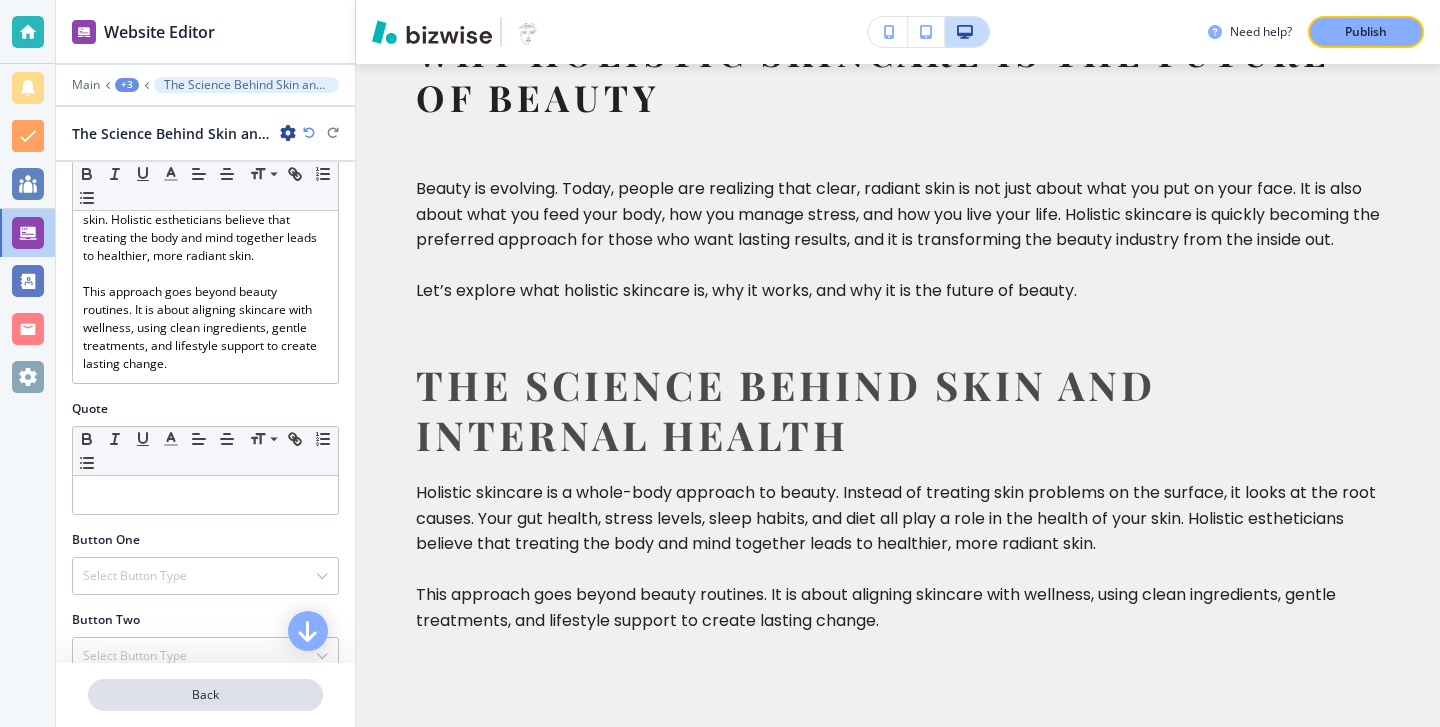 click on "Back" at bounding box center (205, 695) 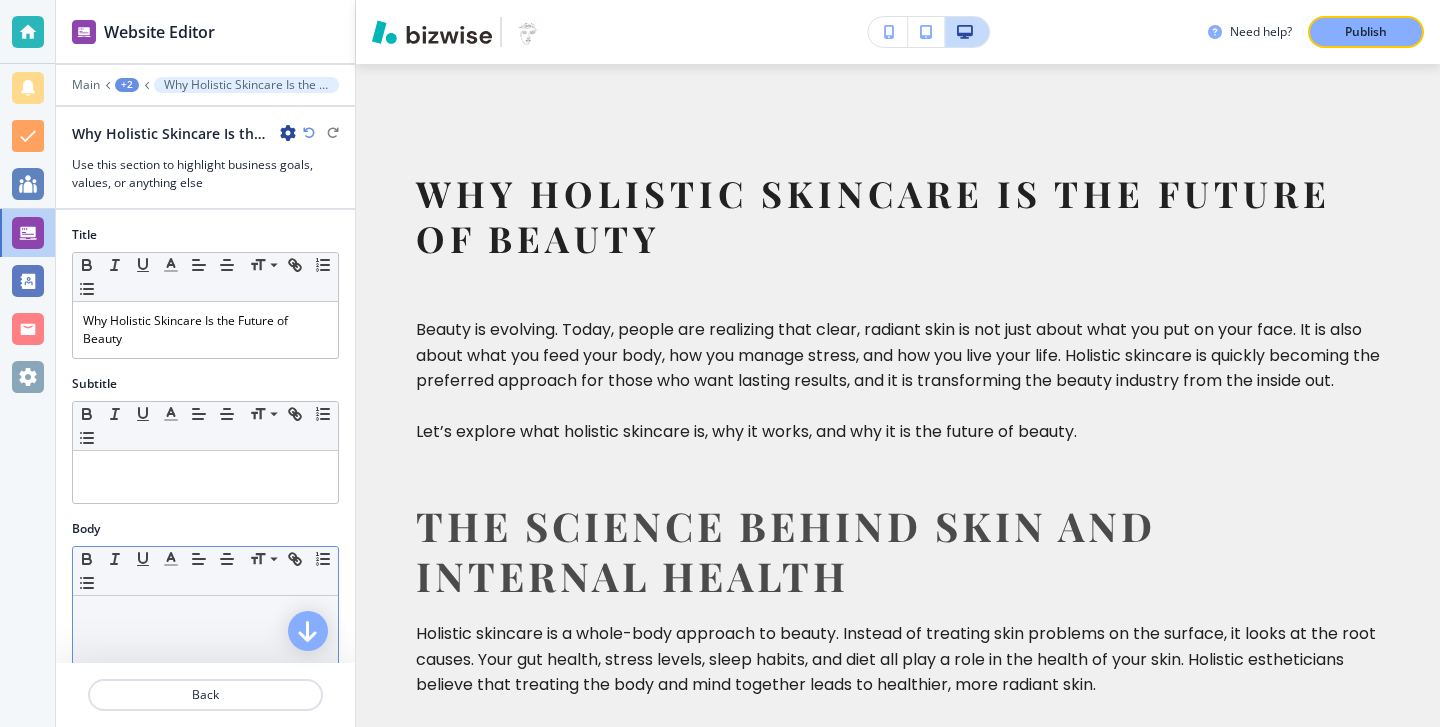 scroll, scrollTop: 731, scrollLeft: 0, axis: vertical 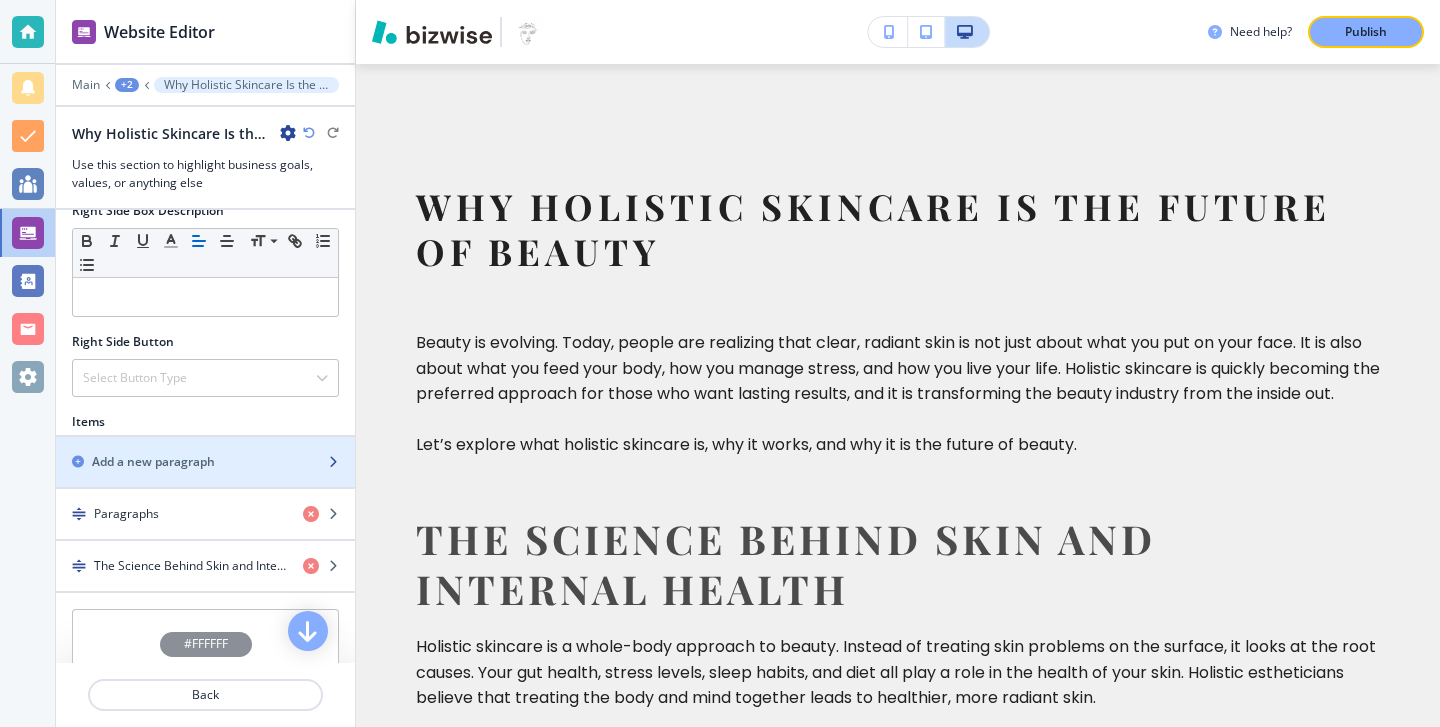 click on "Add a new paragraph" at bounding box center [183, 462] 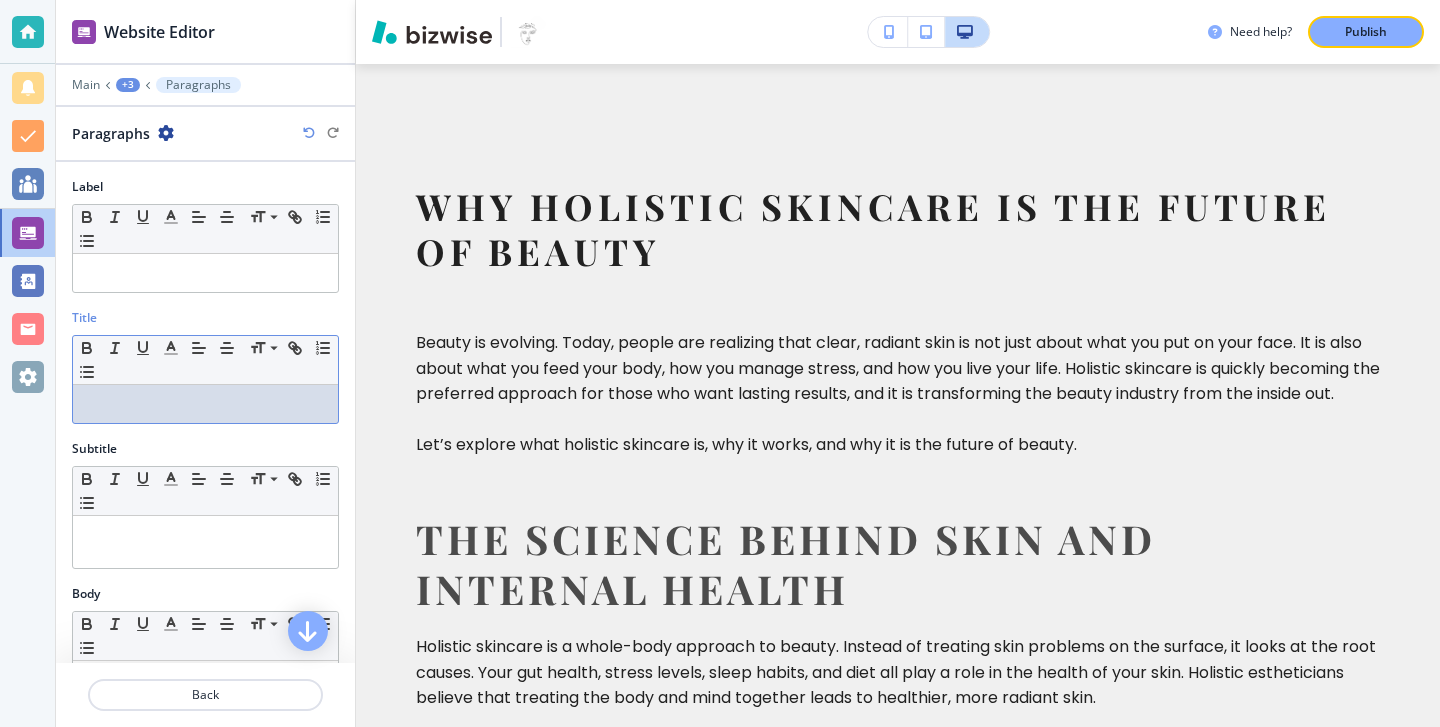 click on "Title                                           Small Normal Large Huge" at bounding box center [205, 374] 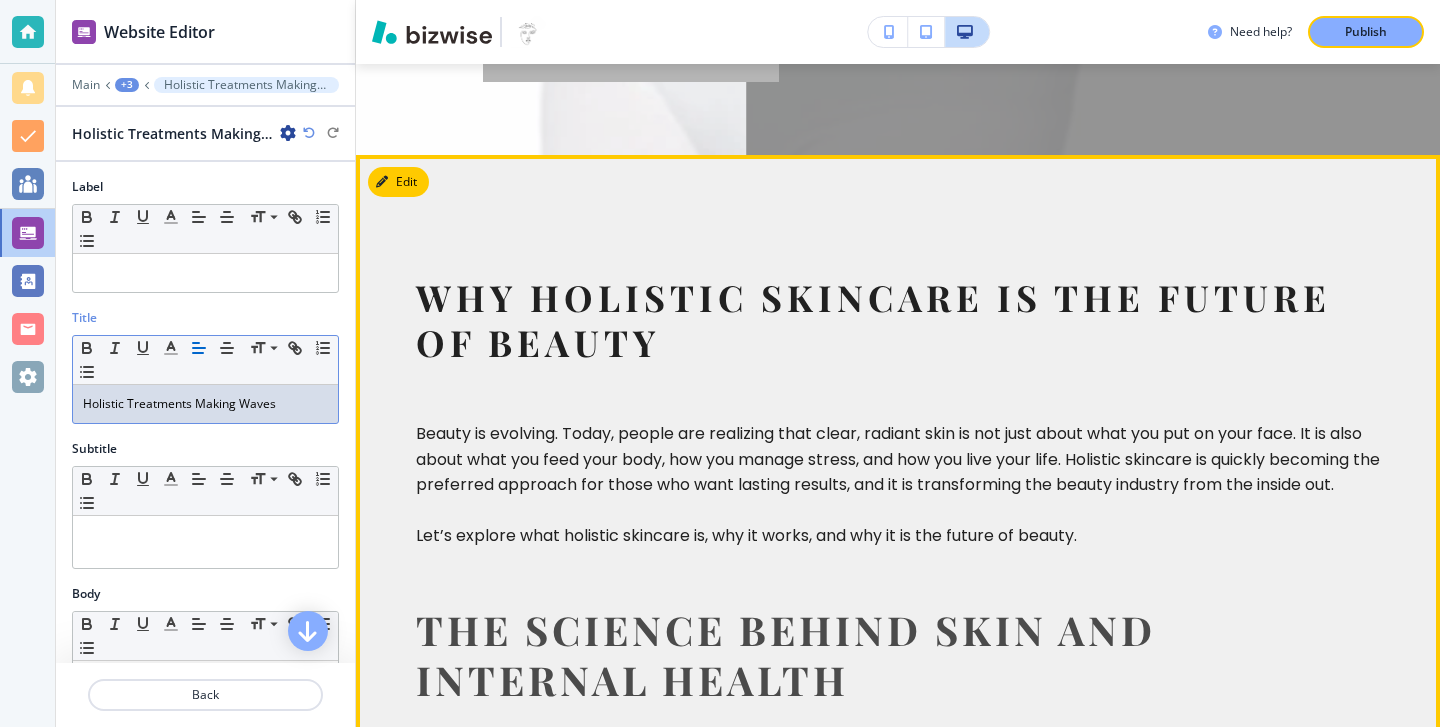 scroll, scrollTop: 648, scrollLeft: 0, axis: vertical 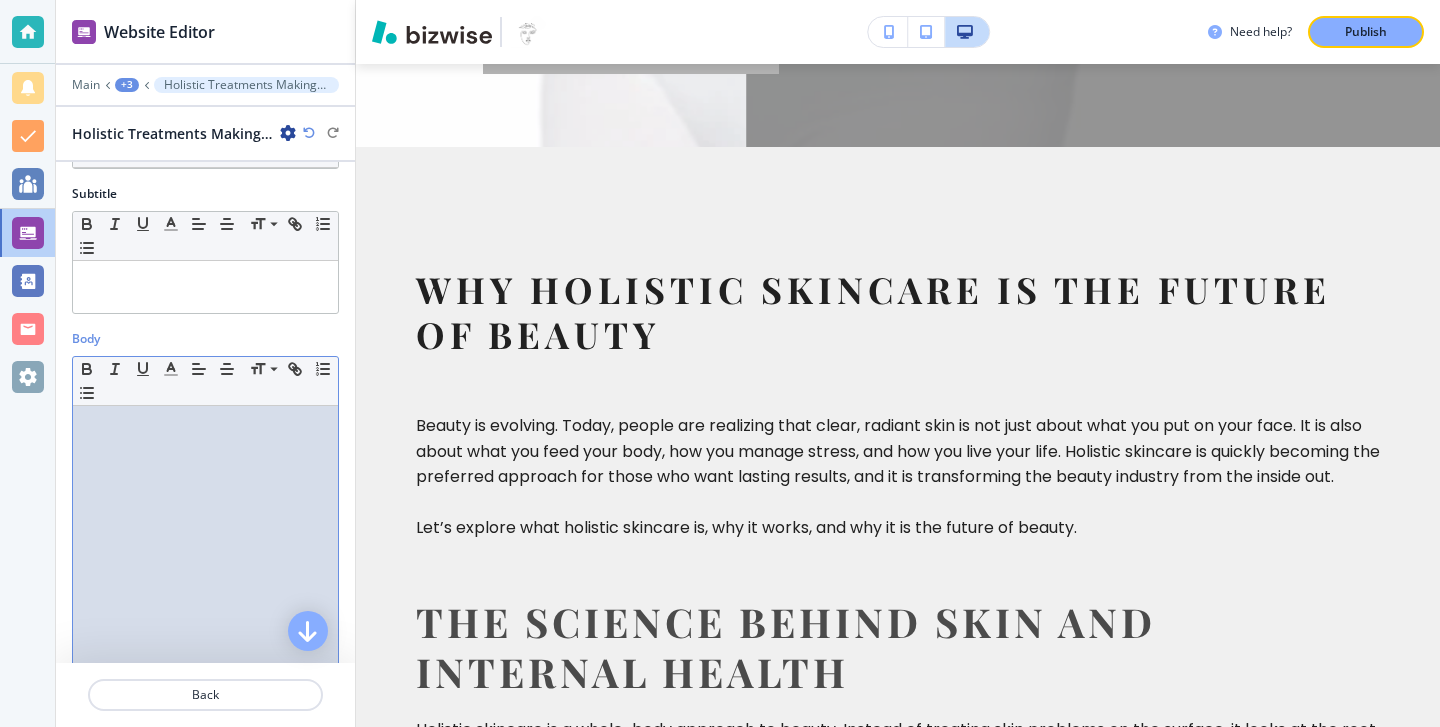 click at bounding box center (205, 536) 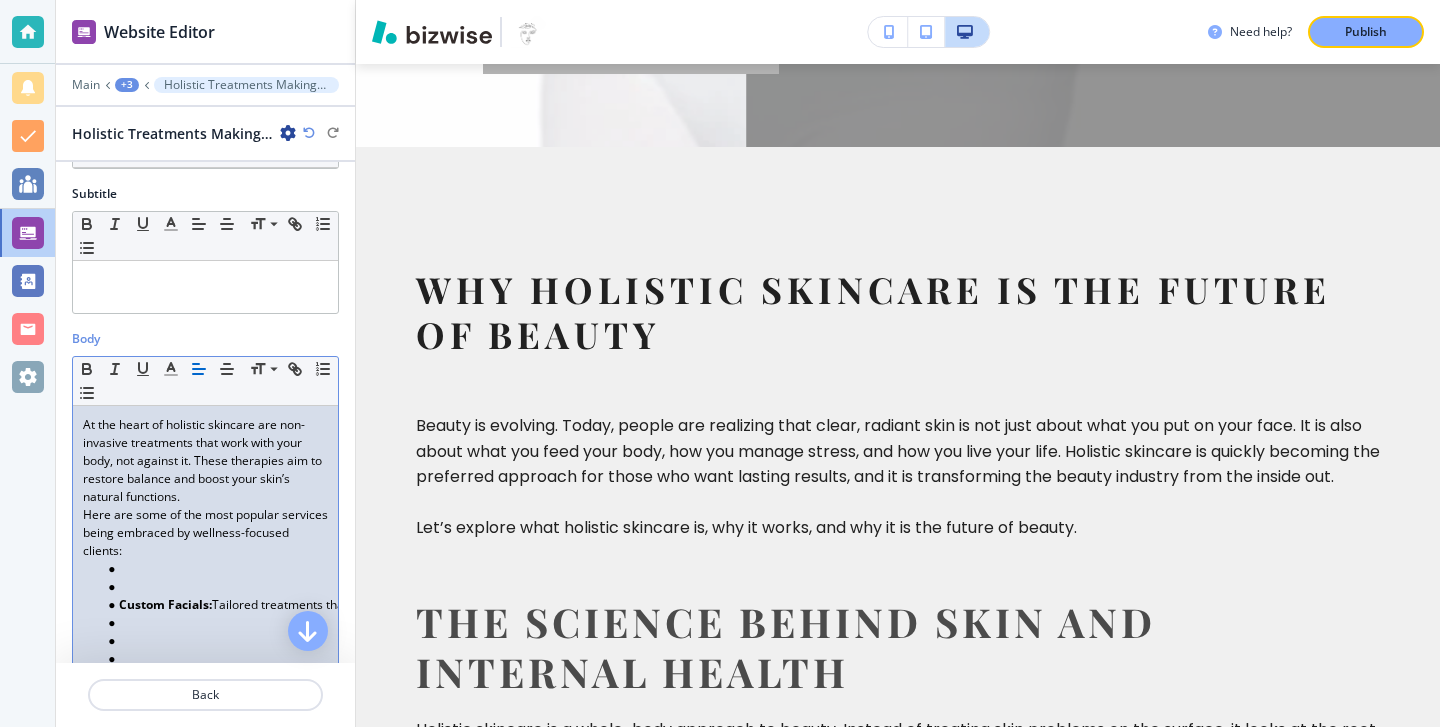 scroll, scrollTop: 0, scrollLeft: 0, axis: both 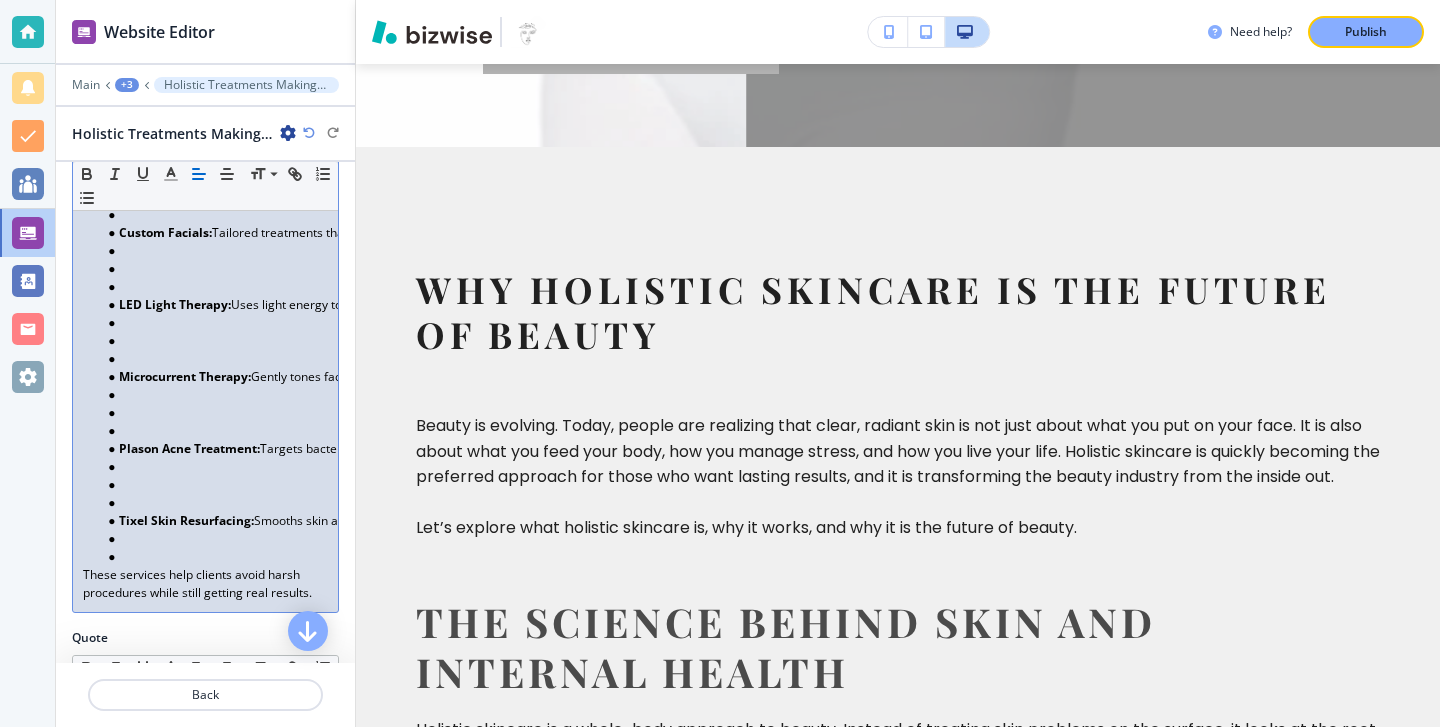 click at bounding box center [214, 539] 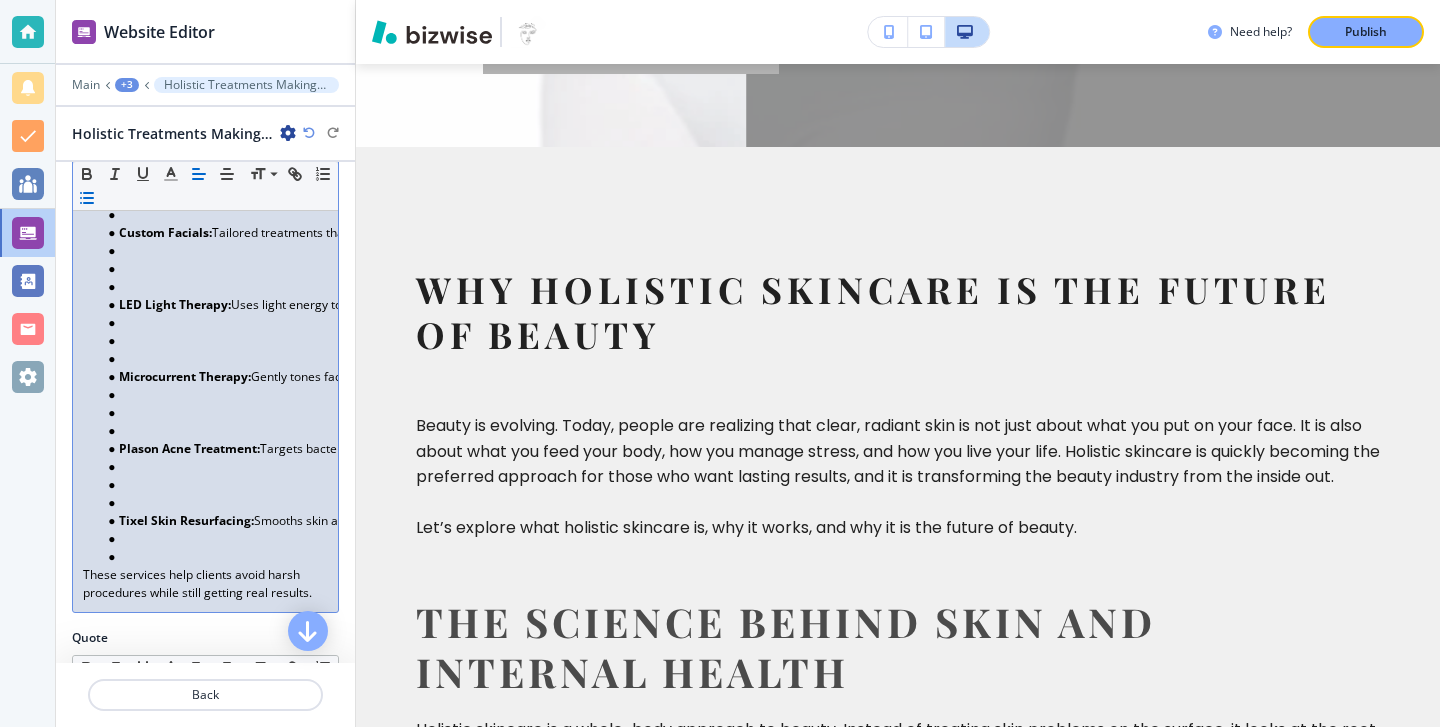 click at bounding box center (214, 557) 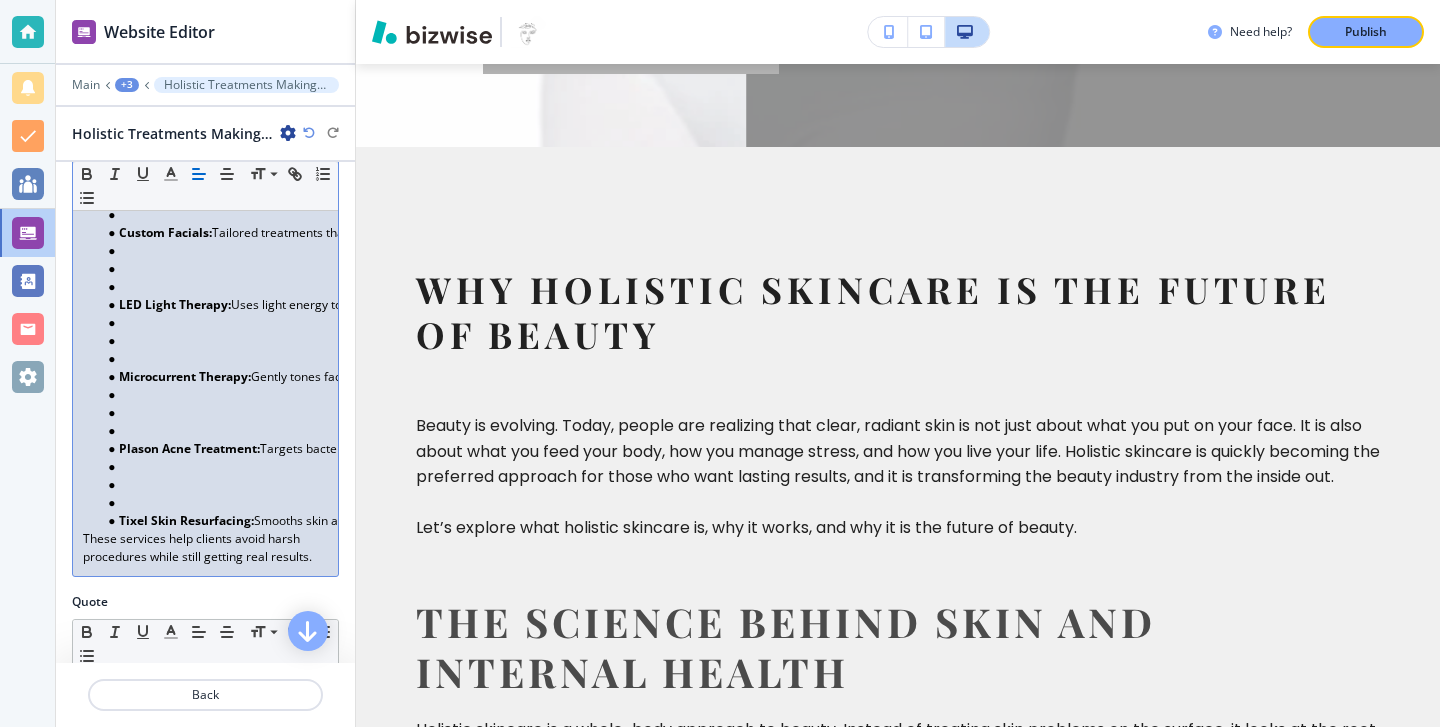 click at bounding box center [214, 485] 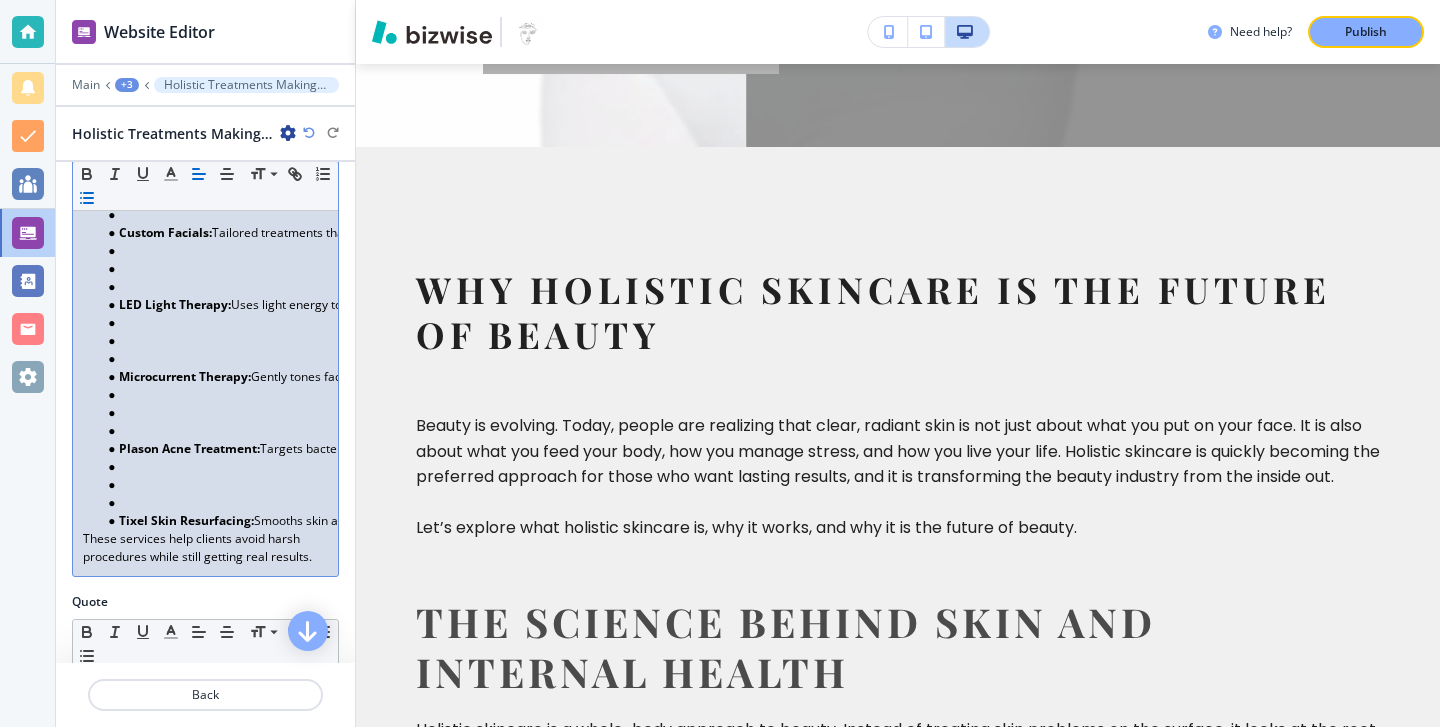 click at bounding box center [214, 503] 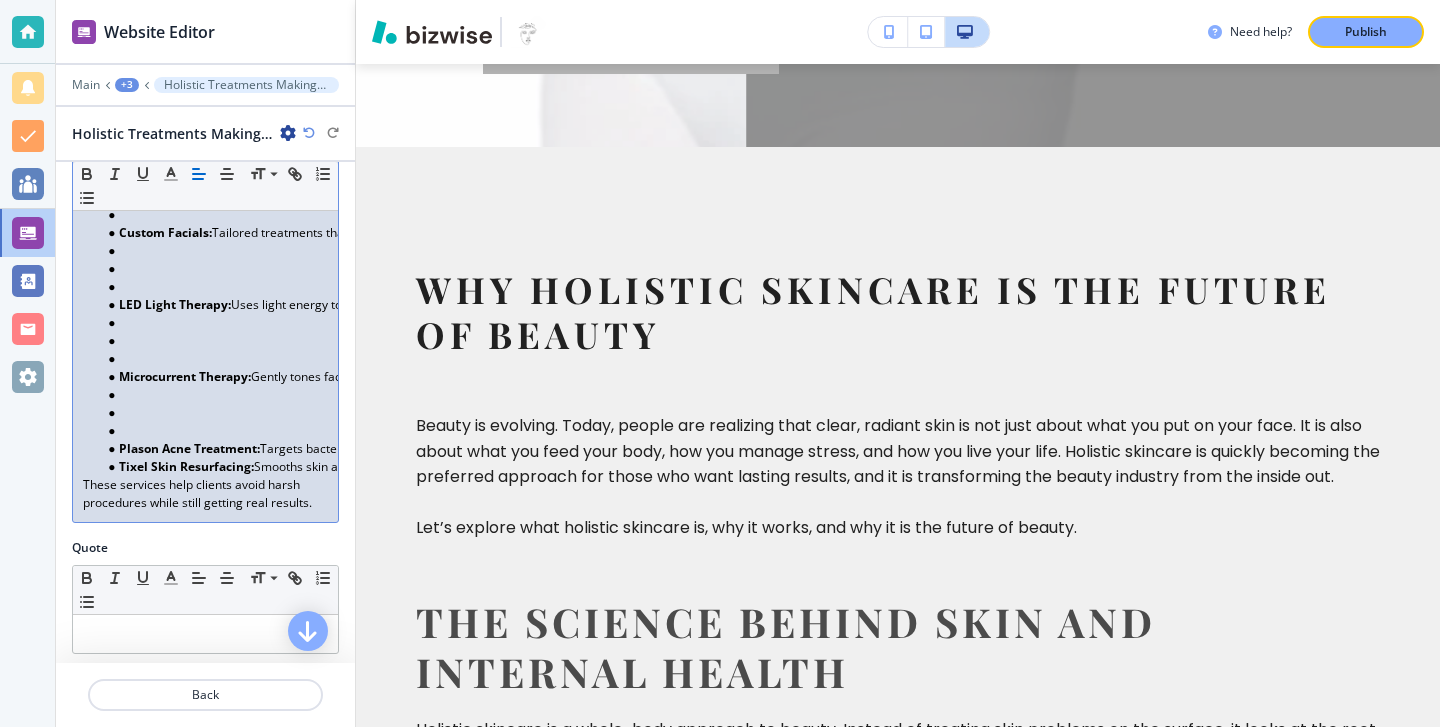 click at bounding box center (214, 431) 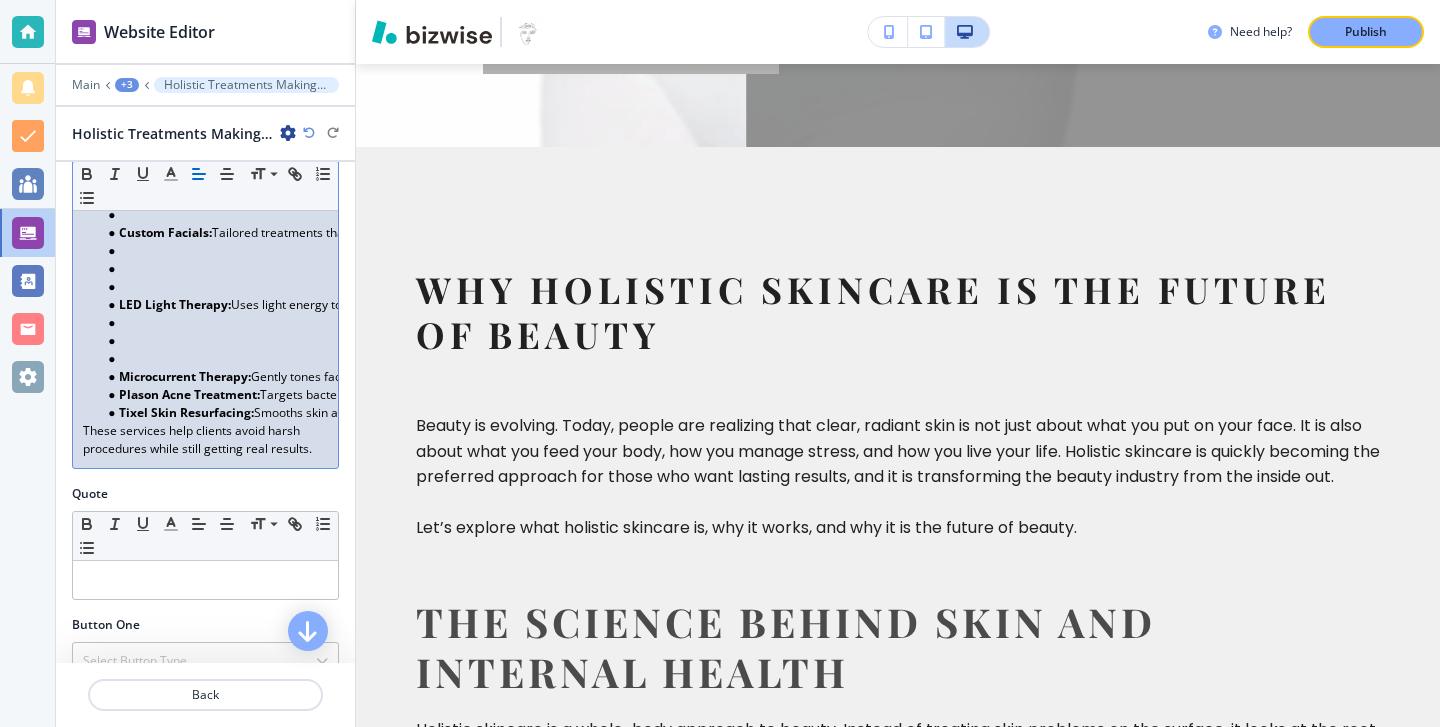 click at bounding box center [214, 359] 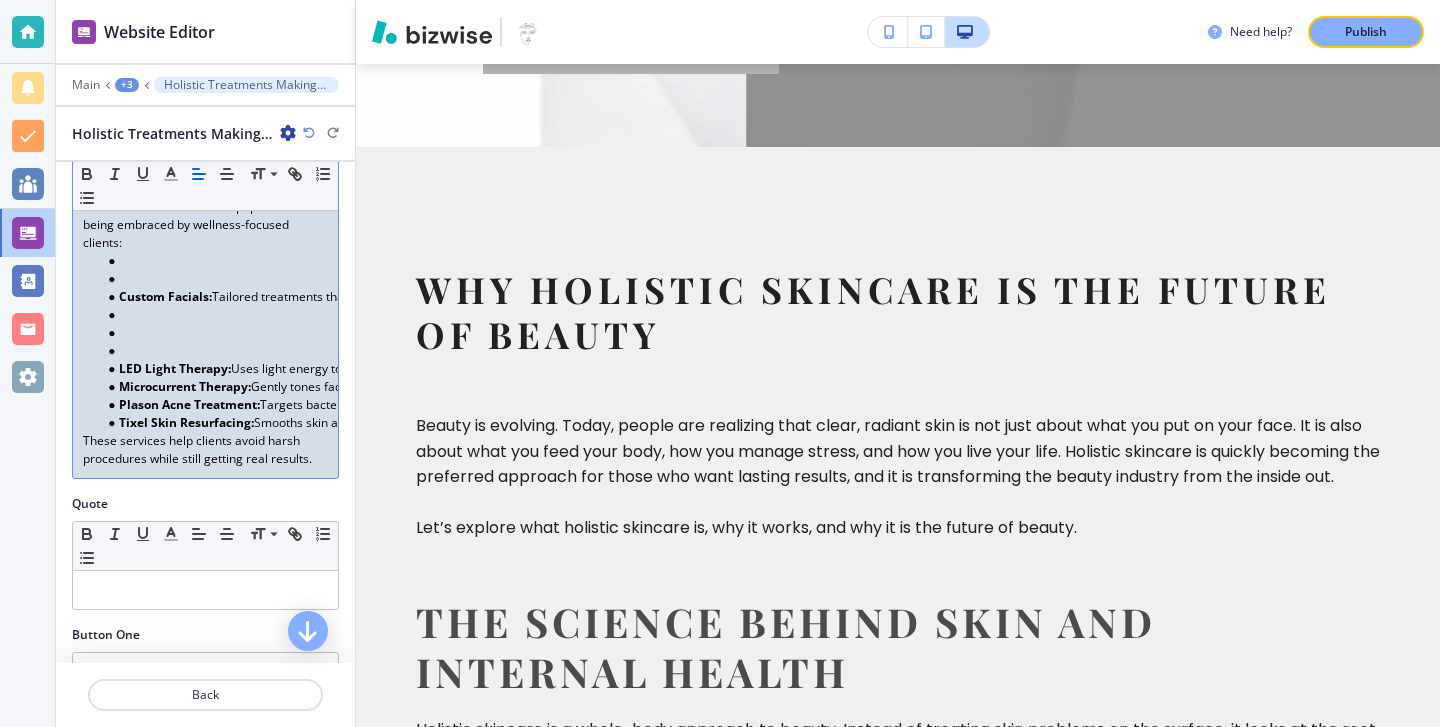 scroll, scrollTop: 551, scrollLeft: 0, axis: vertical 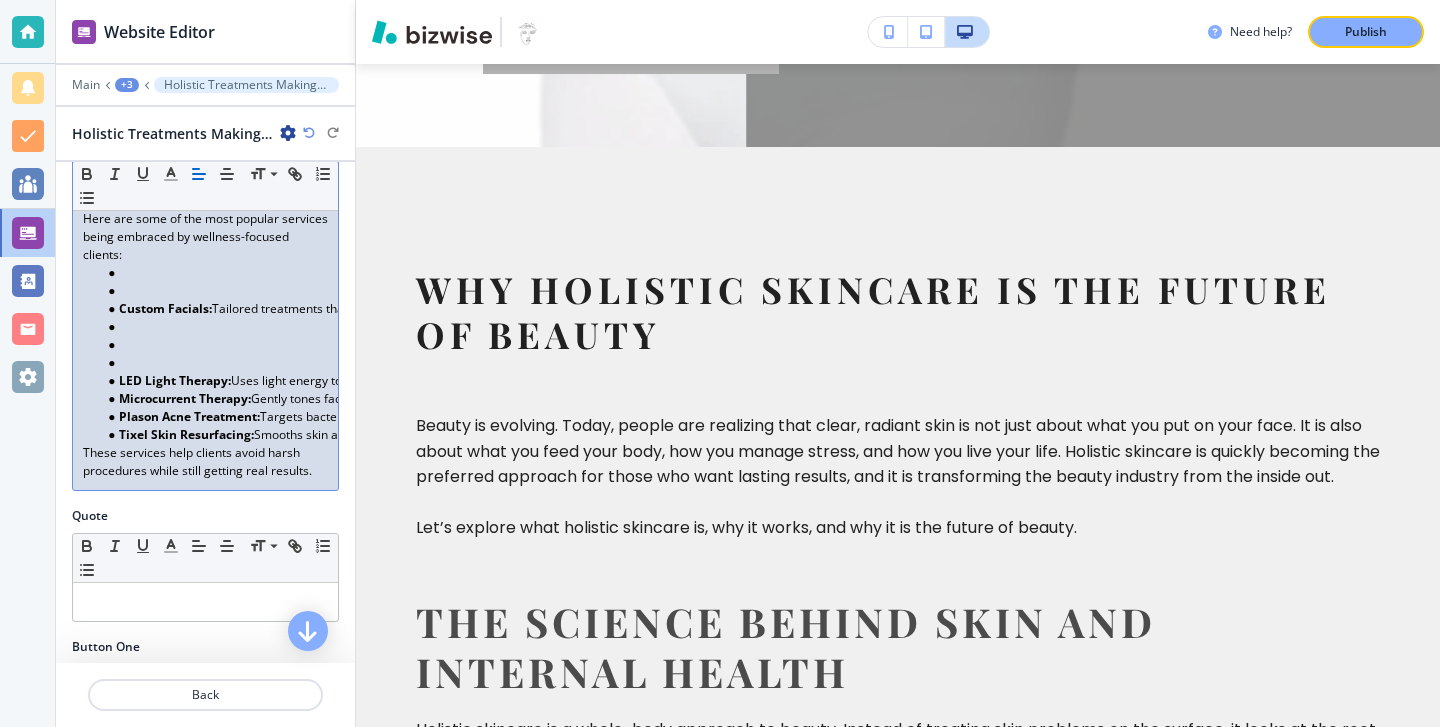 click at bounding box center (214, 363) 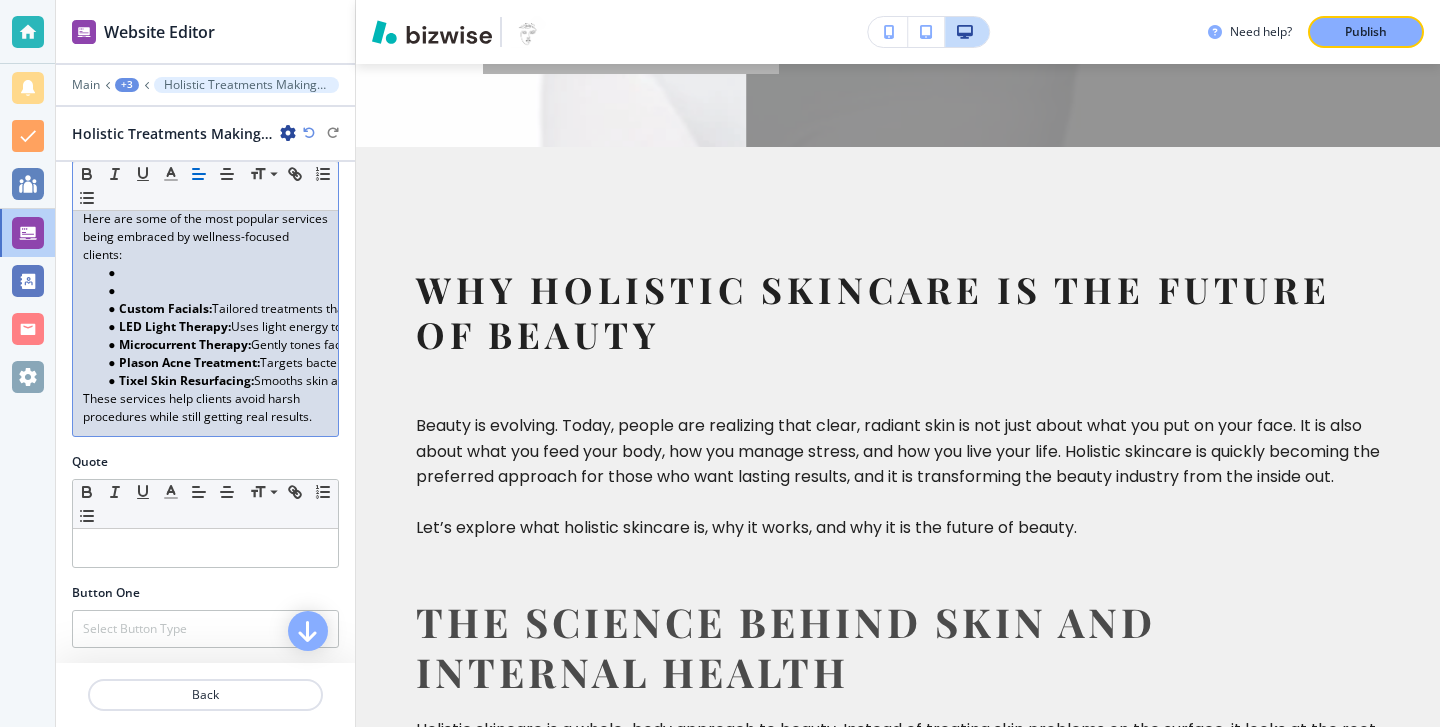 click at bounding box center (214, 291) 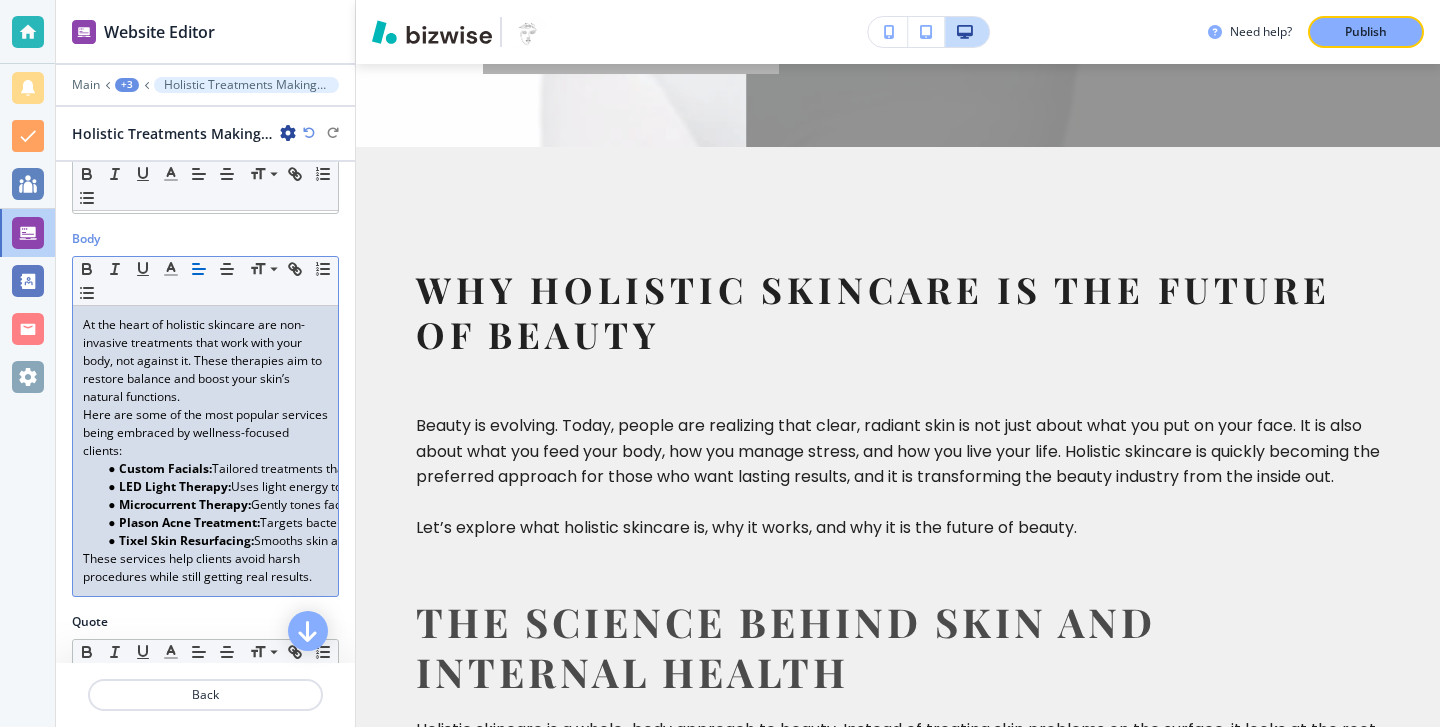 scroll, scrollTop: 348, scrollLeft: 0, axis: vertical 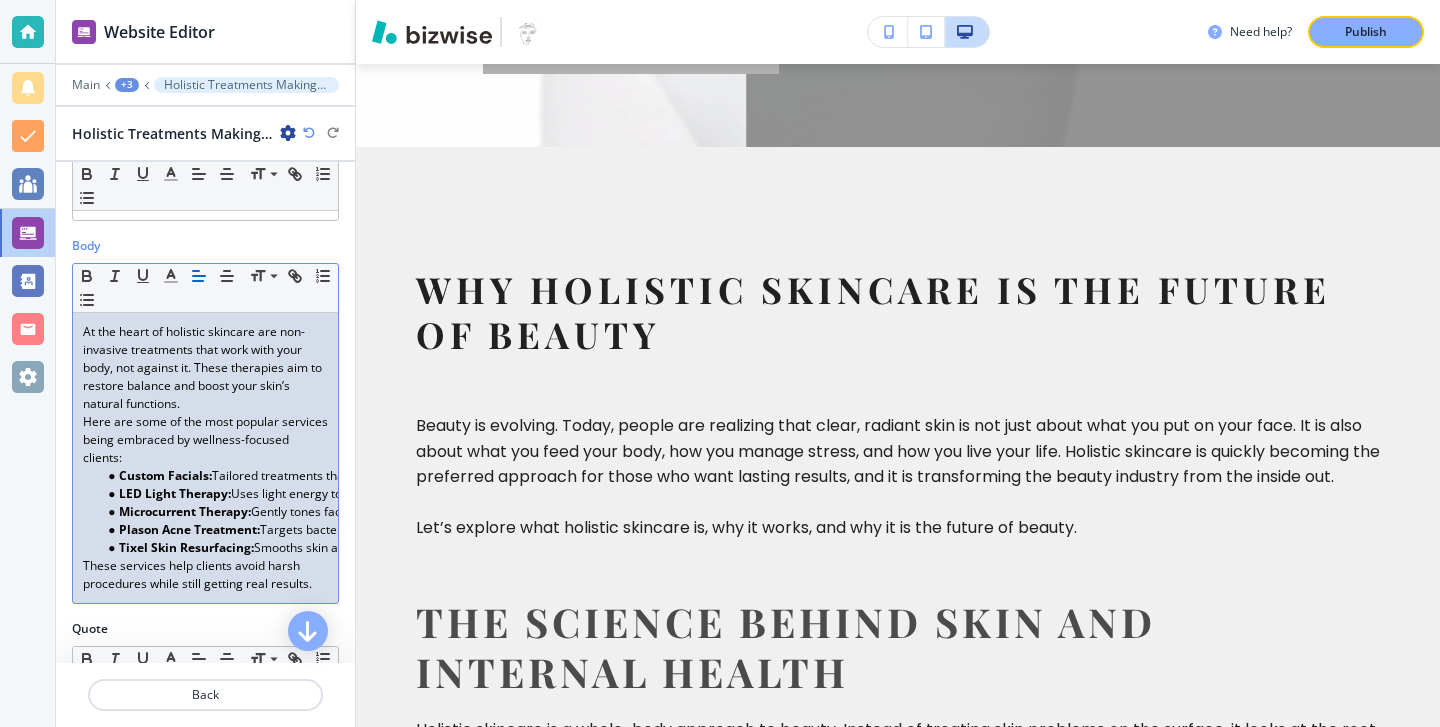 click on "At the heart of holistic skincare are non-invasive treatments that work with your body, not against it. These therapies aim to restore balance and boost your skin’s natural functions." at bounding box center (205, 368) 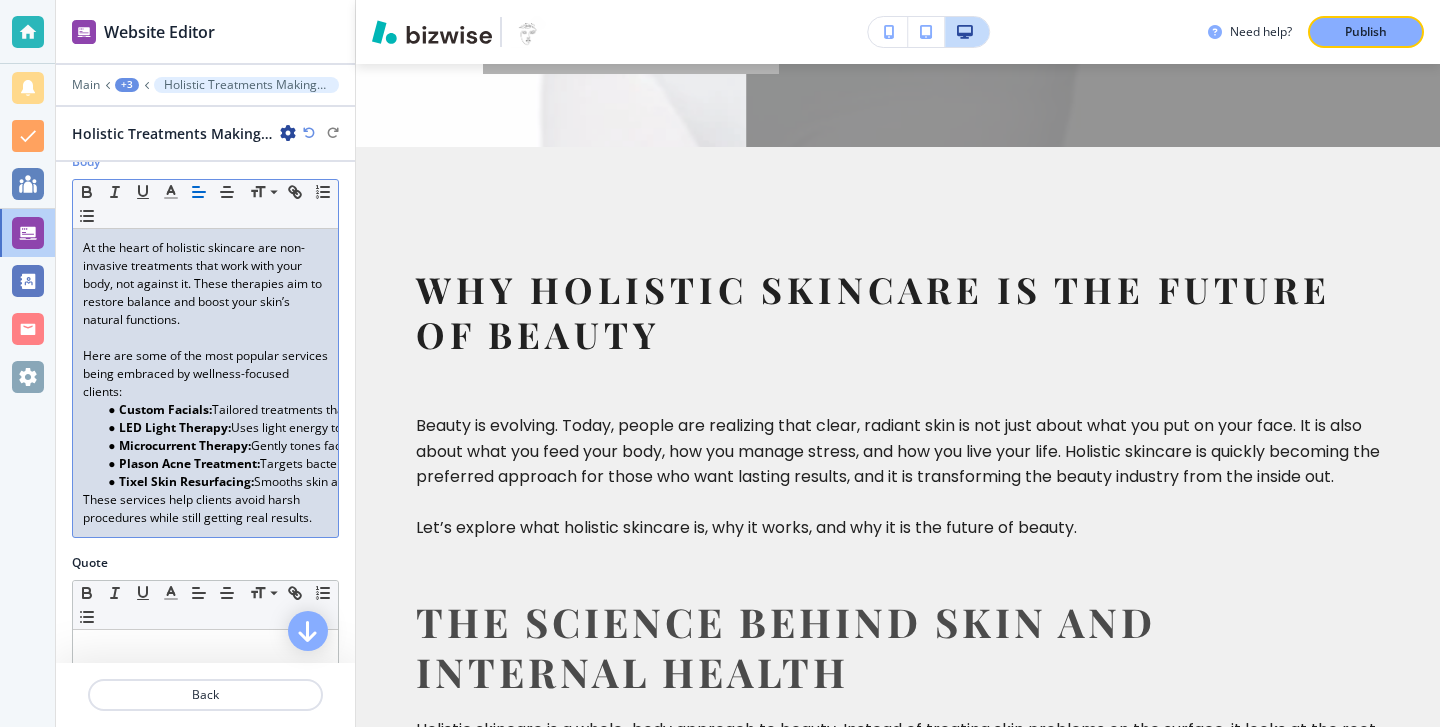 scroll, scrollTop: 447, scrollLeft: 0, axis: vertical 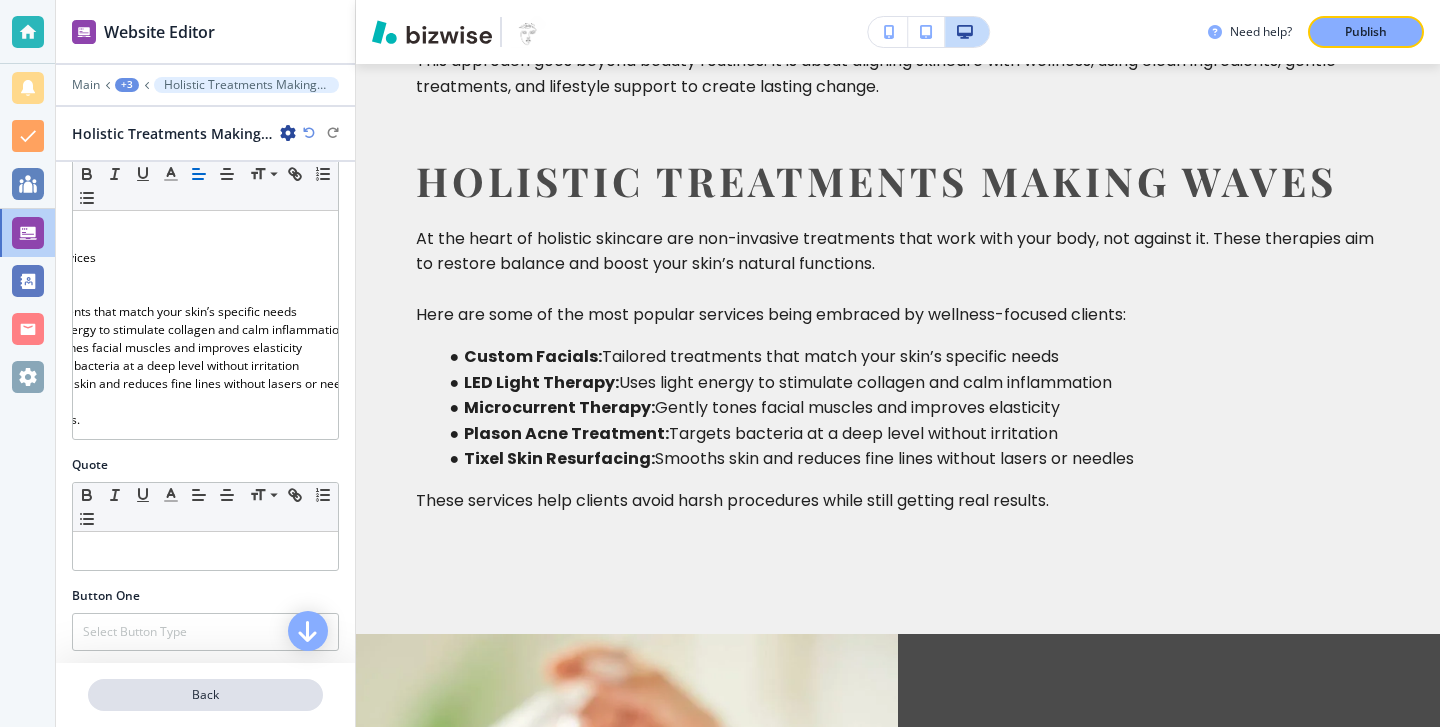 click on "Back" at bounding box center (205, 695) 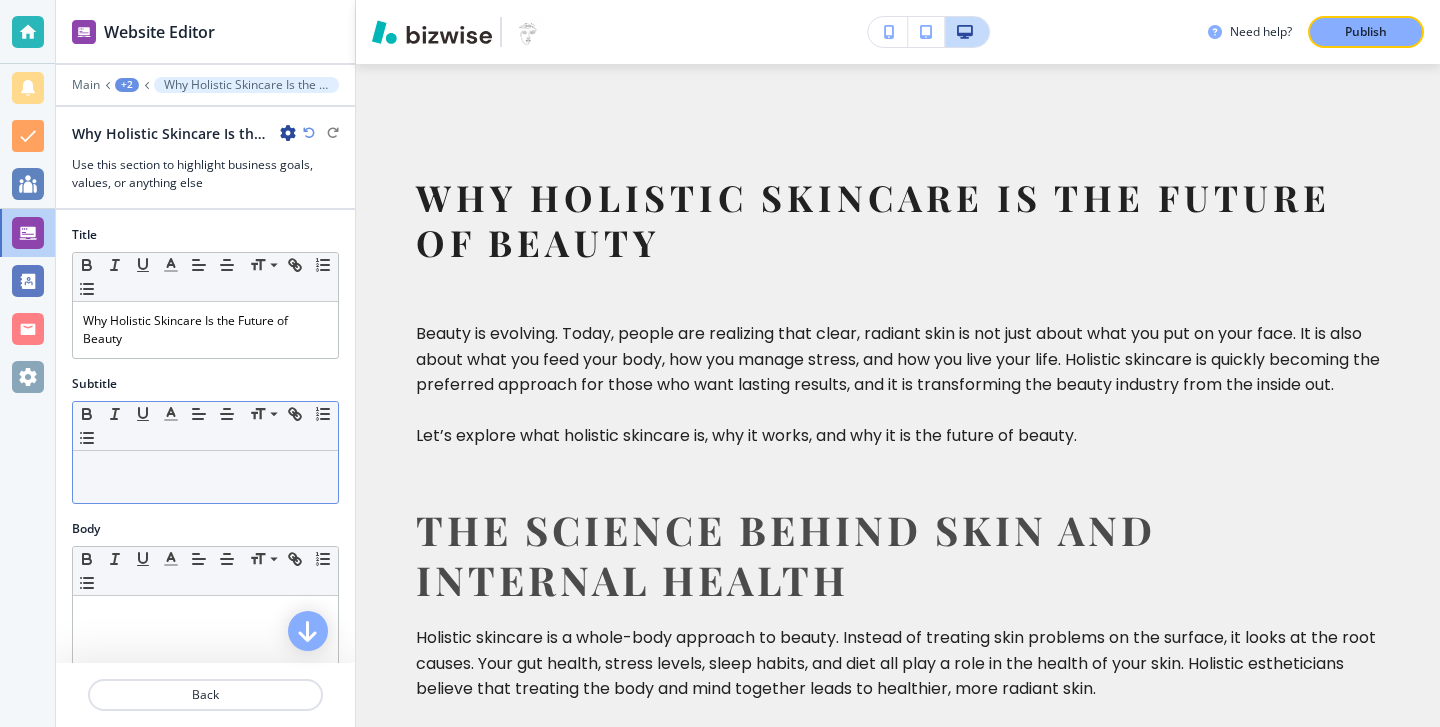 scroll, scrollTop: 731, scrollLeft: 0, axis: vertical 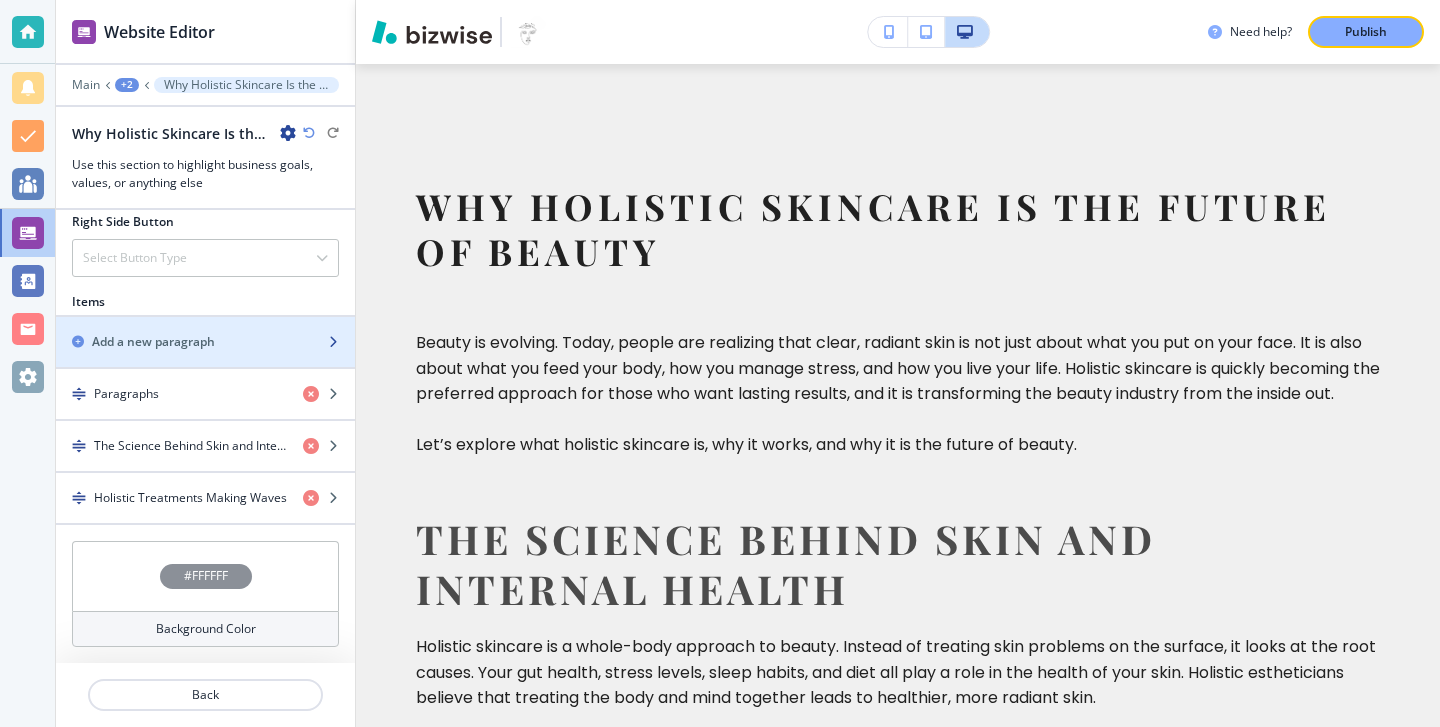 click on "Add a new paragraph" at bounding box center (183, 342) 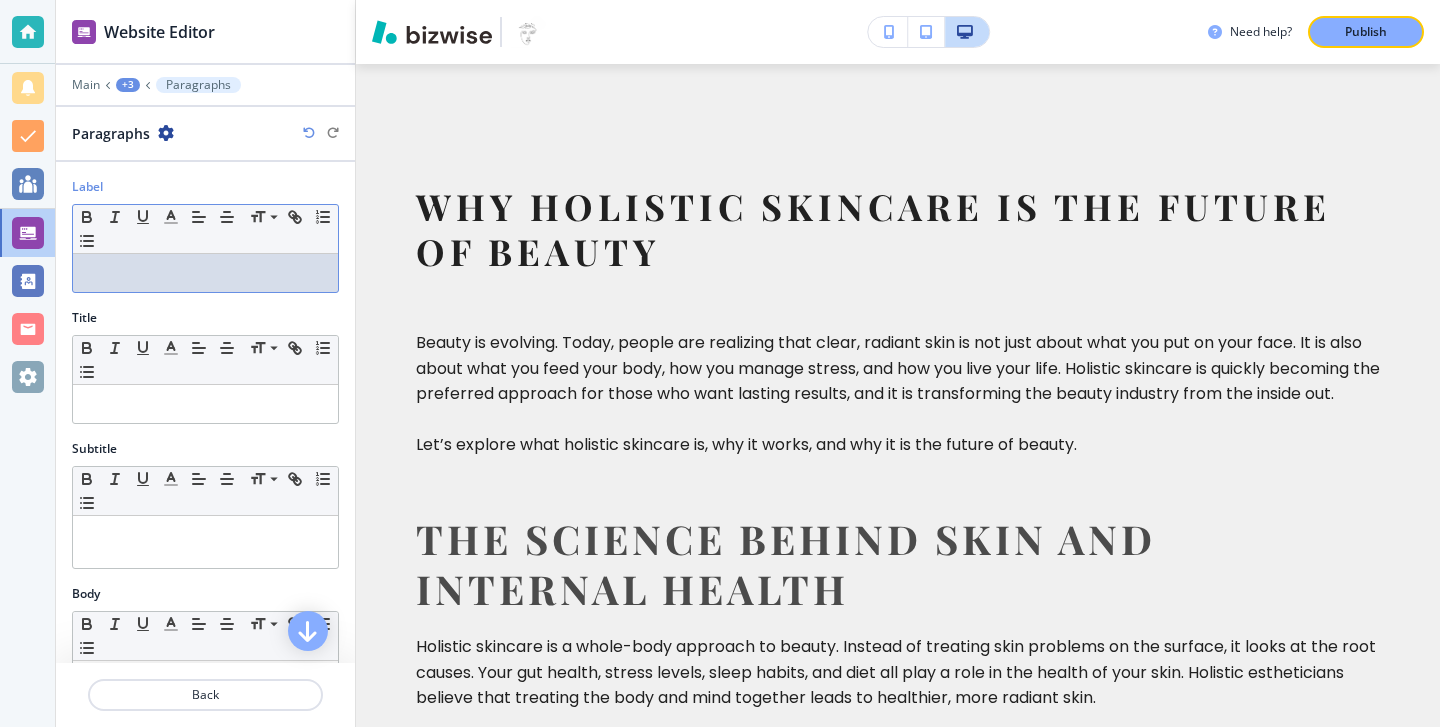 click at bounding box center [205, 273] 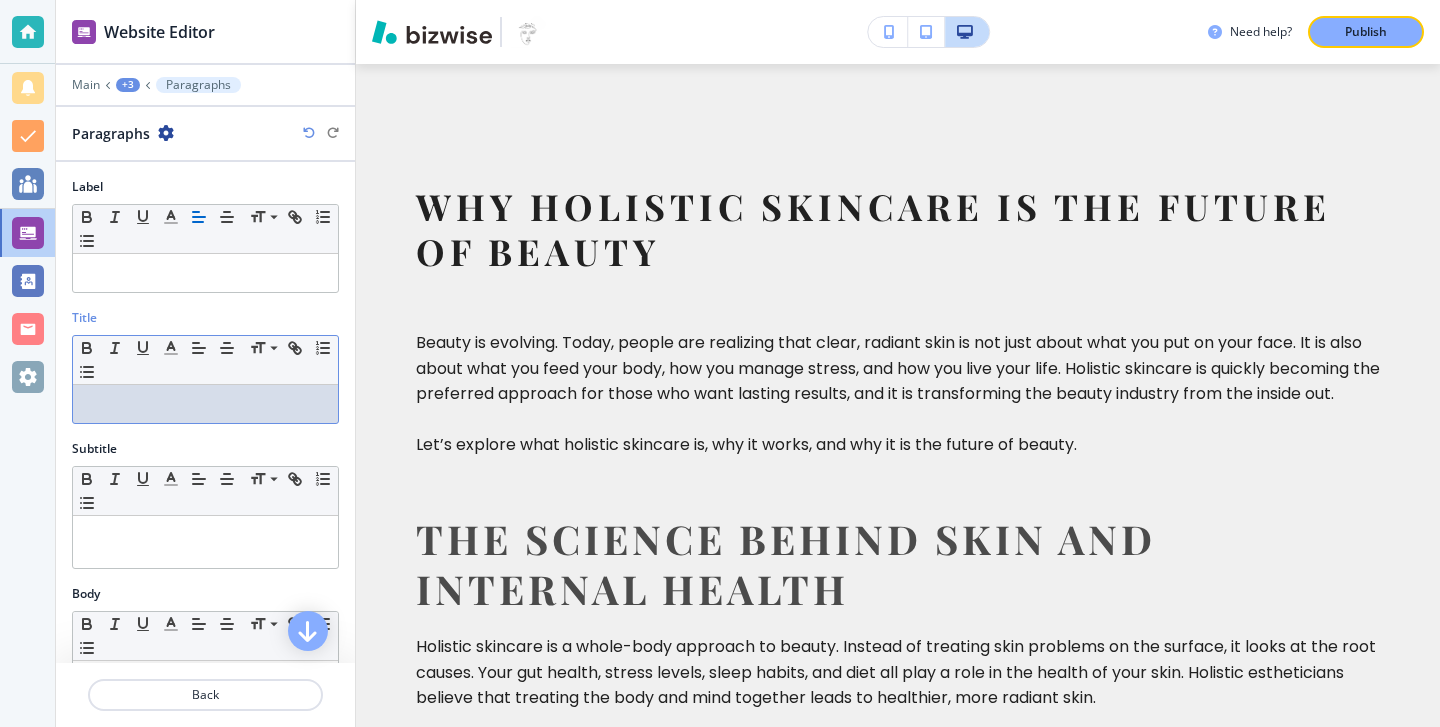 click on "Title                                           Small Normal Large Huge" at bounding box center (205, 374) 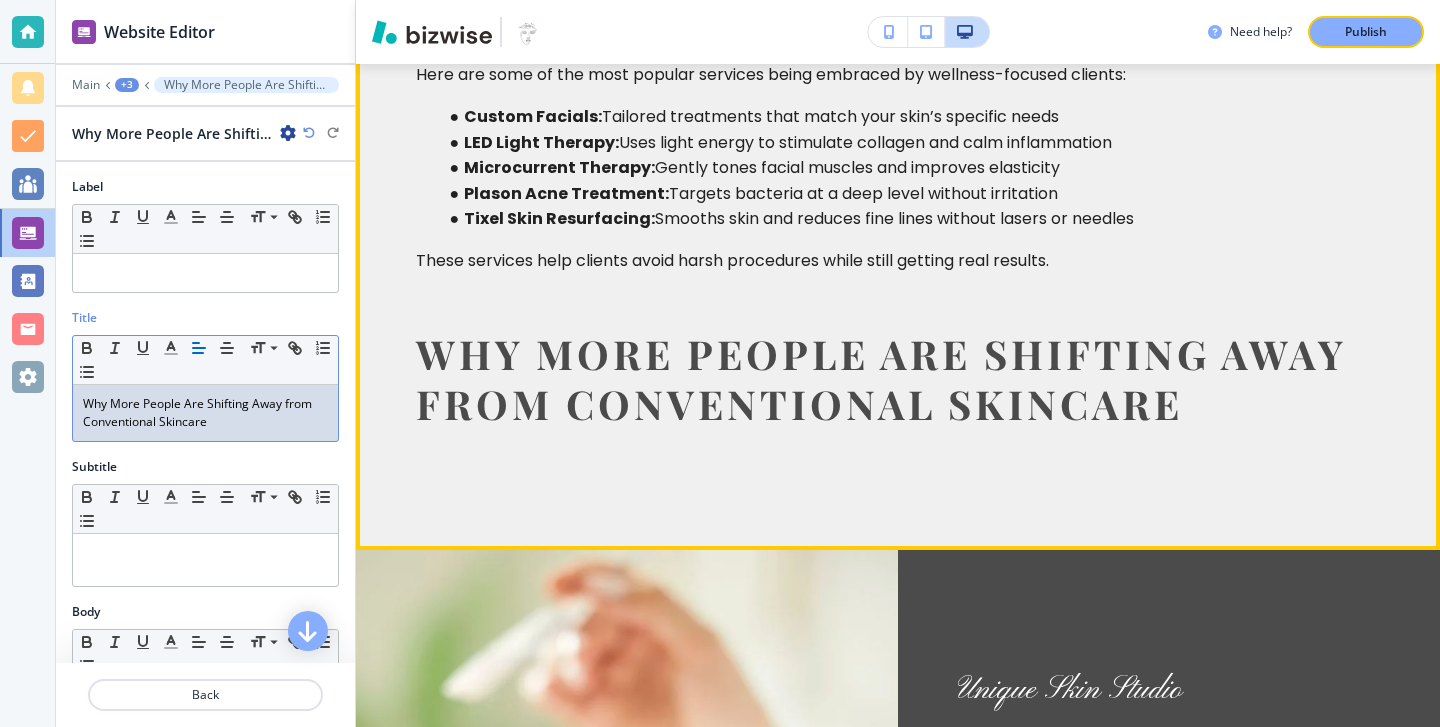 scroll, scrollTop: 1745, scrollLeft: 0, axis: vertical 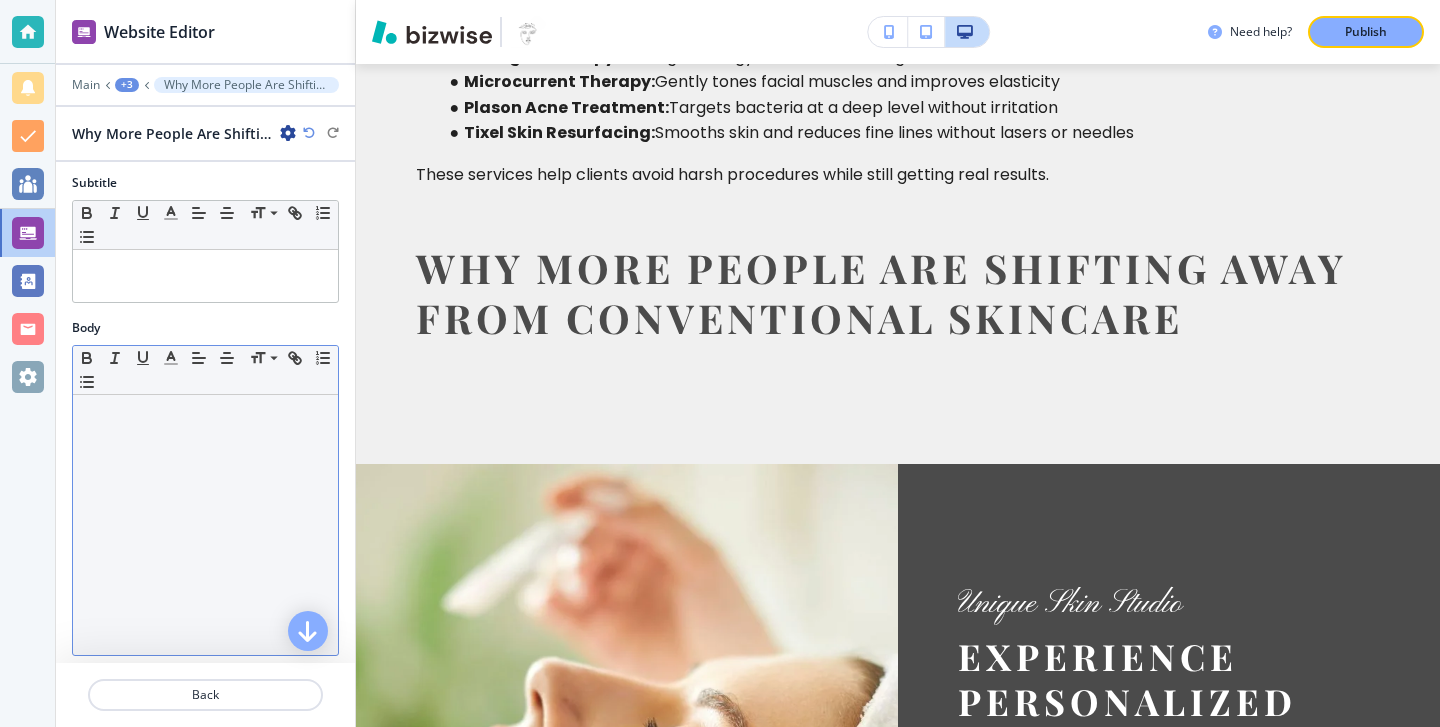 click at bounding box center [205, 525] 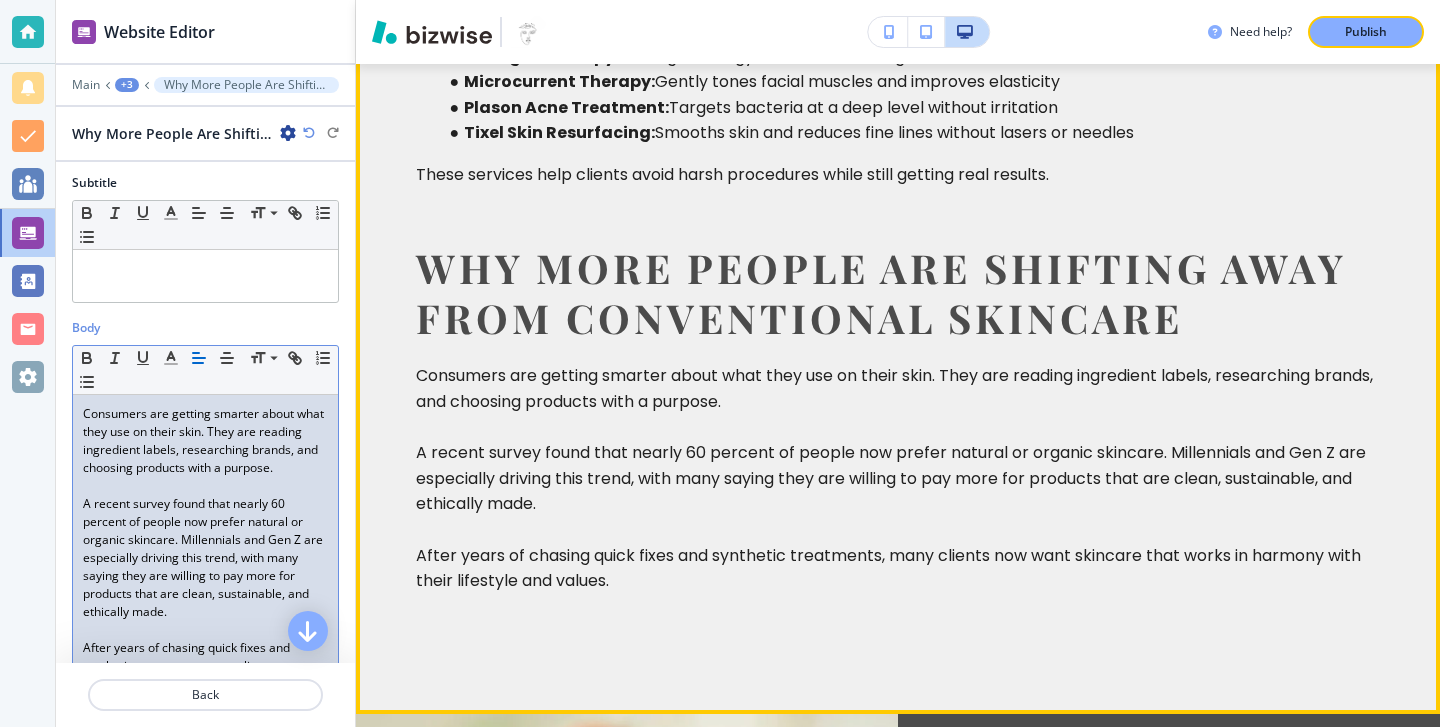 scroll, scrollTop: 0, scrollLeft: 0, axis: both 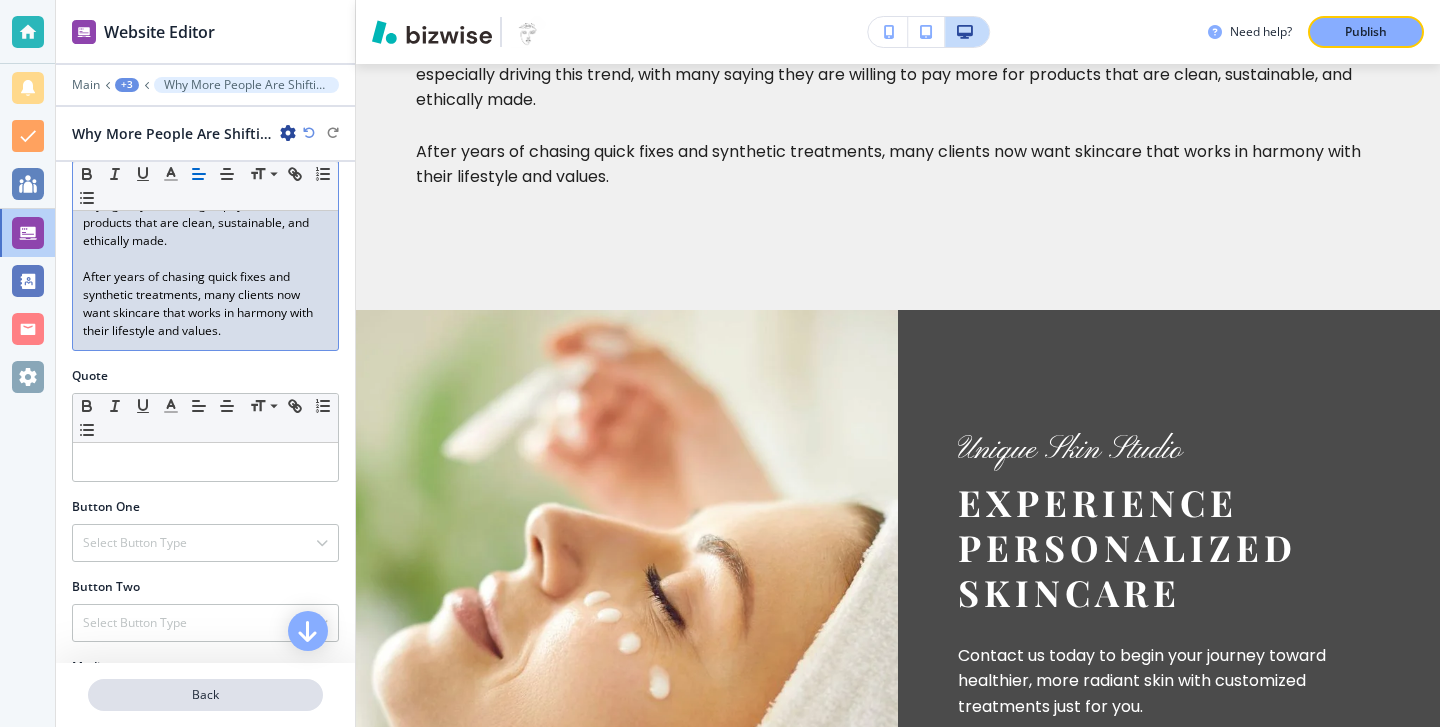 click on "Back" at bounding box center [205, 695] 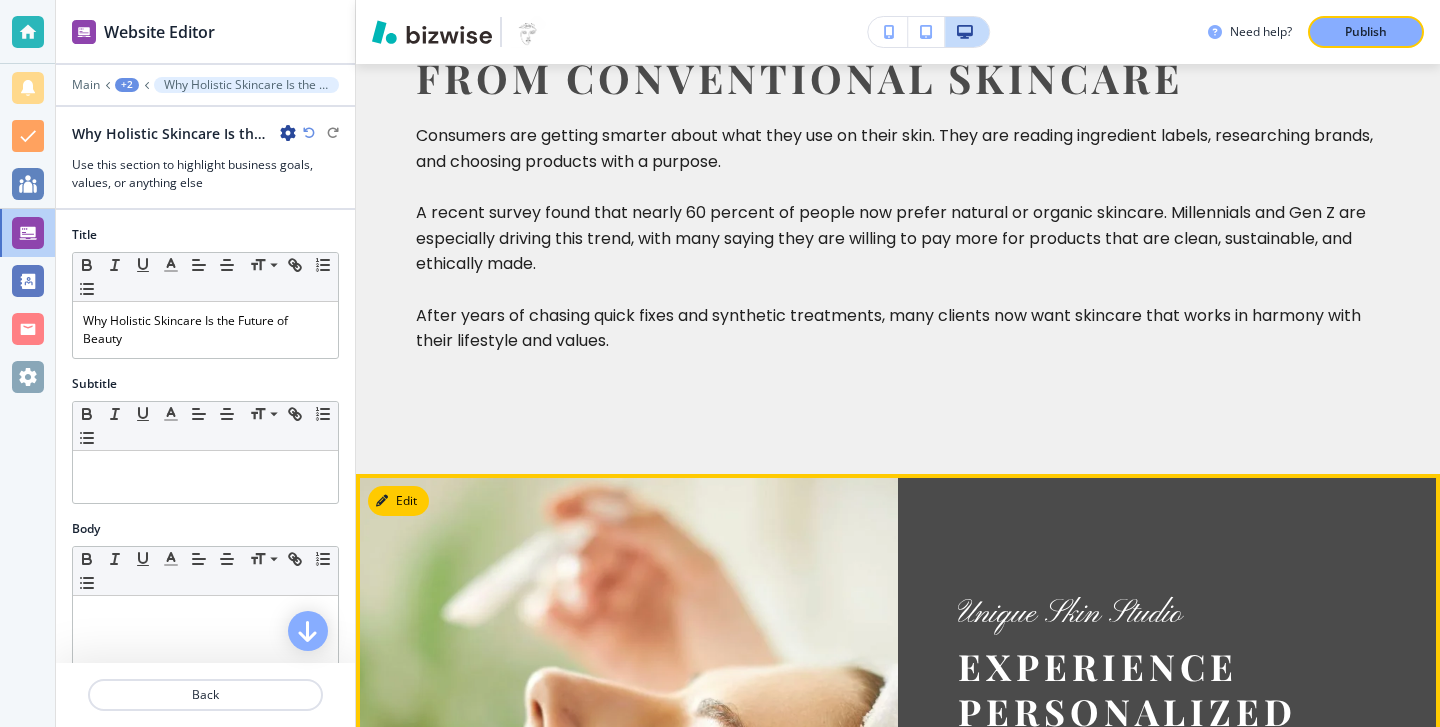 scroll, scrollTop: 1159, scrollLeft: 0, axis: vertical 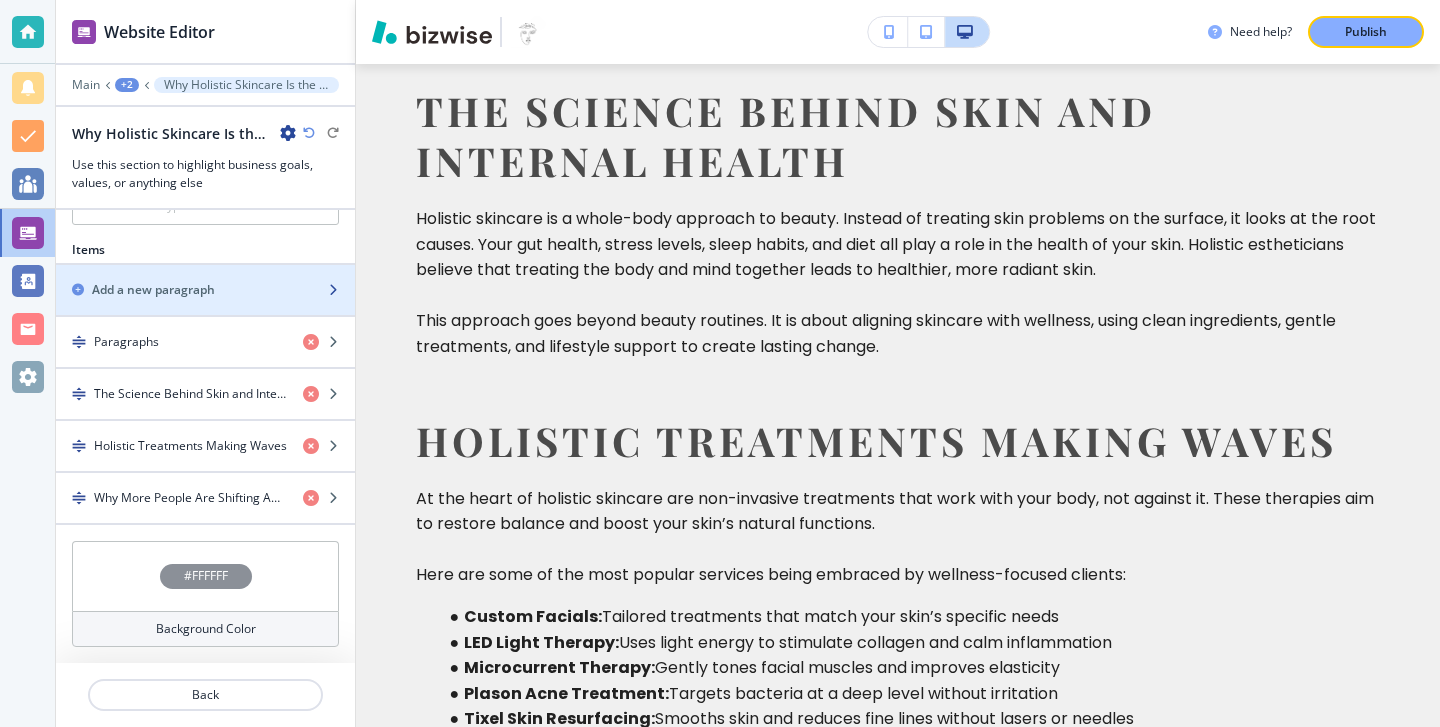 click on "Add a new paragraph" at bounding box center (183, 290) 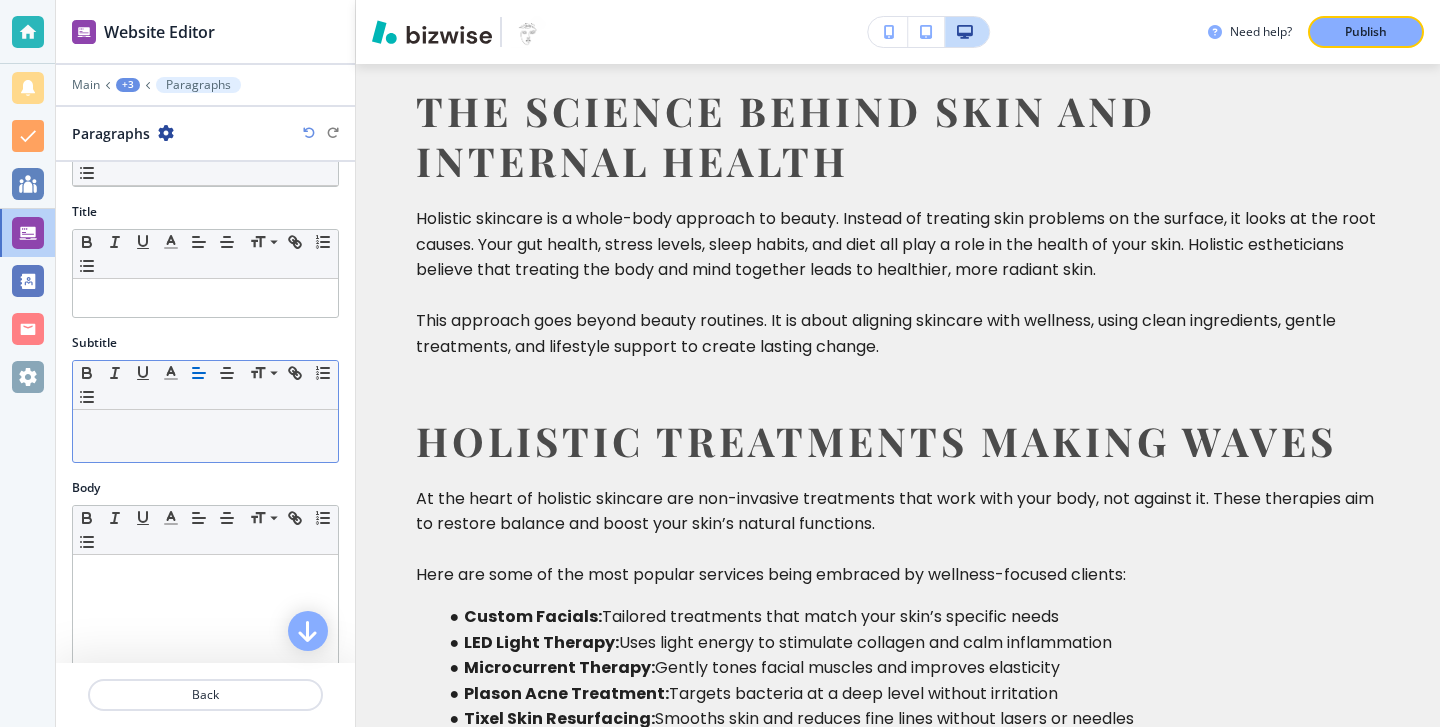 scroll, scrollTop: 0, scrollLeft: 0, axis: both 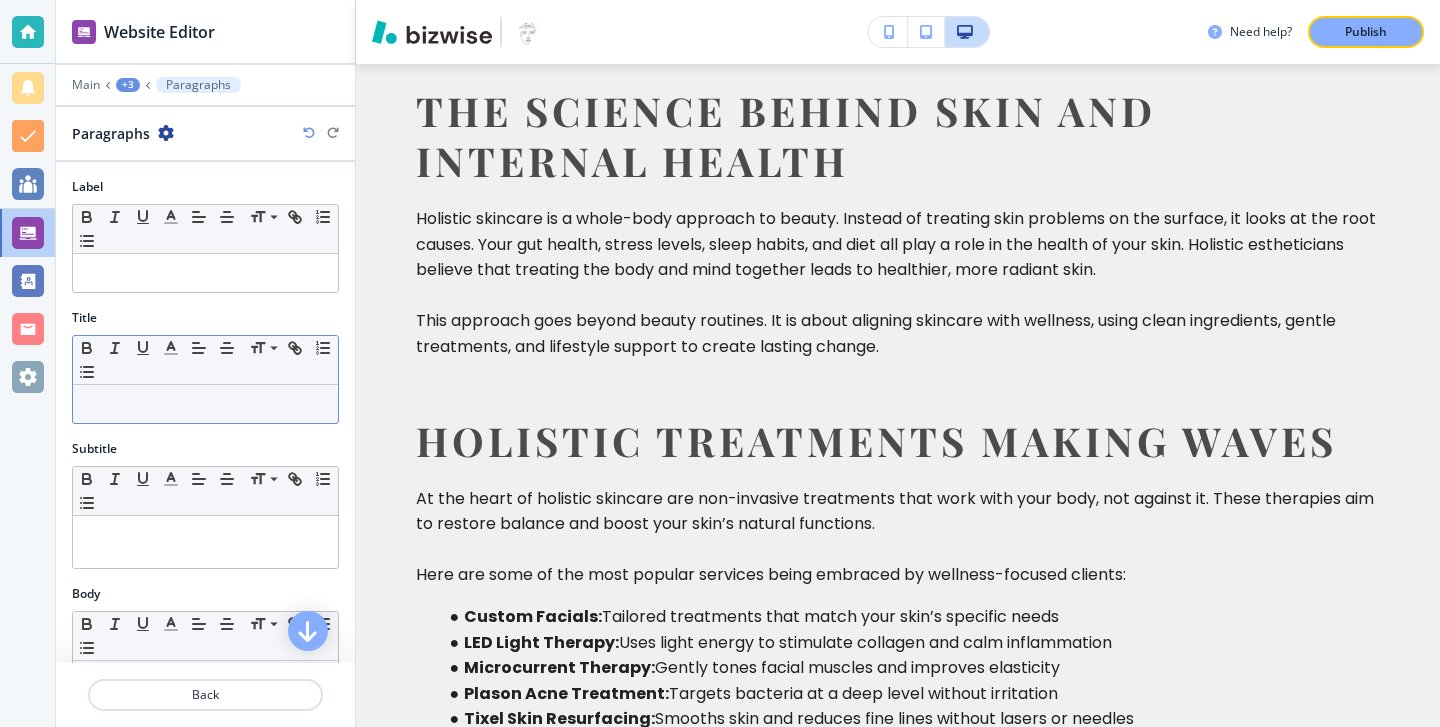 click at bounding box center (205, 404) 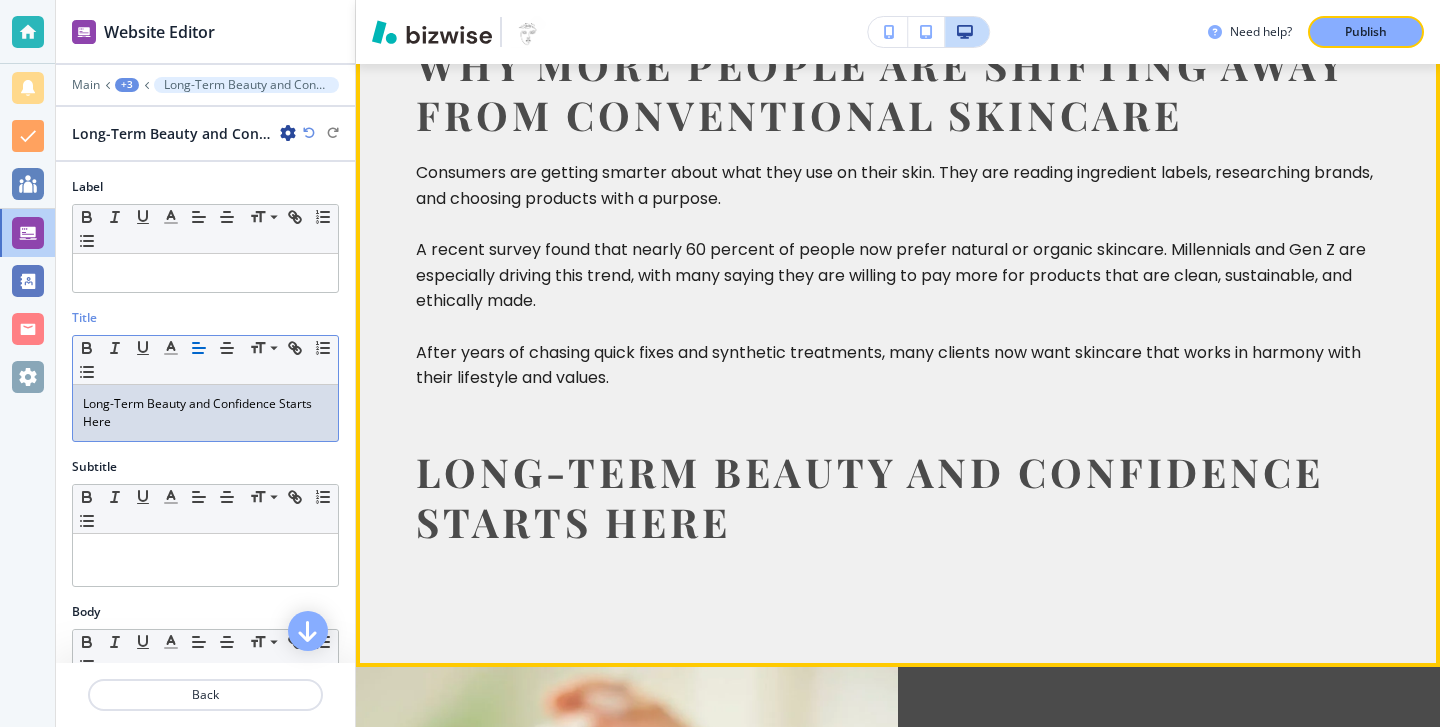 scroll, scrollTop: 1834, scrollLeft: 0, axis: vertical 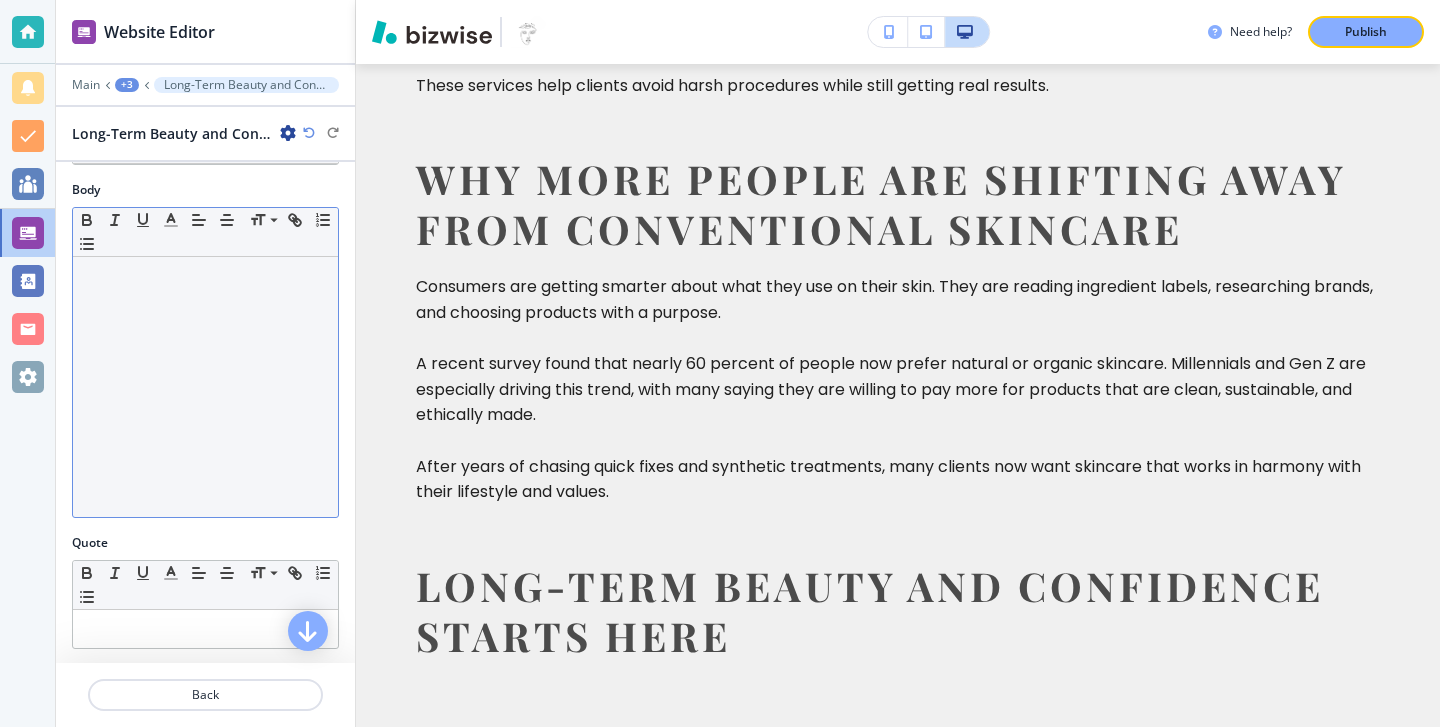 click at bounding box center [205, 387] 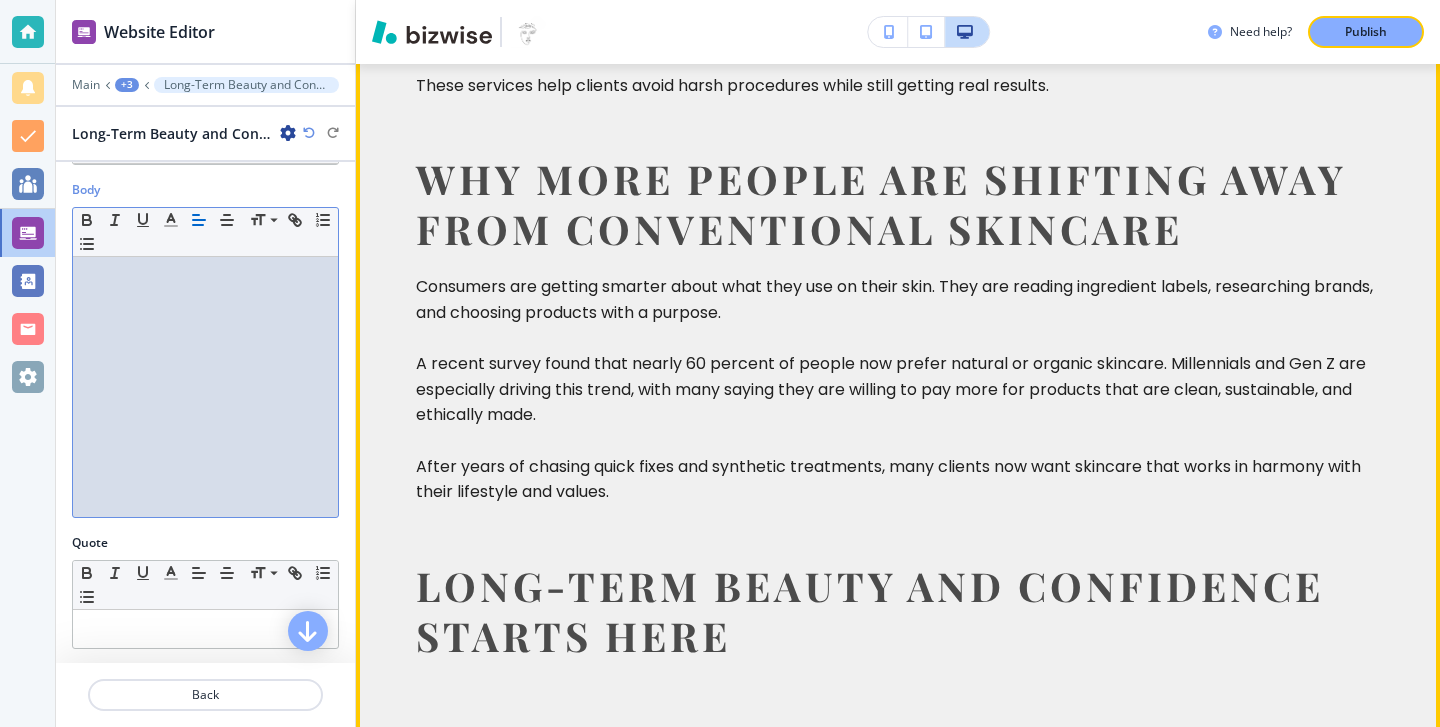 scroll, scrollTop: 0, scrollLeft: 0, axis: both 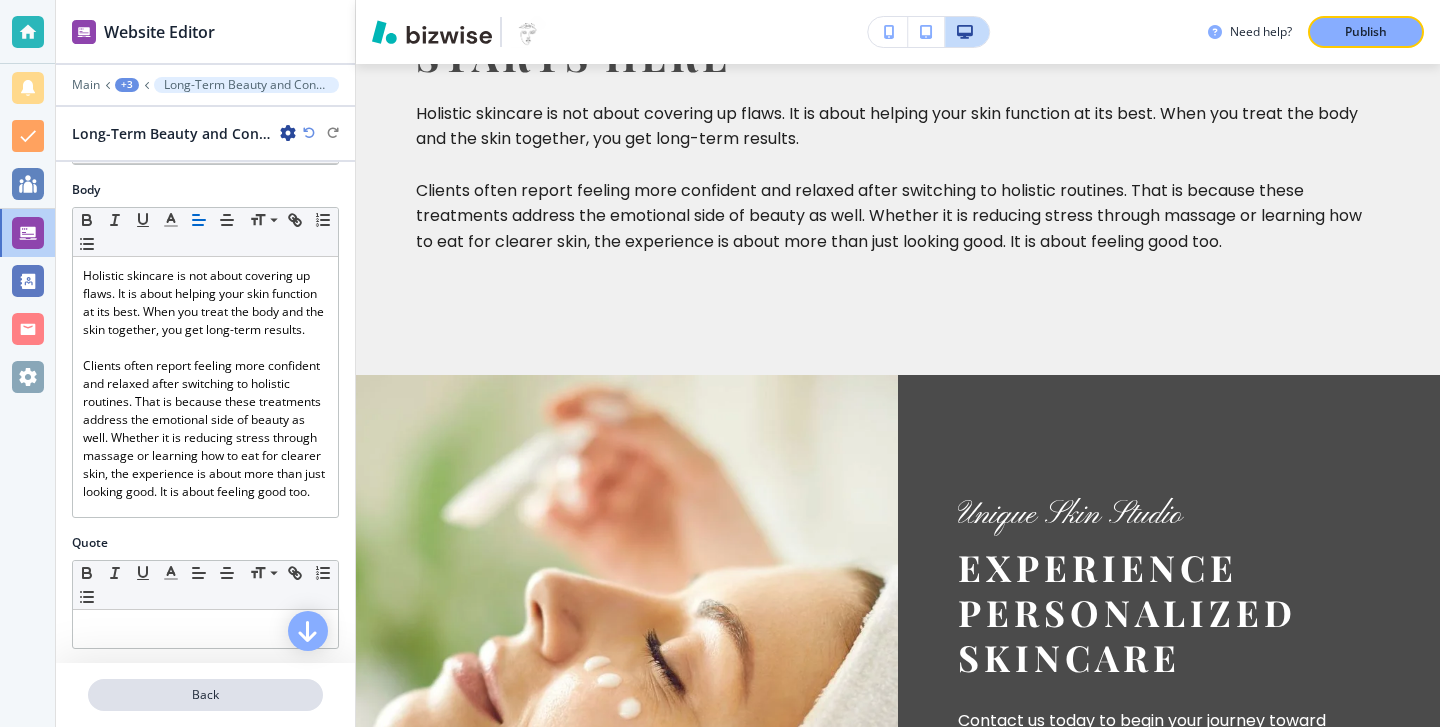 click on "Back" at bounding box center [205, 695] 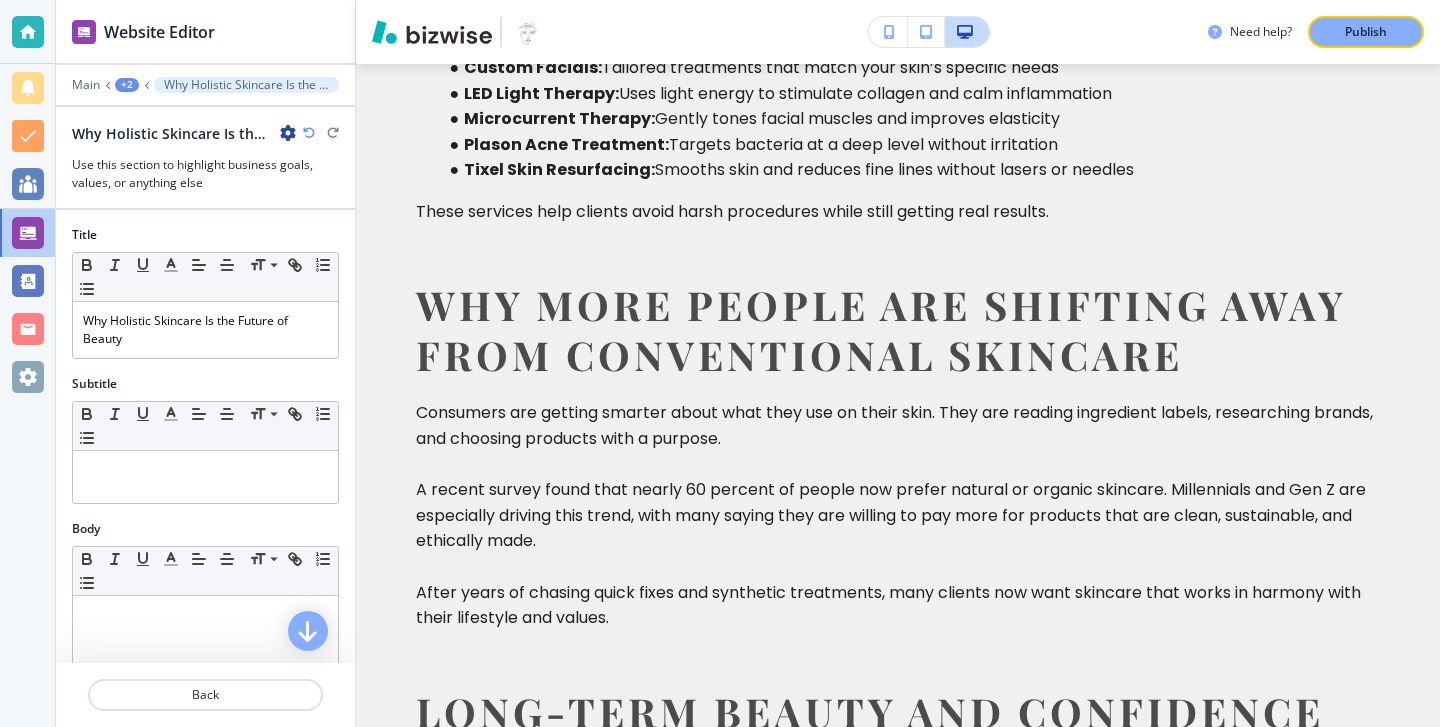 scroll, scrollTop: 1237, scrollLeft: 0, axis: vertical 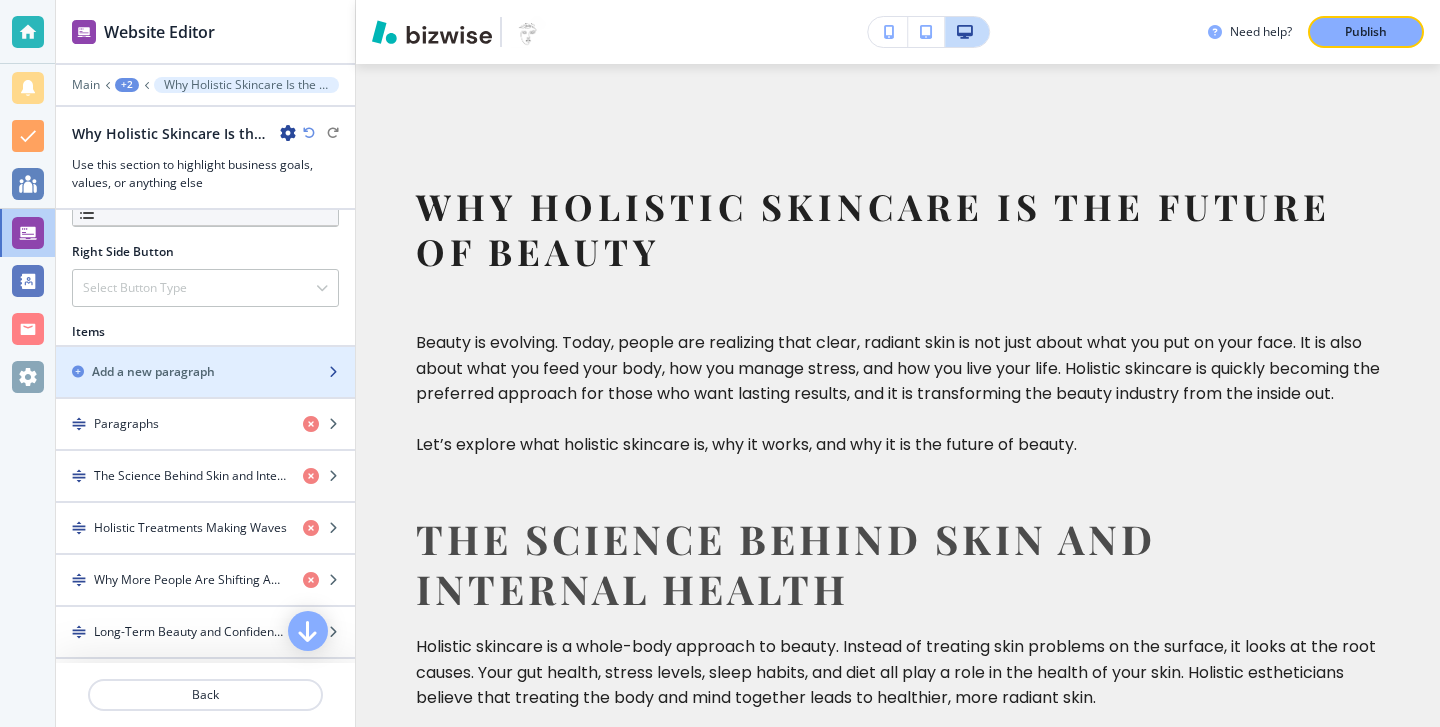 click at bounding box center (205, 389) 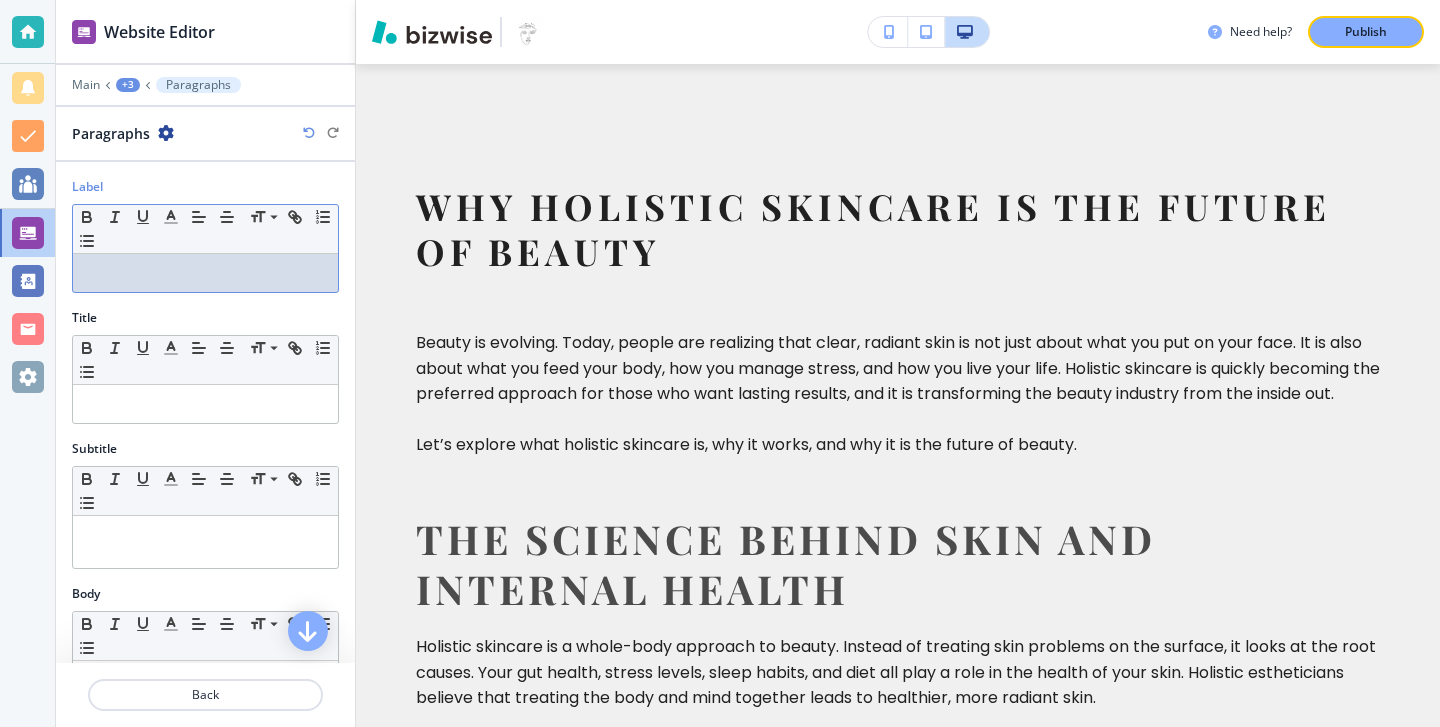 click at bounding box center (205, 273) 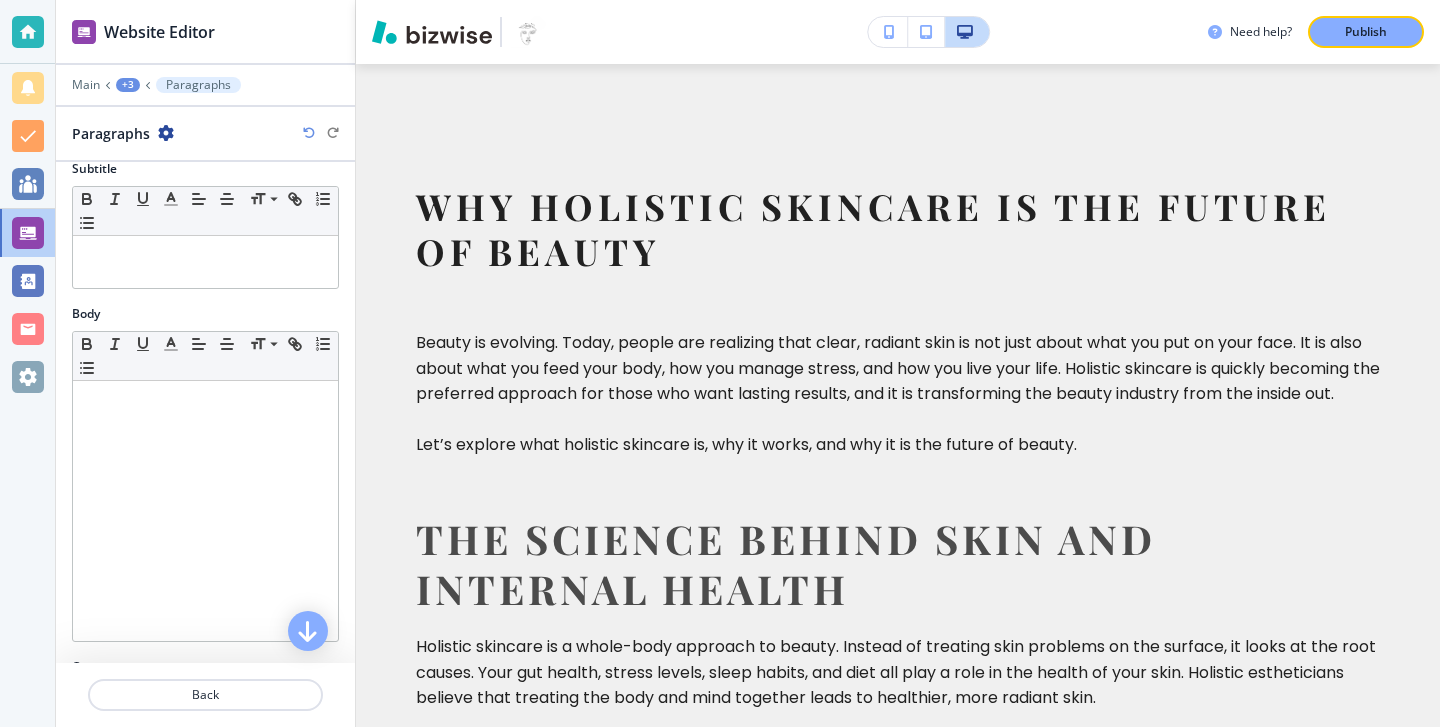 scroll, scrollTop: 393, scrollLeft: 0, axis: vertical 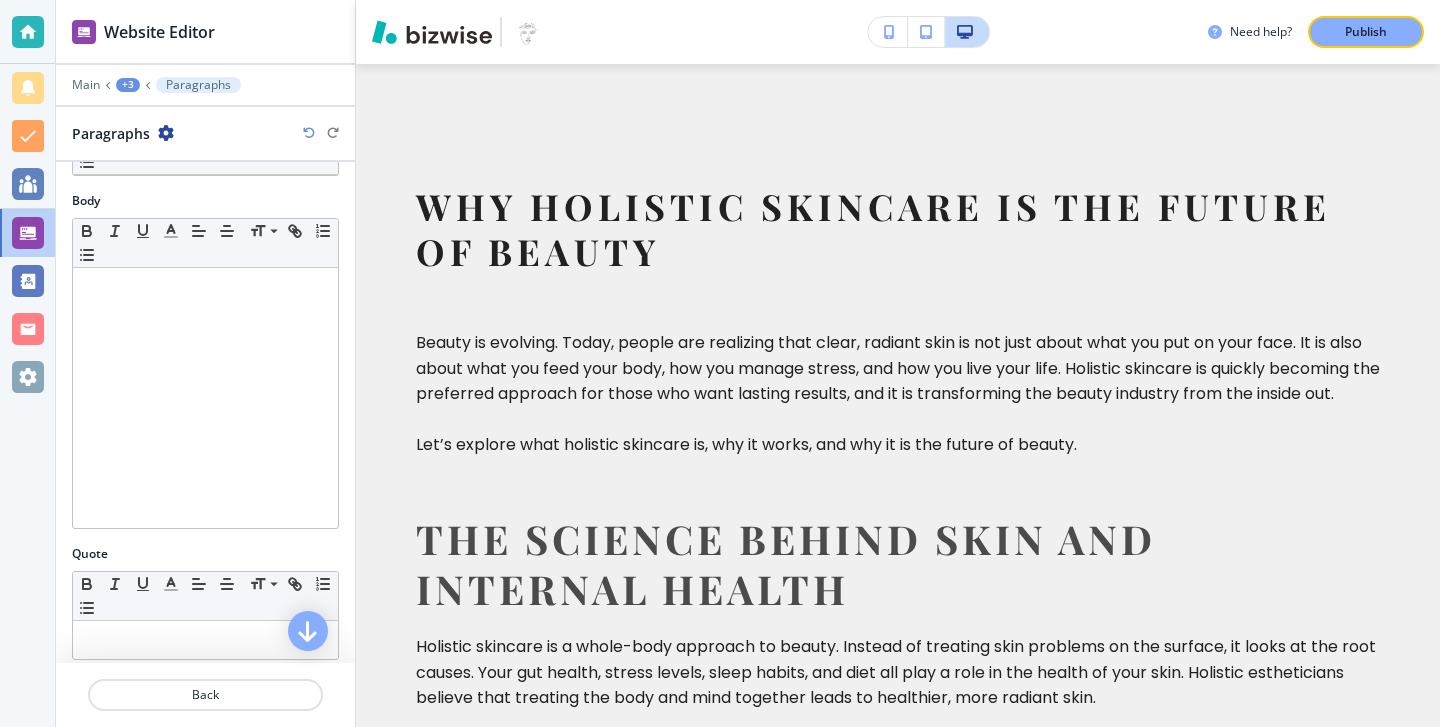 click at bounding box center (205, 398) 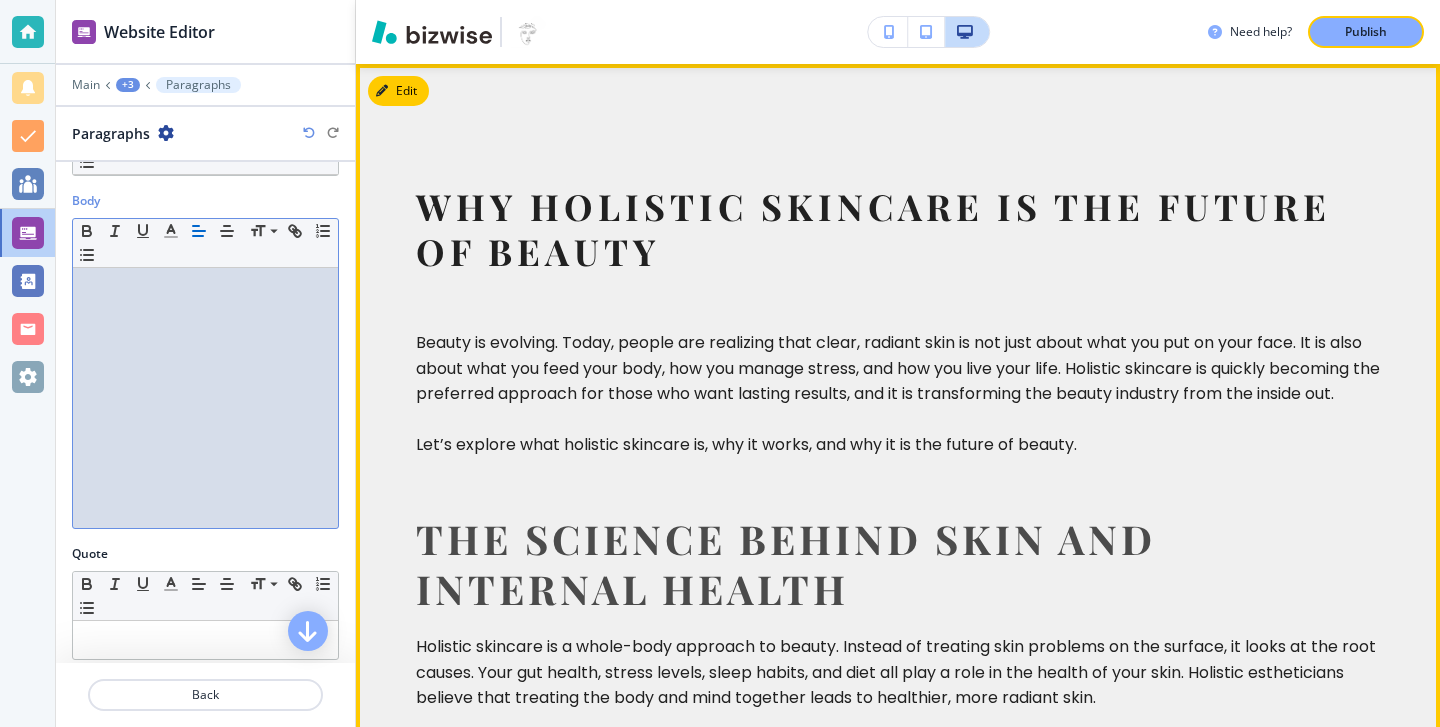 paste 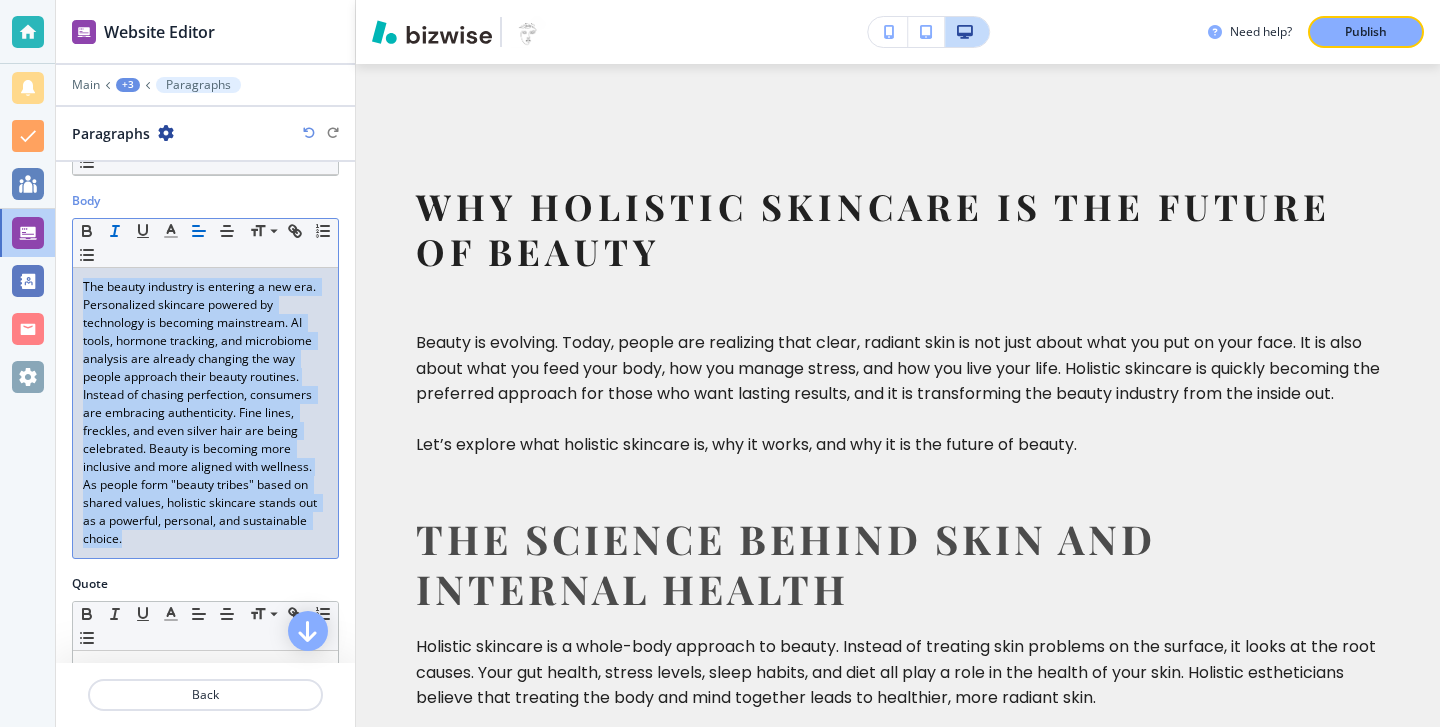 drag, startPoint x: 213, startPoint y: 541, endPoint x: 103, endPoint y: 226, distance: 333.65402 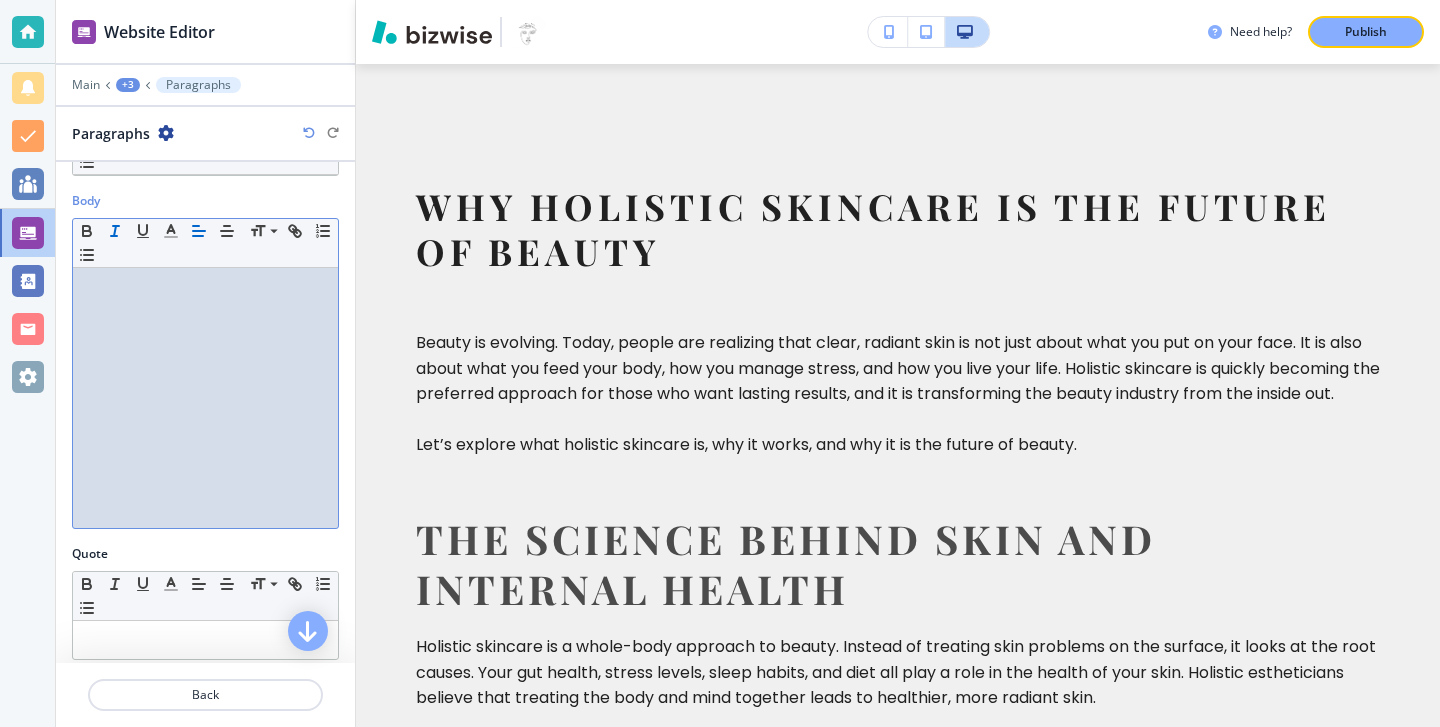 scroll, scrollTop: 0, scrollLeft: 0, axis: both 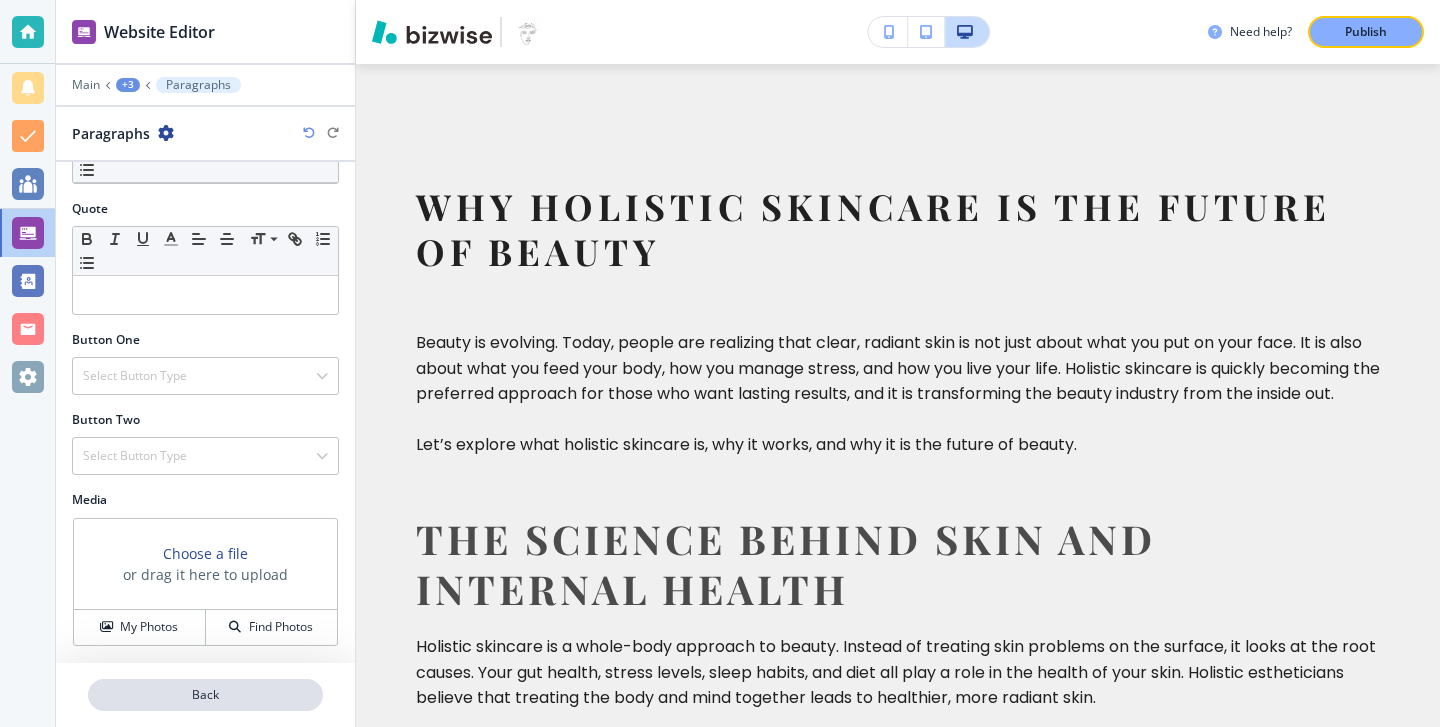 click on "Back" at bounding box center (205, 695) 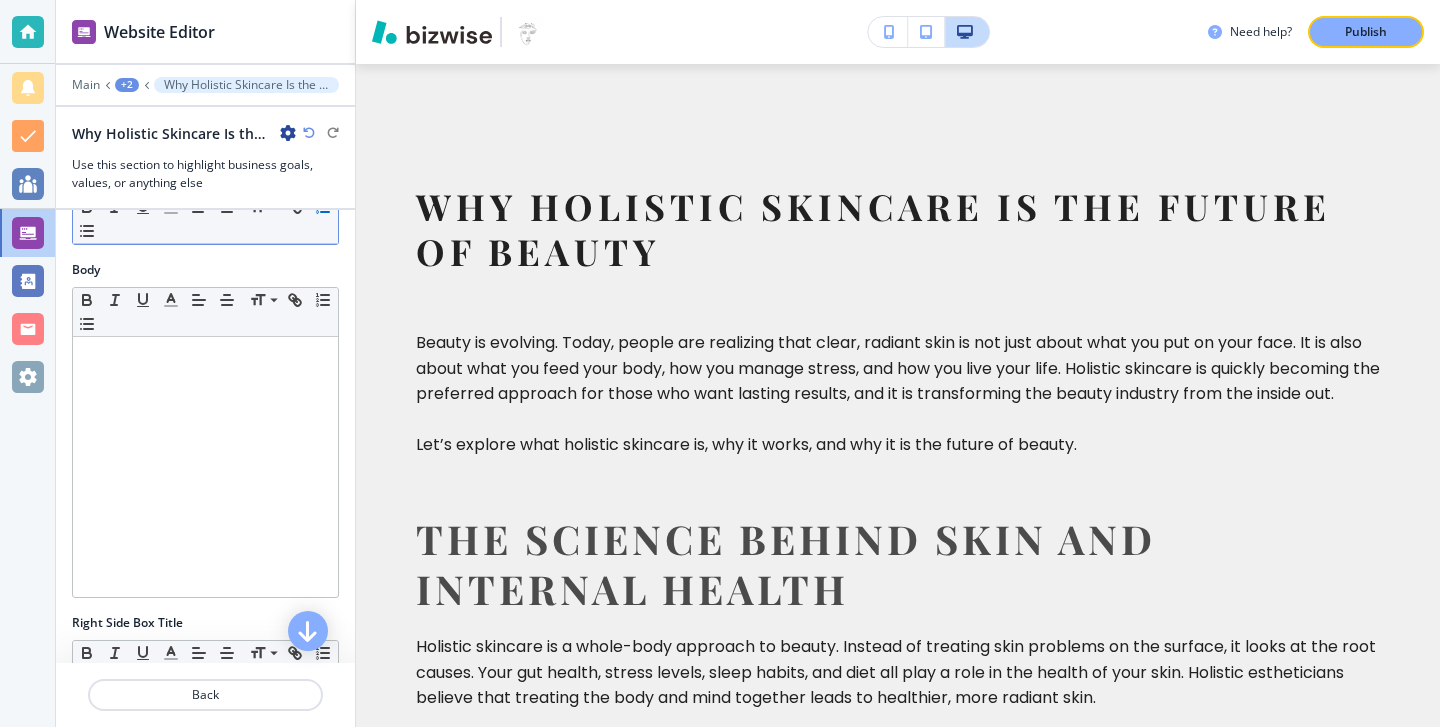 scroll, scrollTop: 358, scrollLeft: 0, axis: vertical 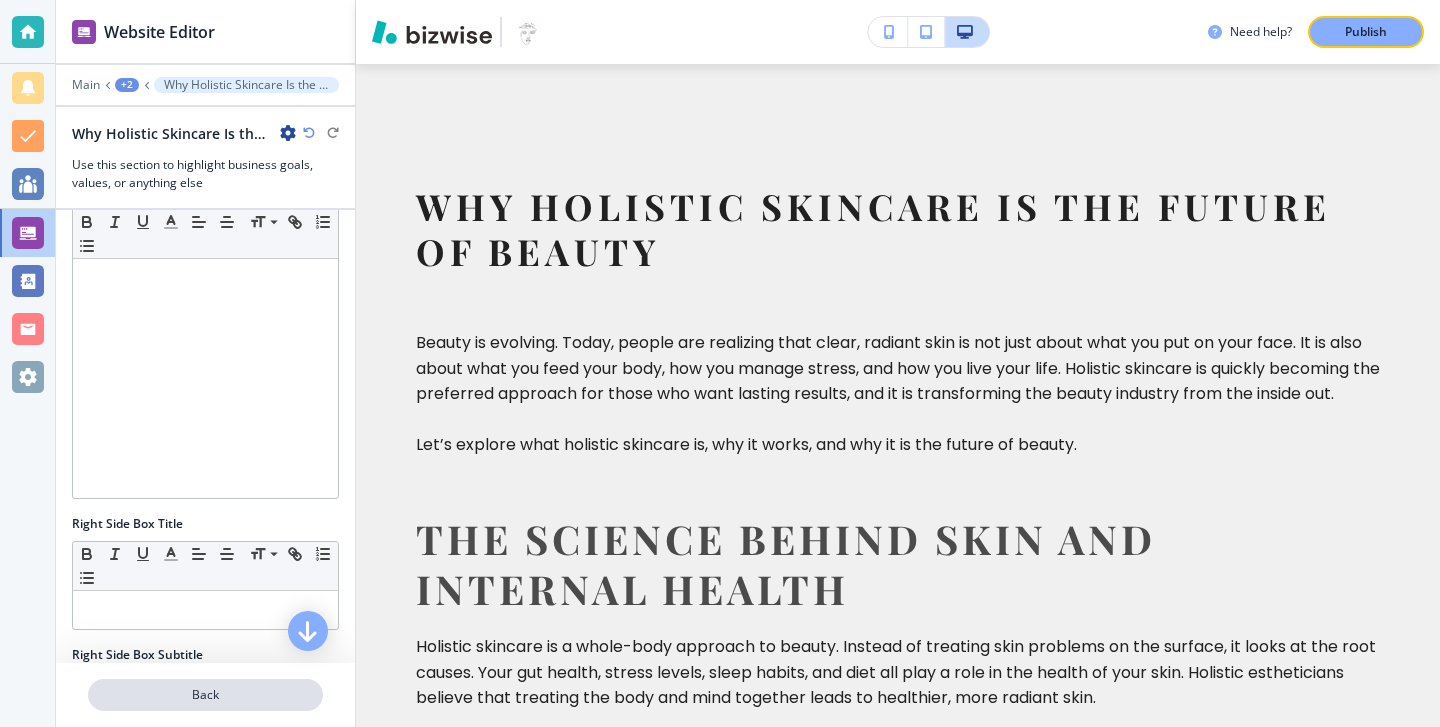 click on "Back" at bounding box center [205, 695] 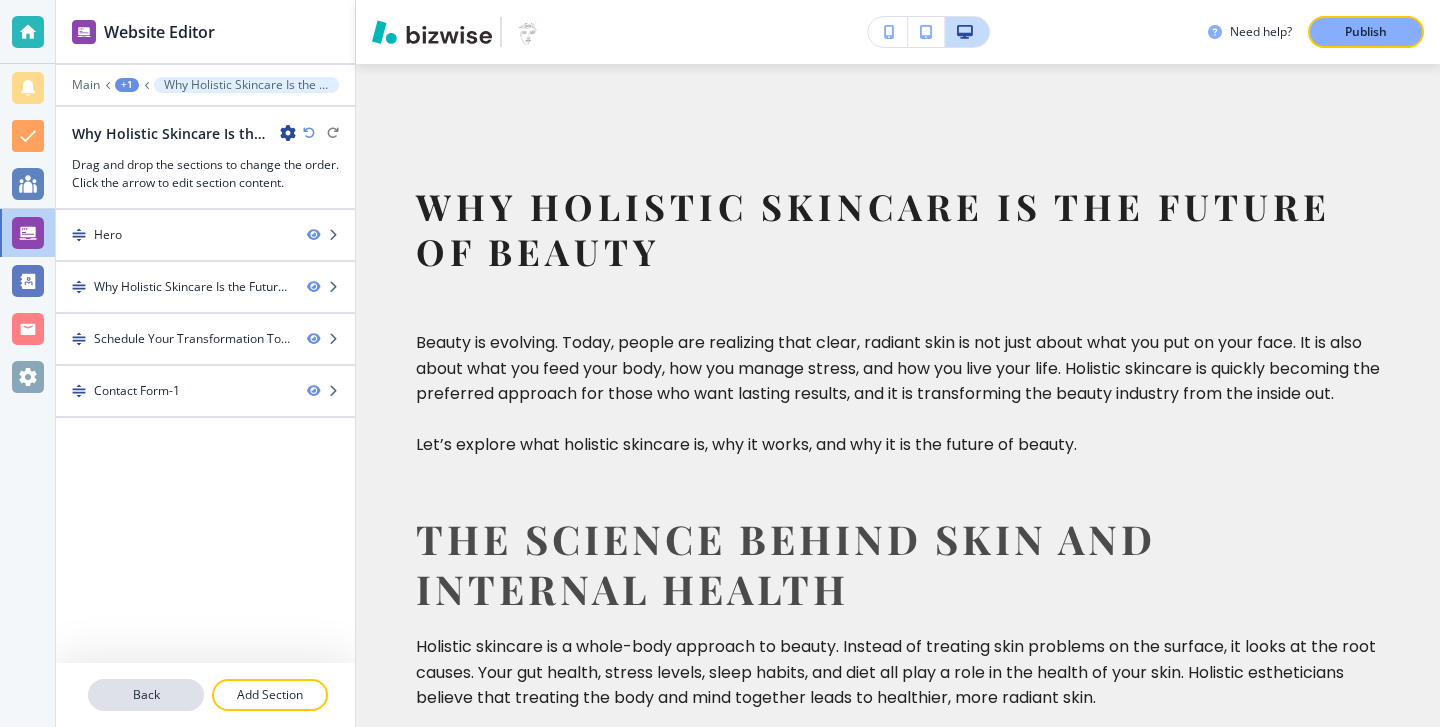 click on "Back" at bounding box center (146, 695) 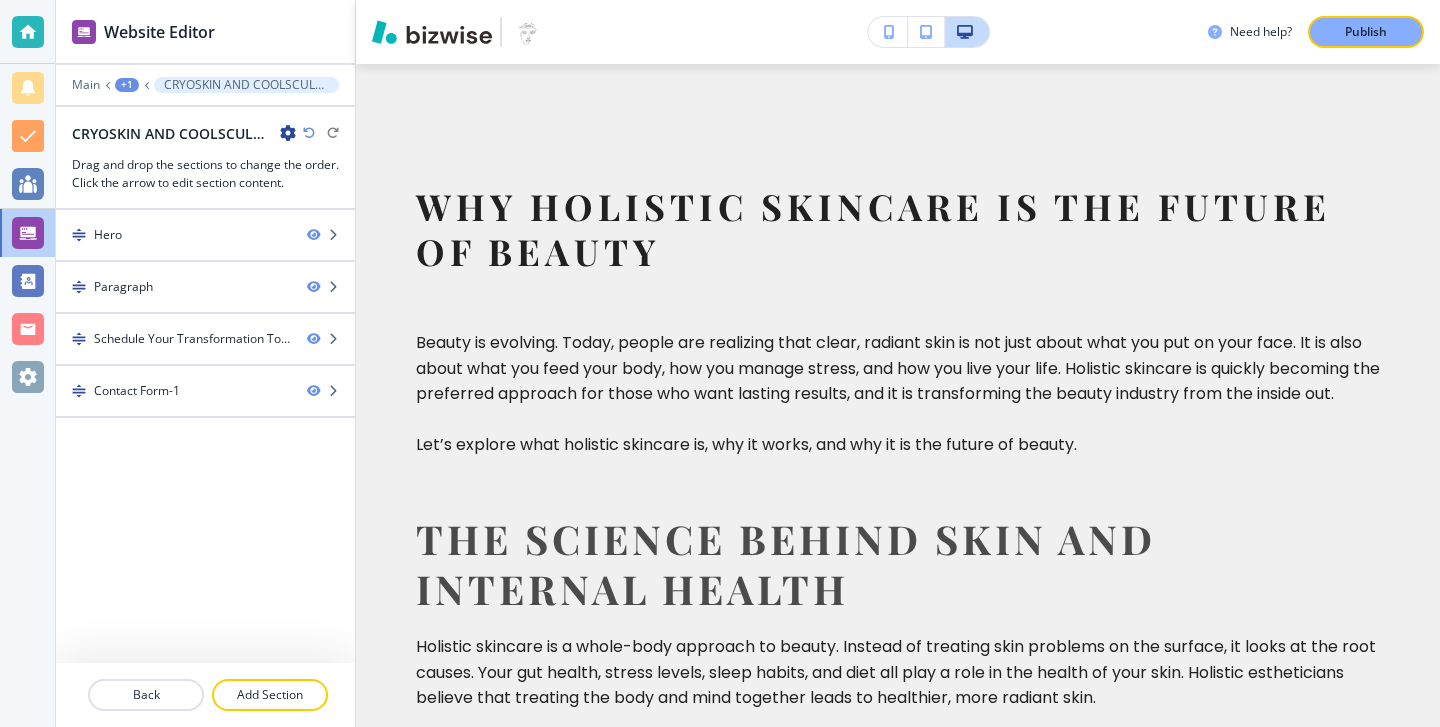 click on "Back" at bounding box center [146, 695] 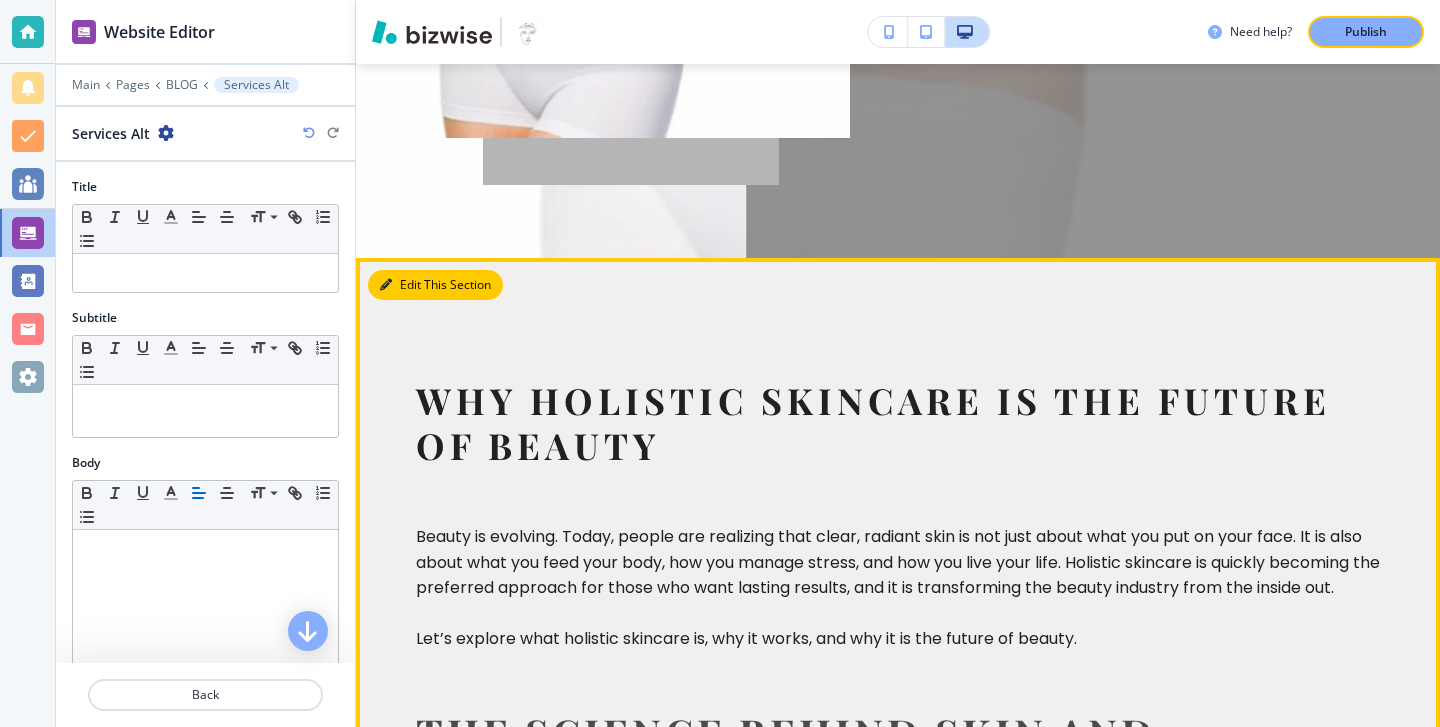 click on "Edit This Section" at bounding box center (435, 285) 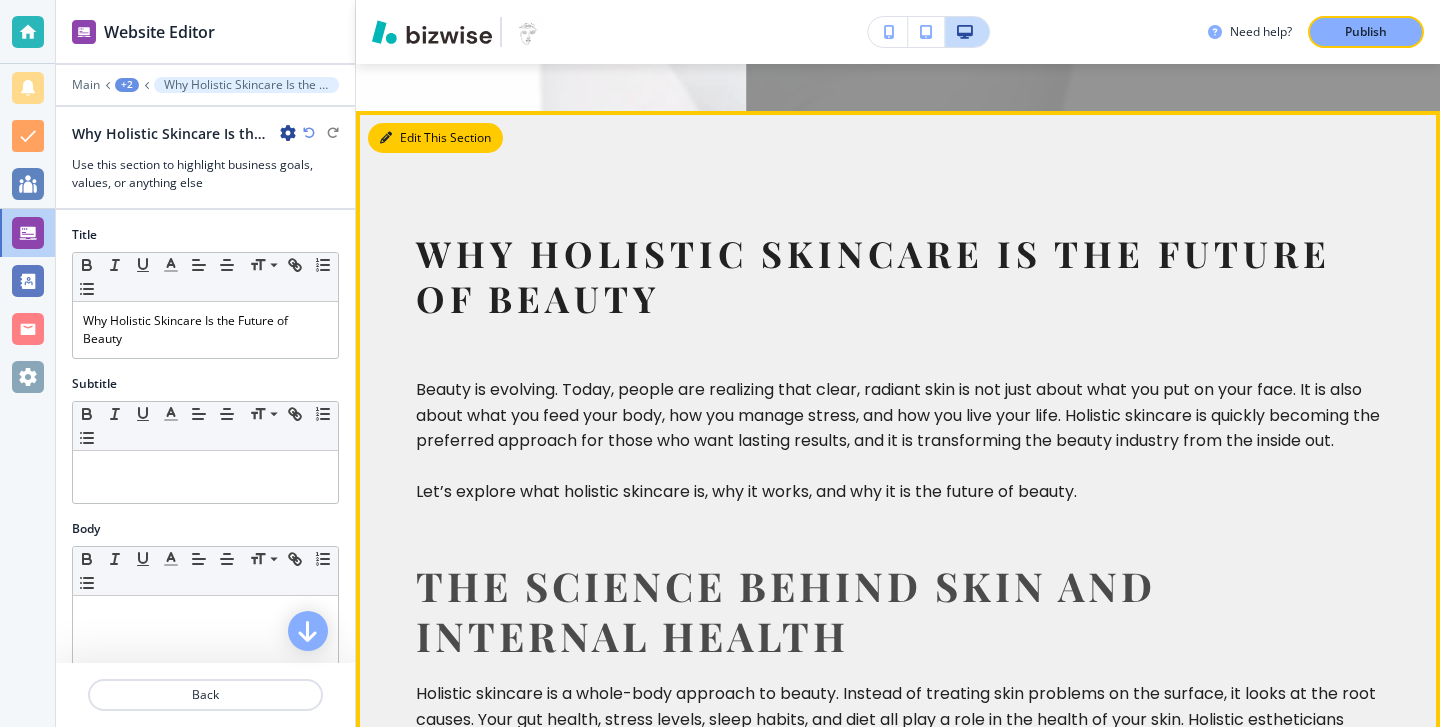 scroll, scrollTop: 731, scrollLeft: 0, axis: vertical 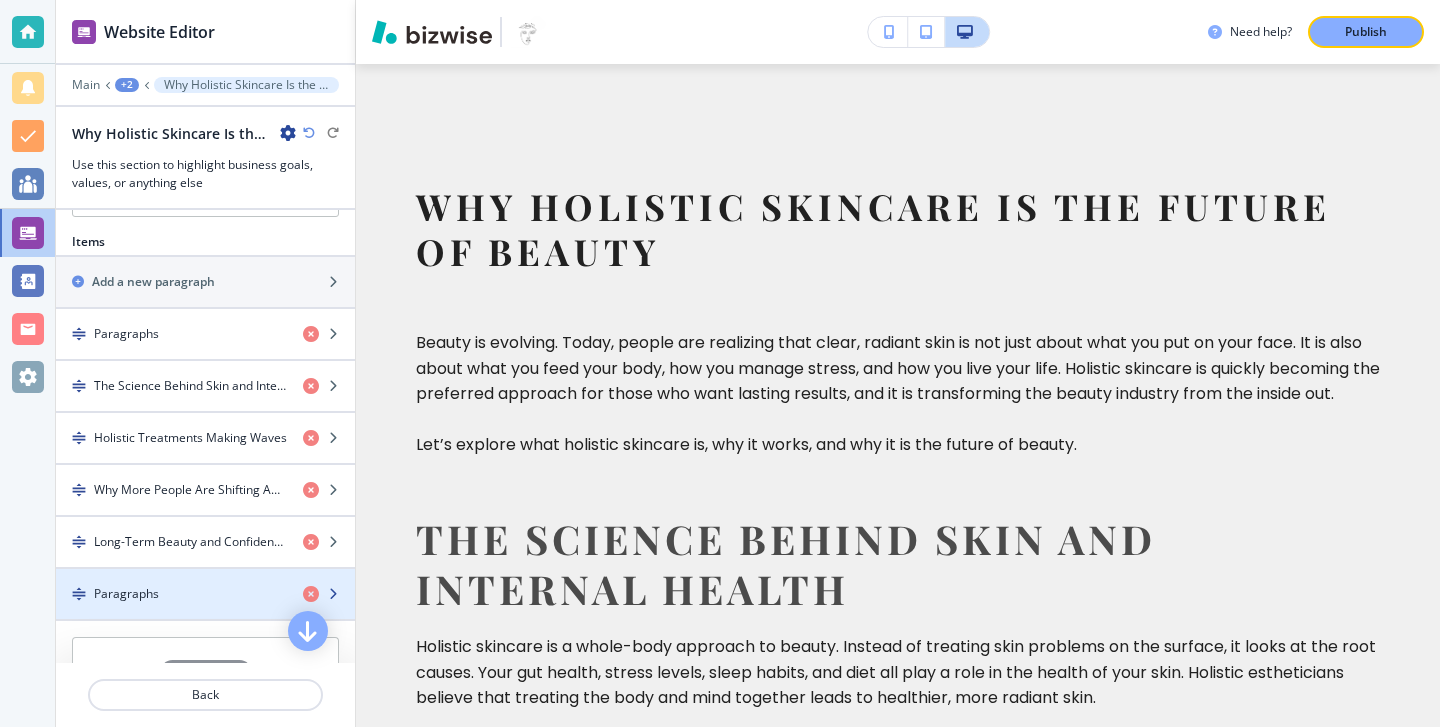 click on "Paragraphs" at bounding box center [171, 594] 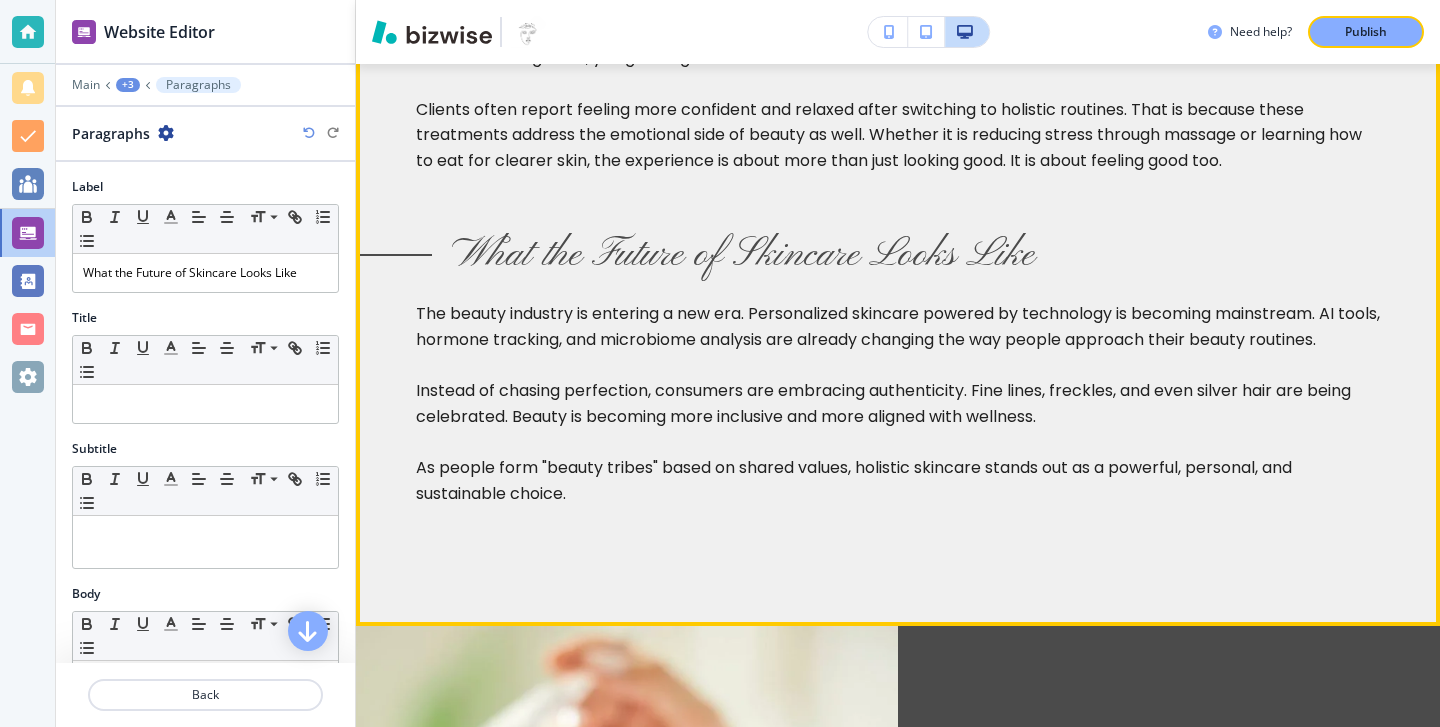 scroll, scrollTop: 2471, scrollLeft: 0, axis: vertical 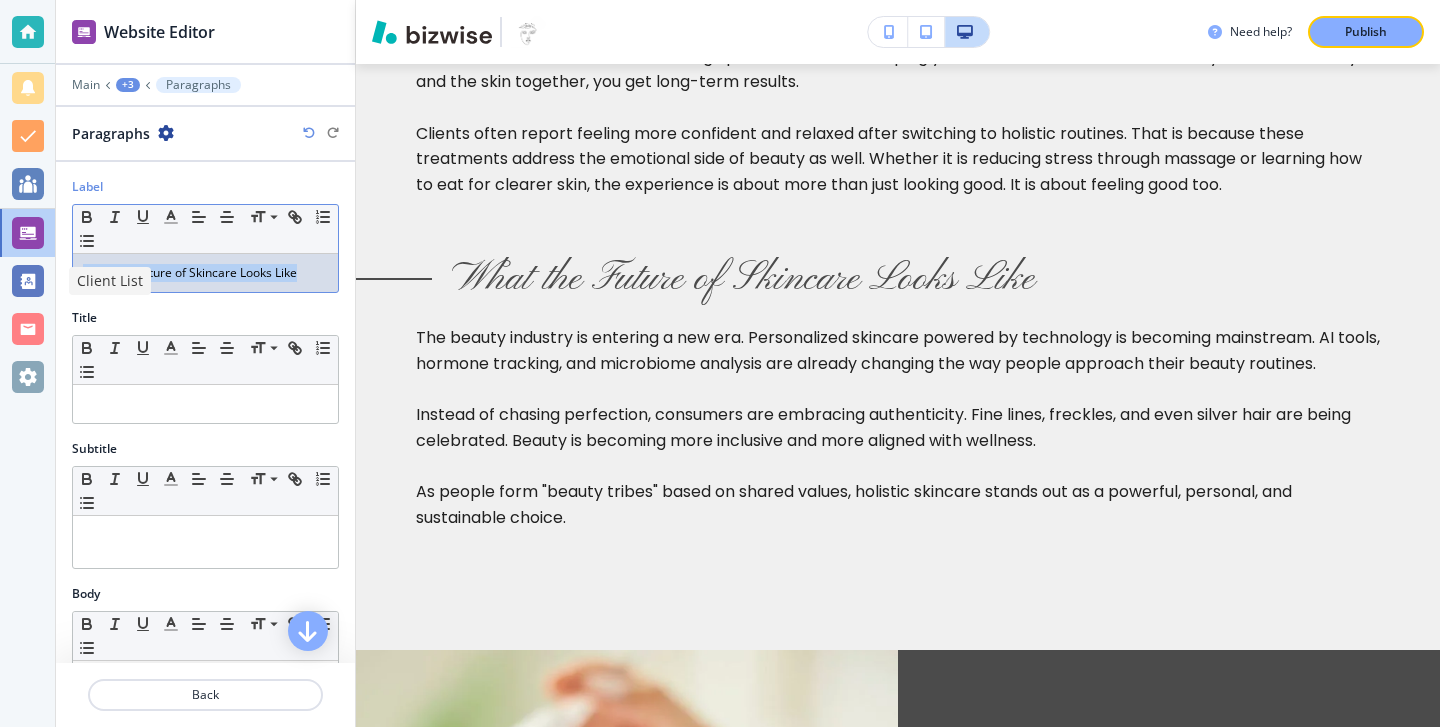 drag, startPoint x: 313, startPoint y: 273, endPoint x: 57, endPoint y: 276, distance: 256.01758 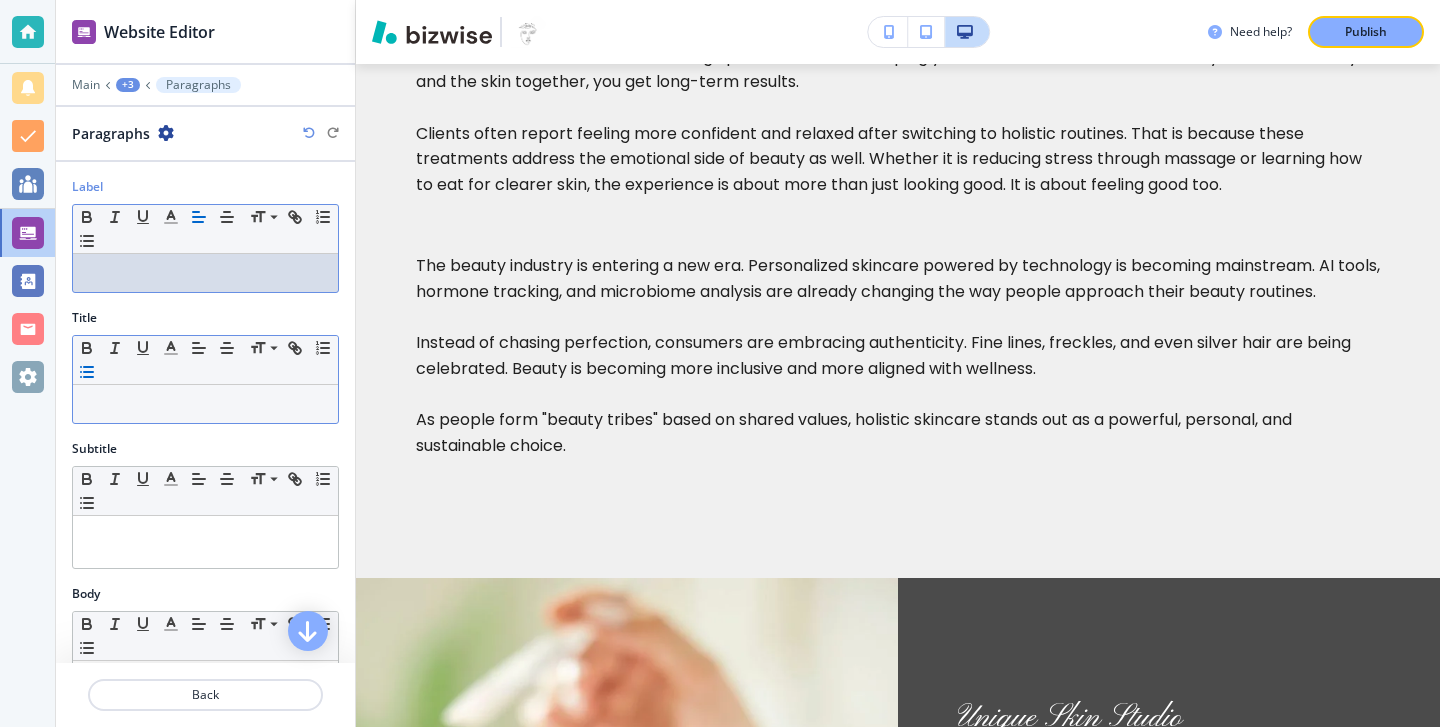 click 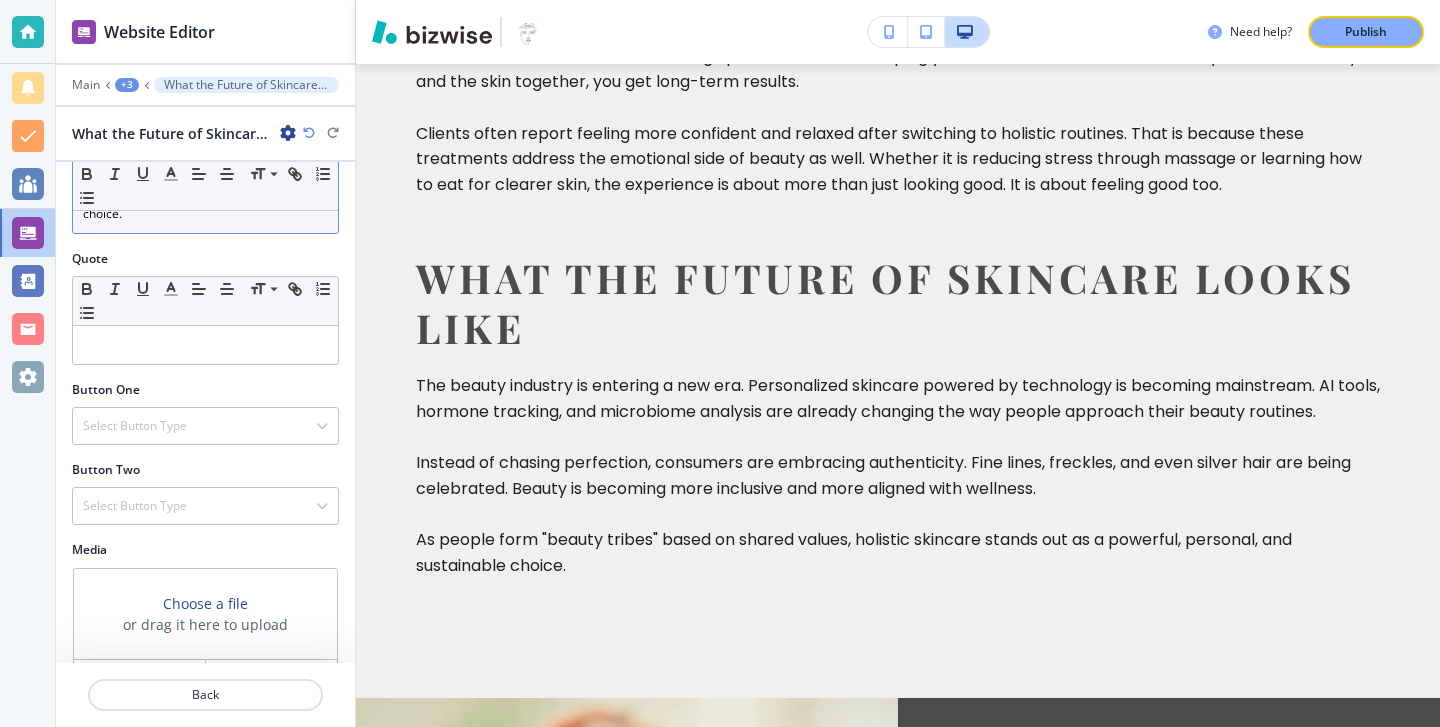 scroll, scrollTop: 804, scrollLeft: 0, axis: vertical 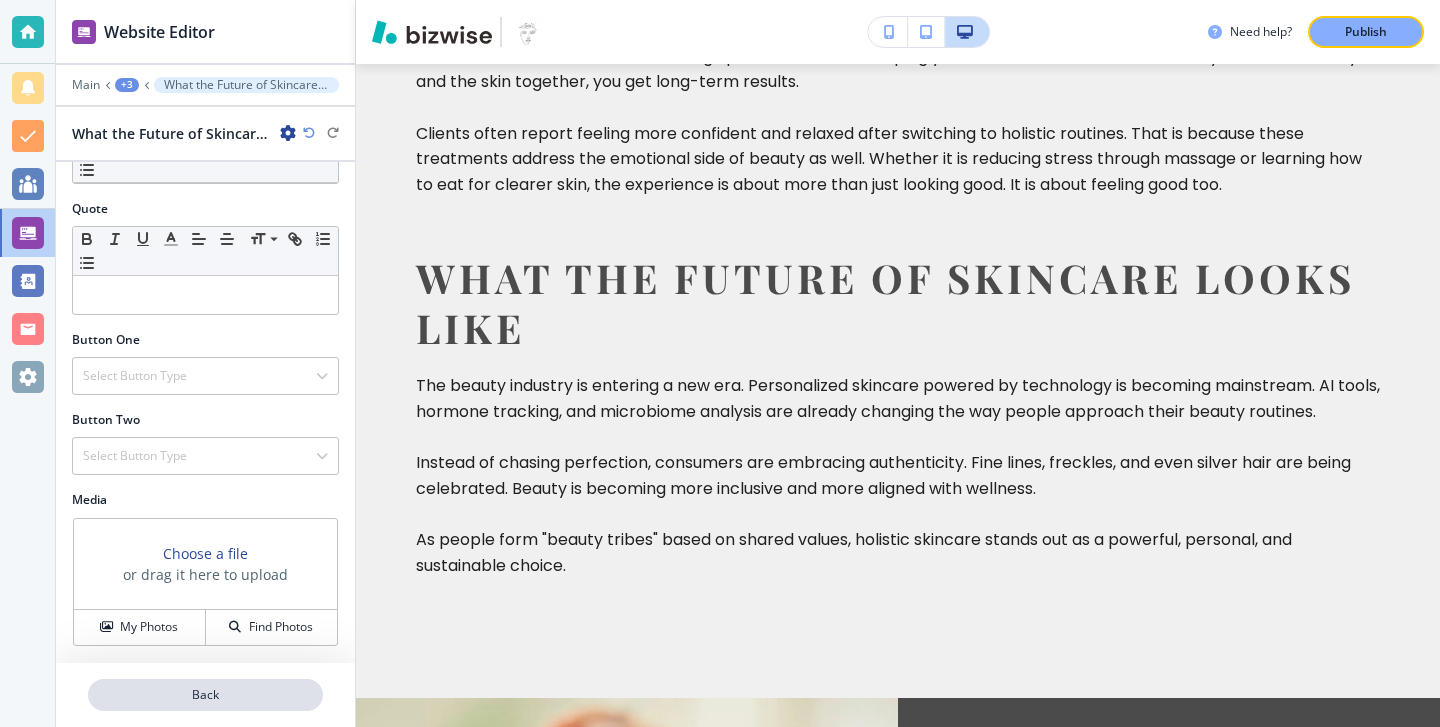 click on "Back" at bounding box center [205, 695] 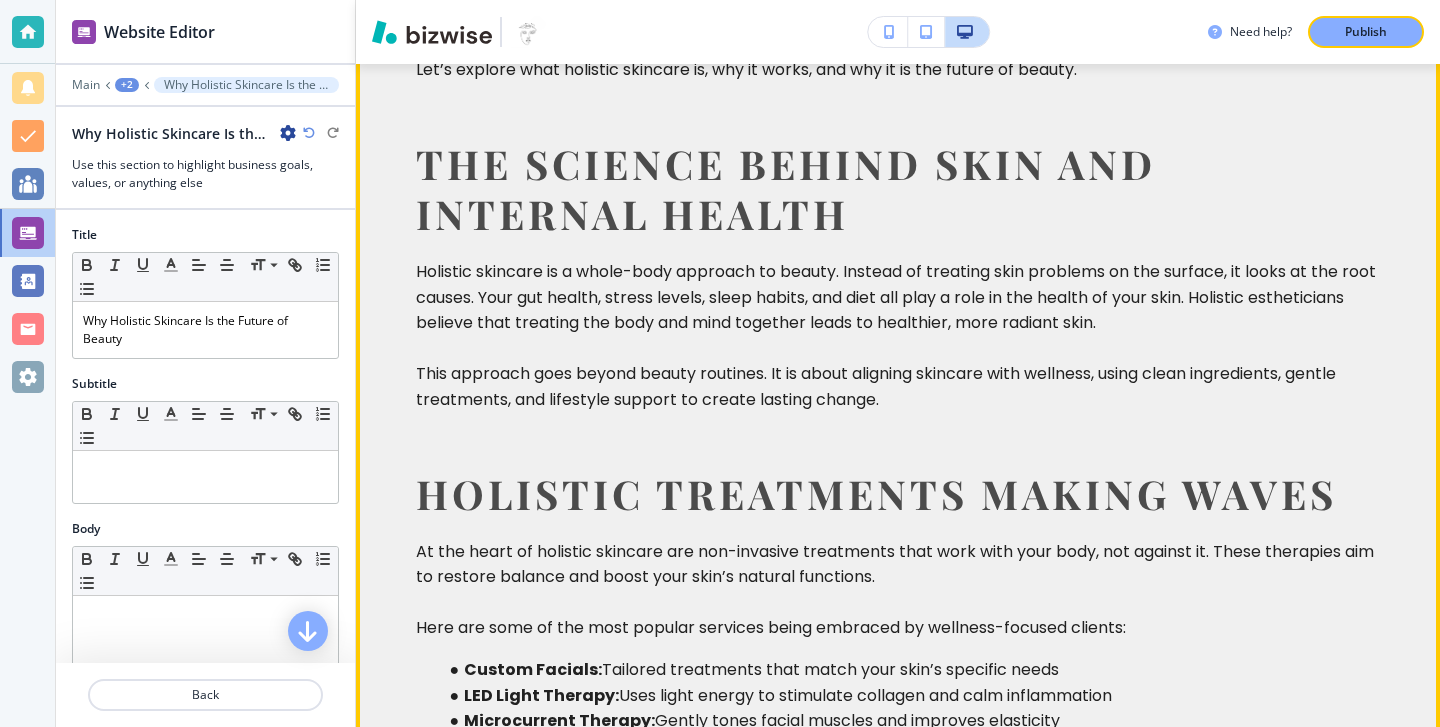 scroll, scrollTop: 1363, scrollLeft: 0, axis: vertical 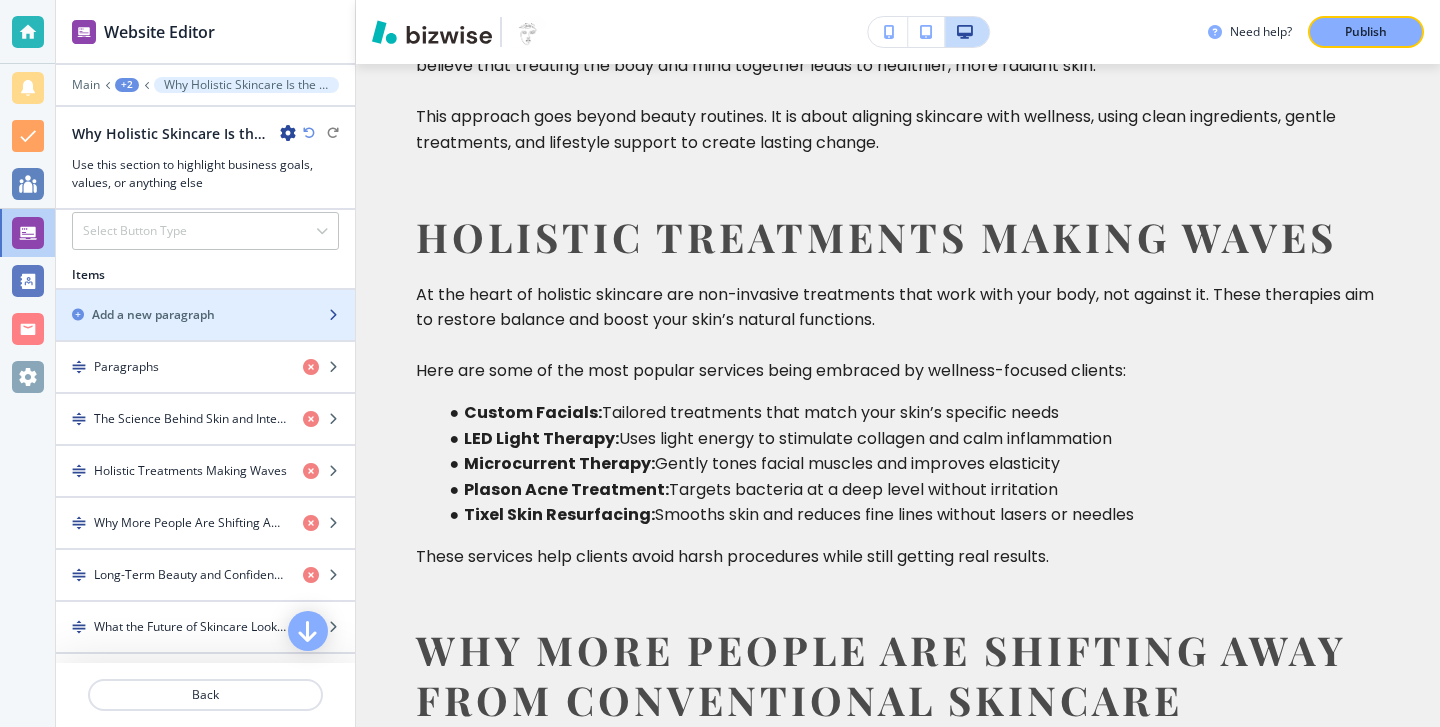 click on "Add a new paragraph" at bounding box center [153, 315] 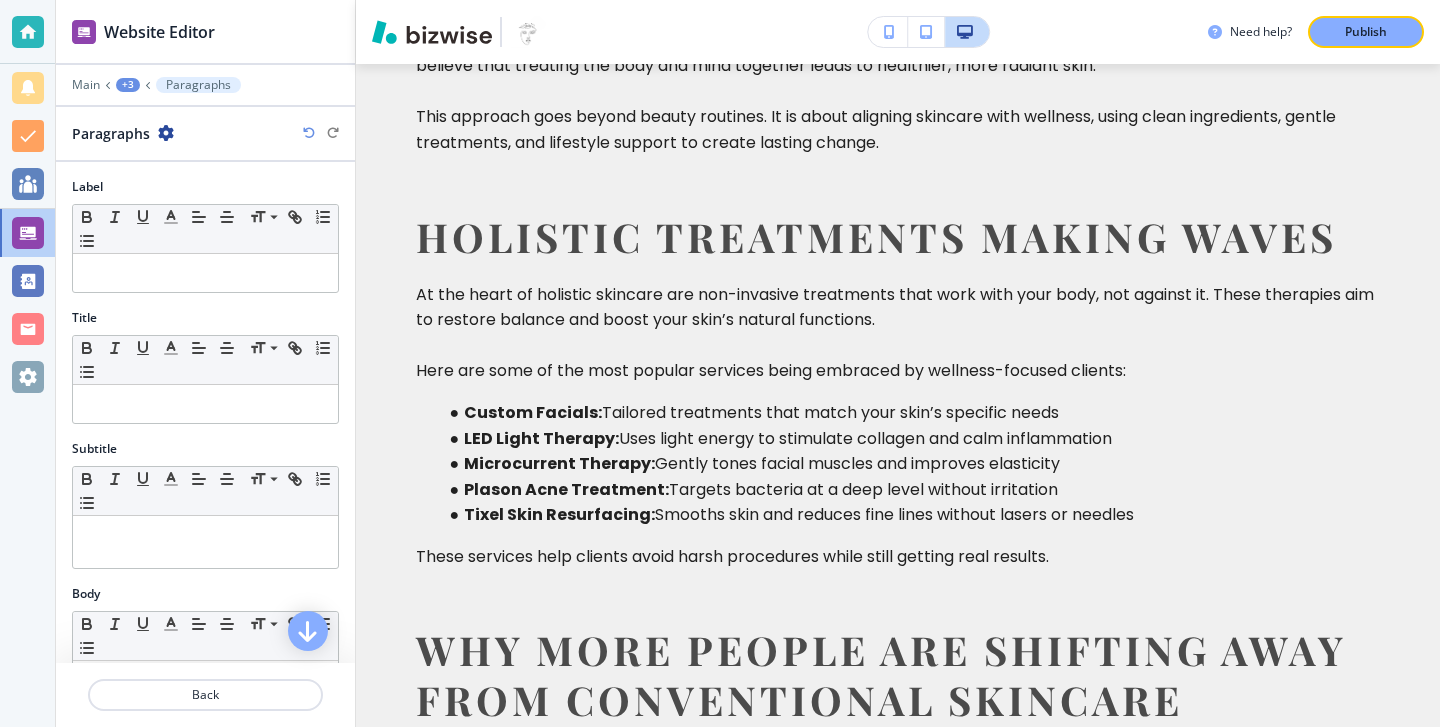 click on "Label                                           Small Normal Large Huge" at bounding box center [205, 243] 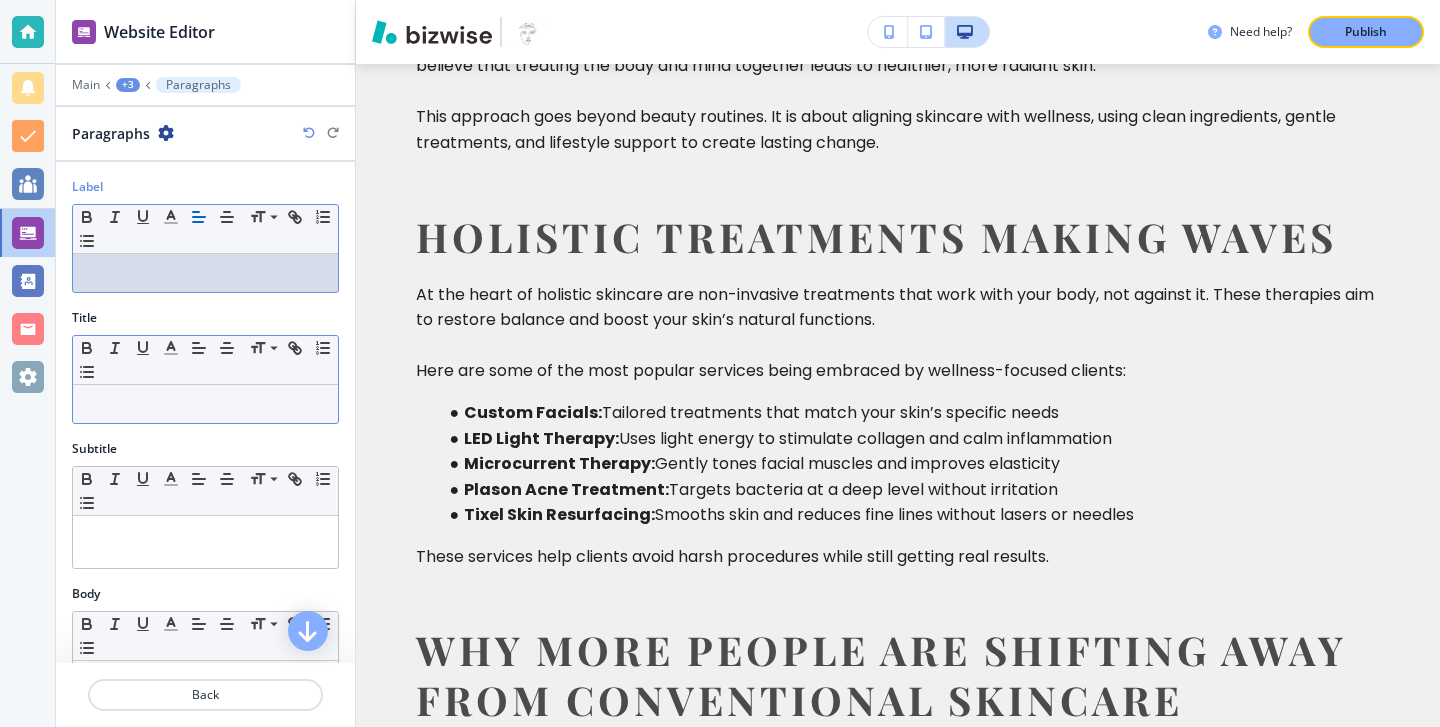 click at bounding box center (205, 404) 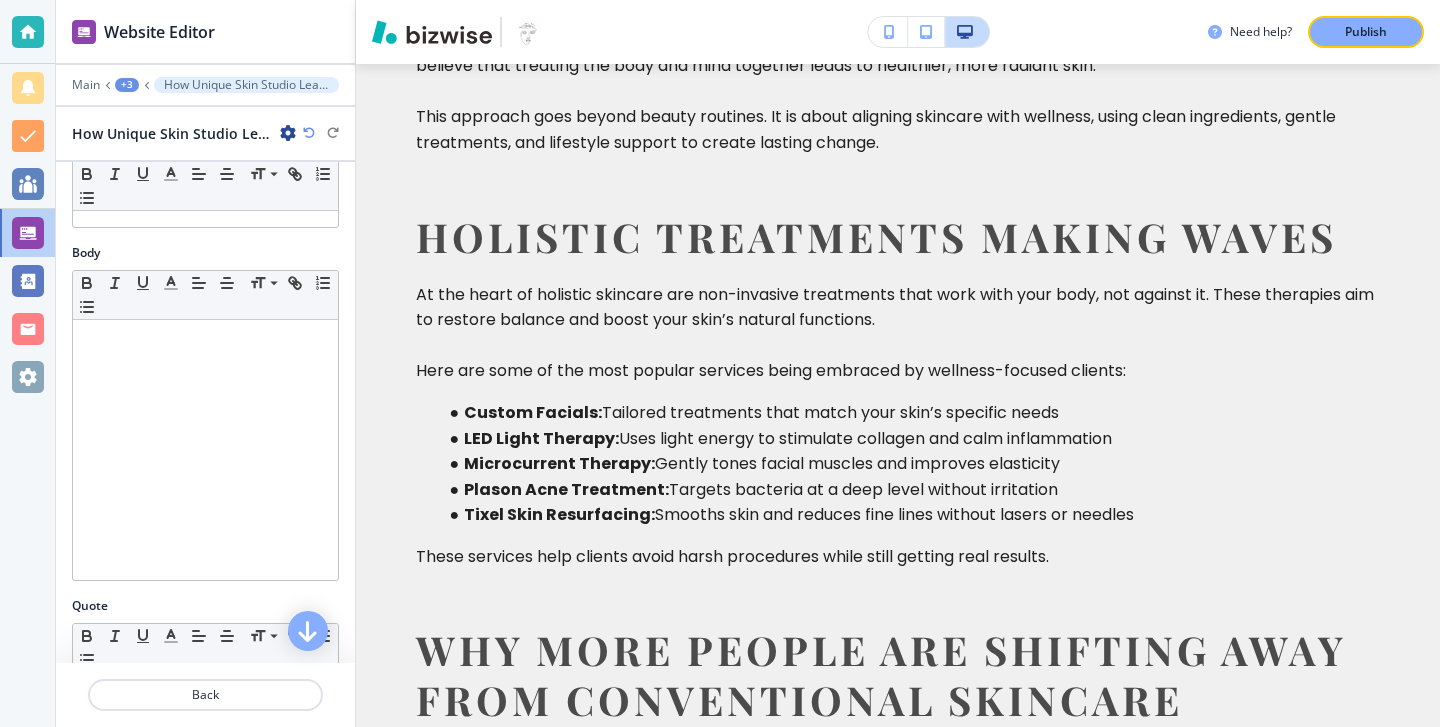 scroll, scrollTop: 392, scrollLeft: 0, axis: vertical 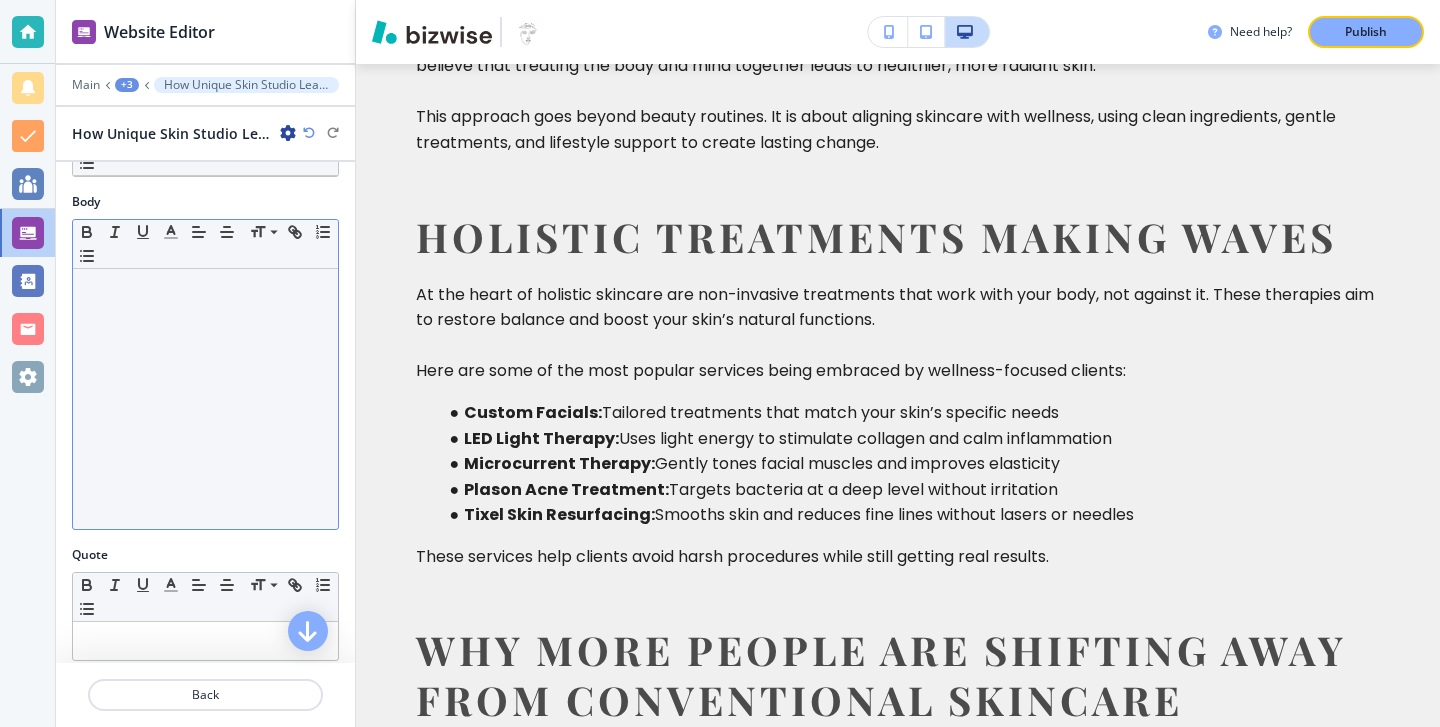 click at bounding box center (205, 399) 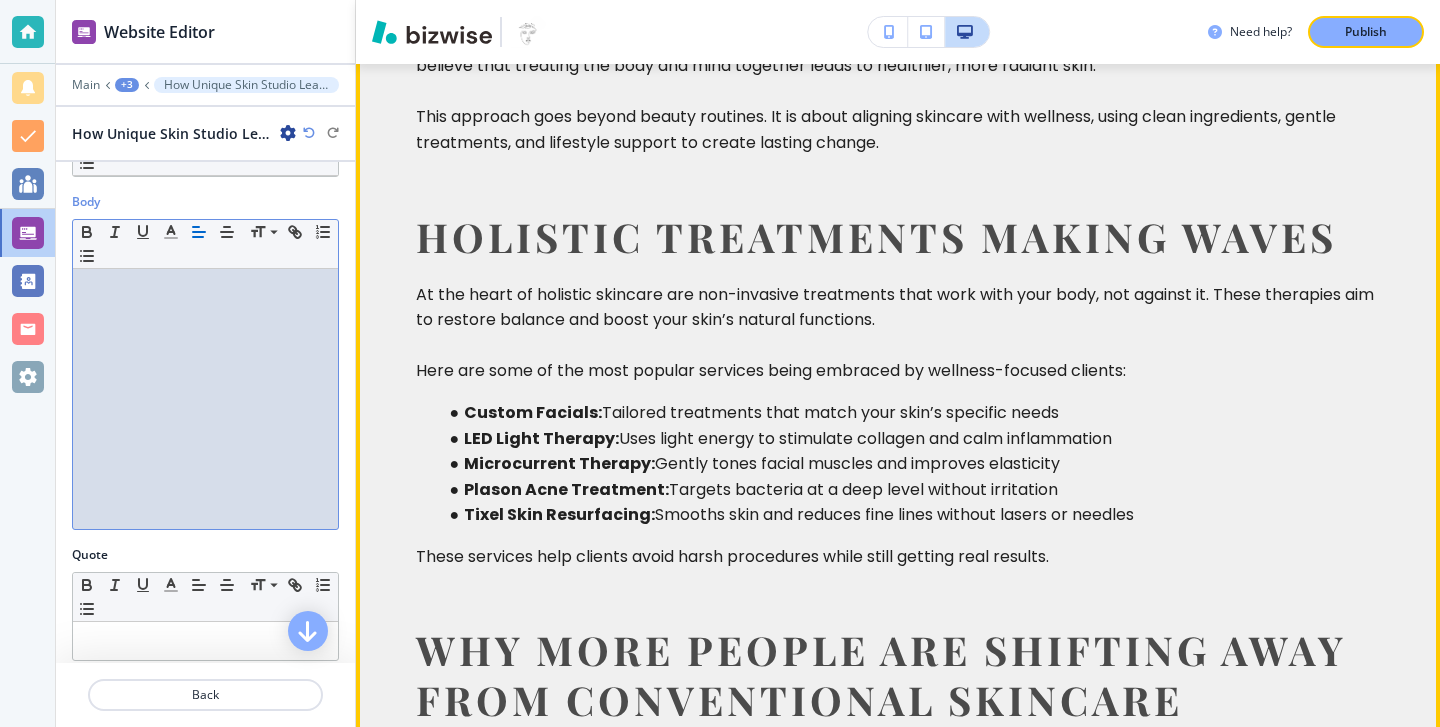scroll, scrollTop: 0, scrollLeft: 0, axis: both 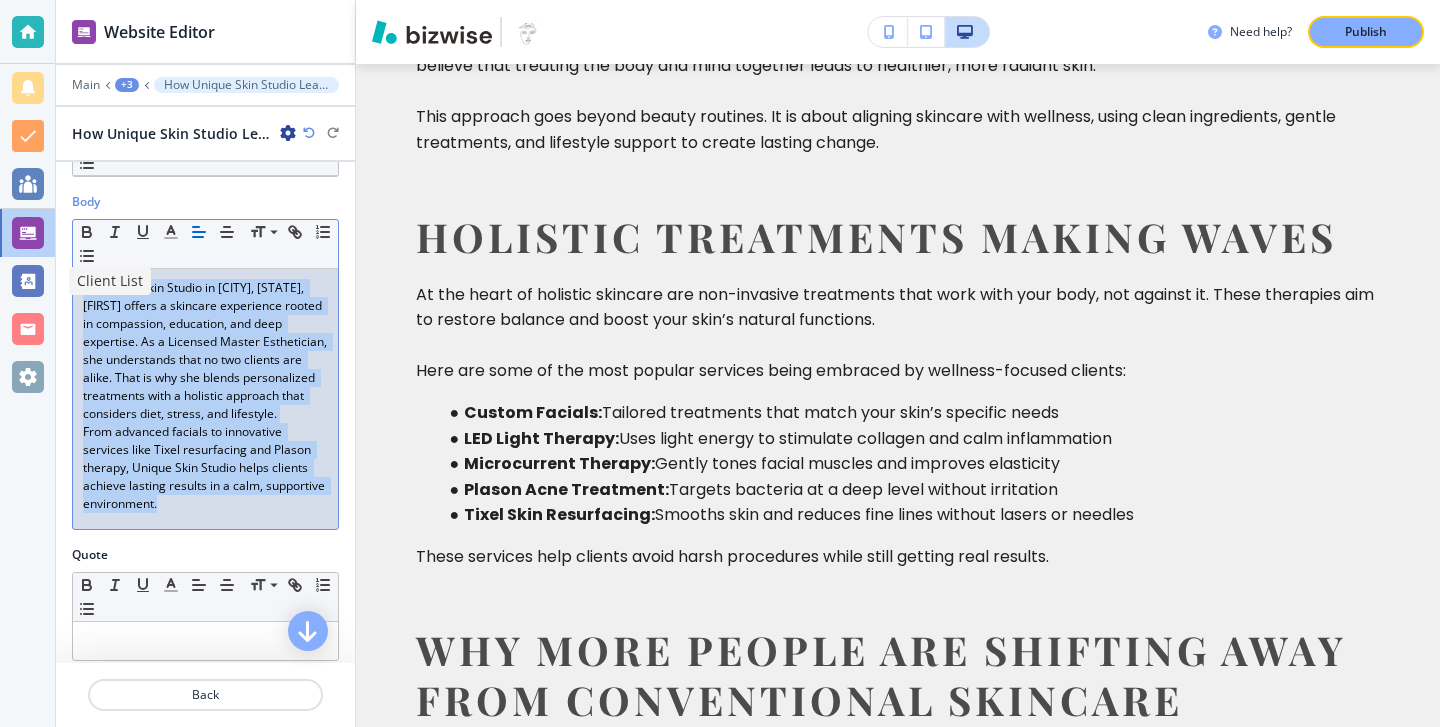 drag, startPoint x: 275, startPoint y: 515, endPoint x: 52, endPoint y: 293, distance: 314.6633 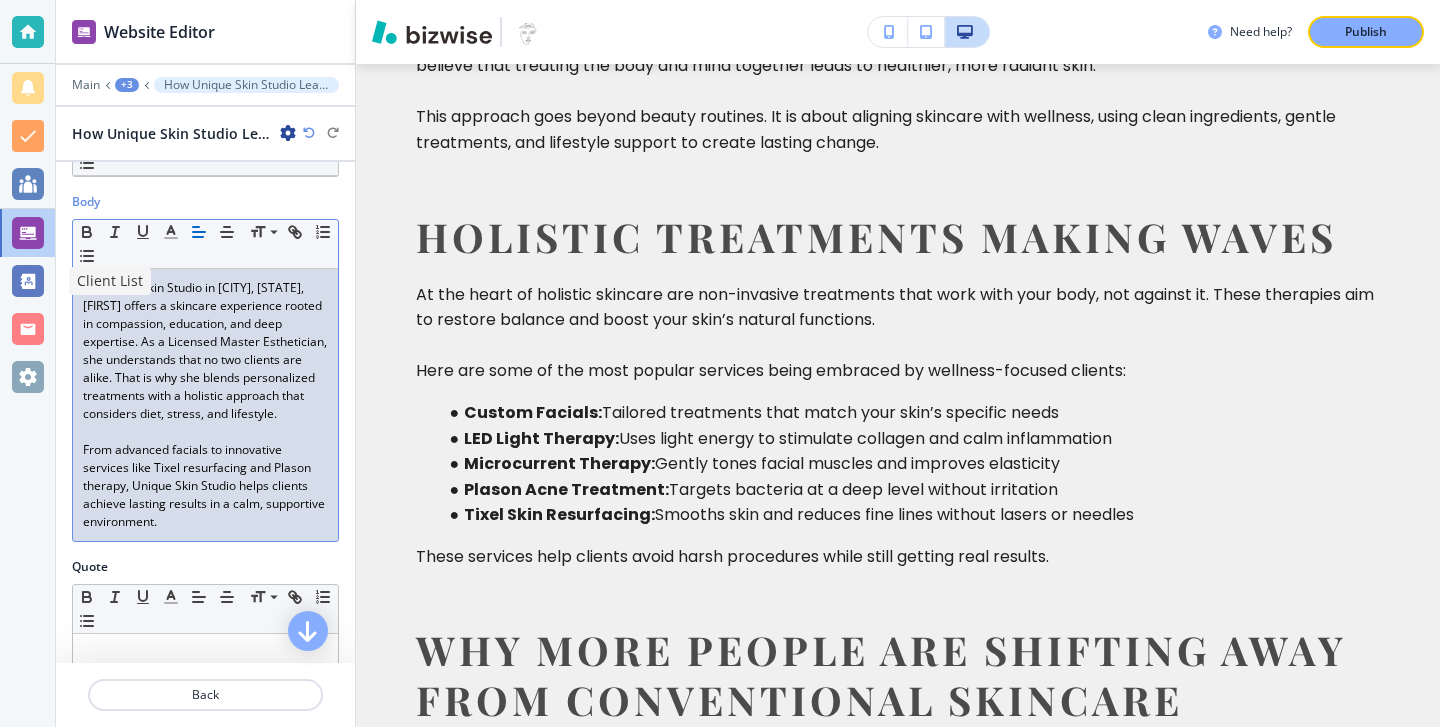 scroll, scrollTop: 0, scrollLeft: 0, axis: both 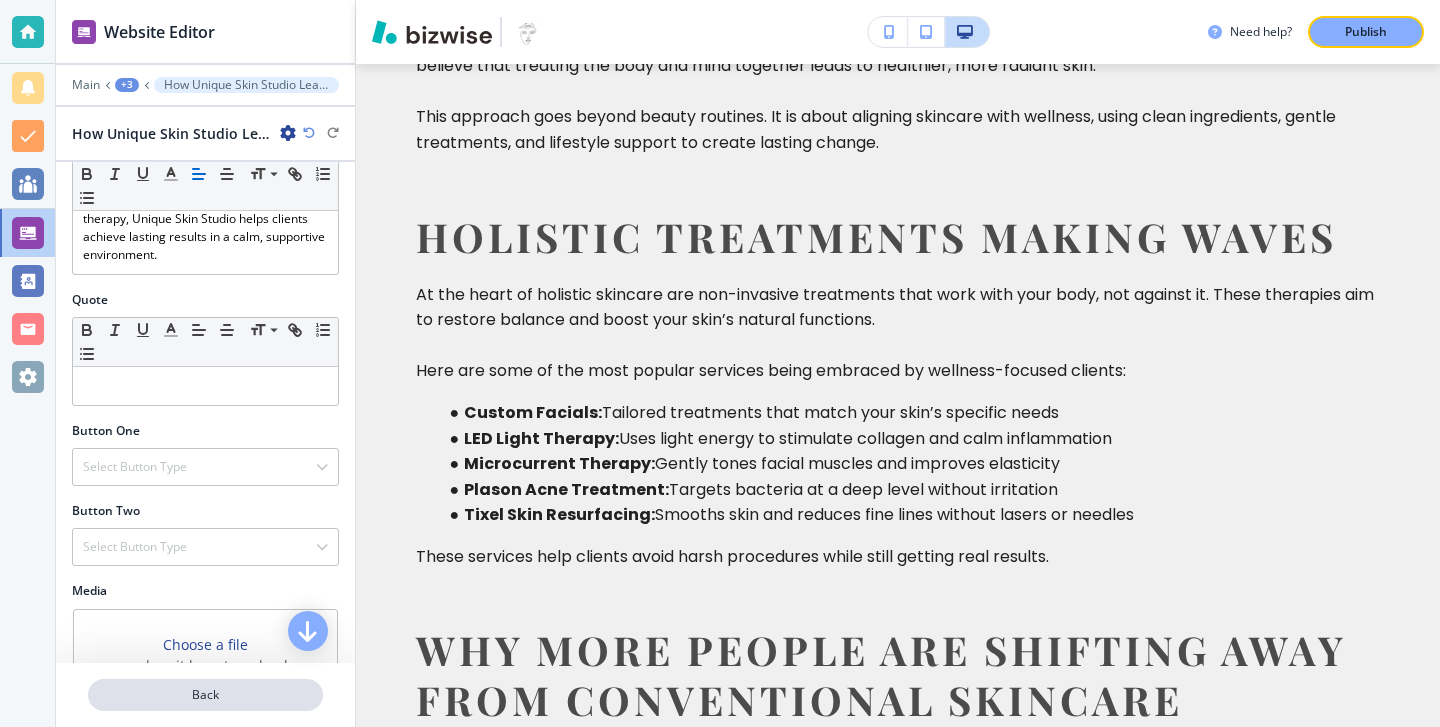 click on "Back" at bounding box center [205, 695] 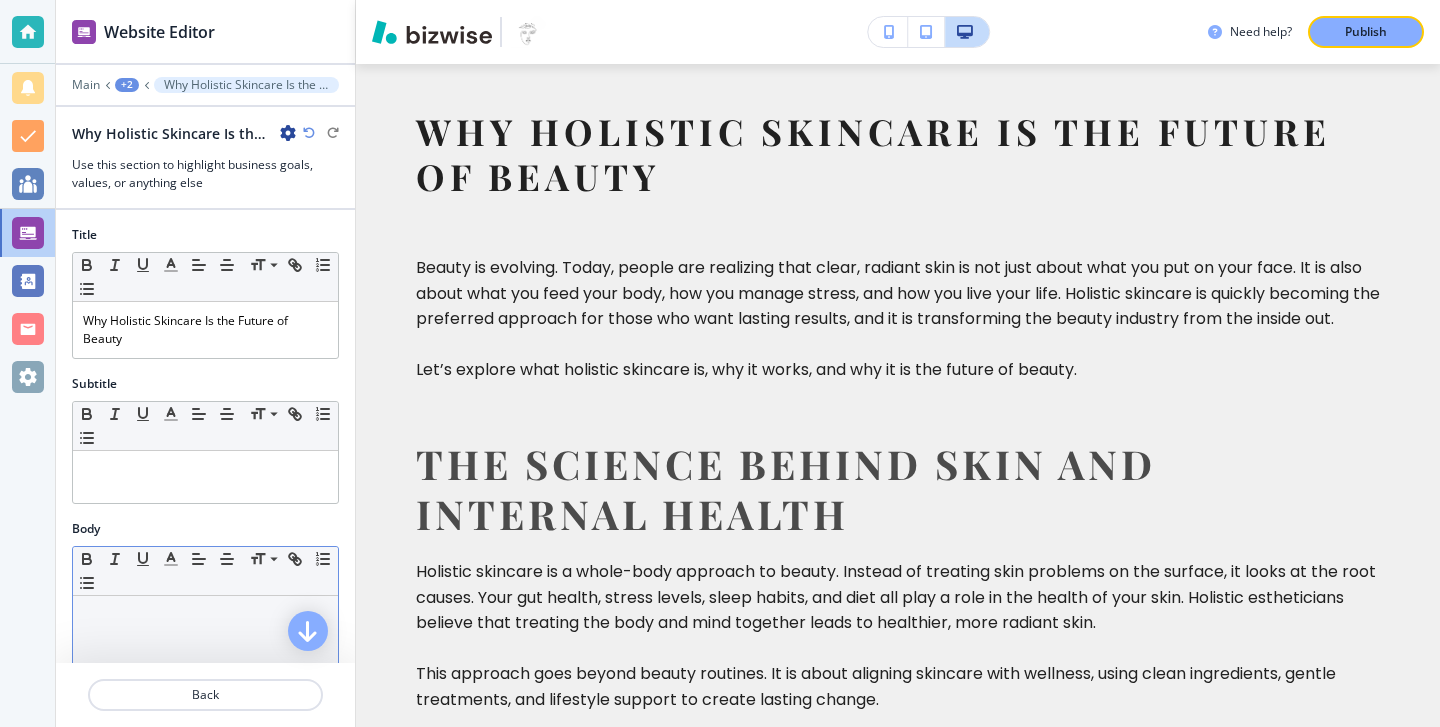 scroll, scrollTop: 731, scrollLeft: 0, axis: vertical 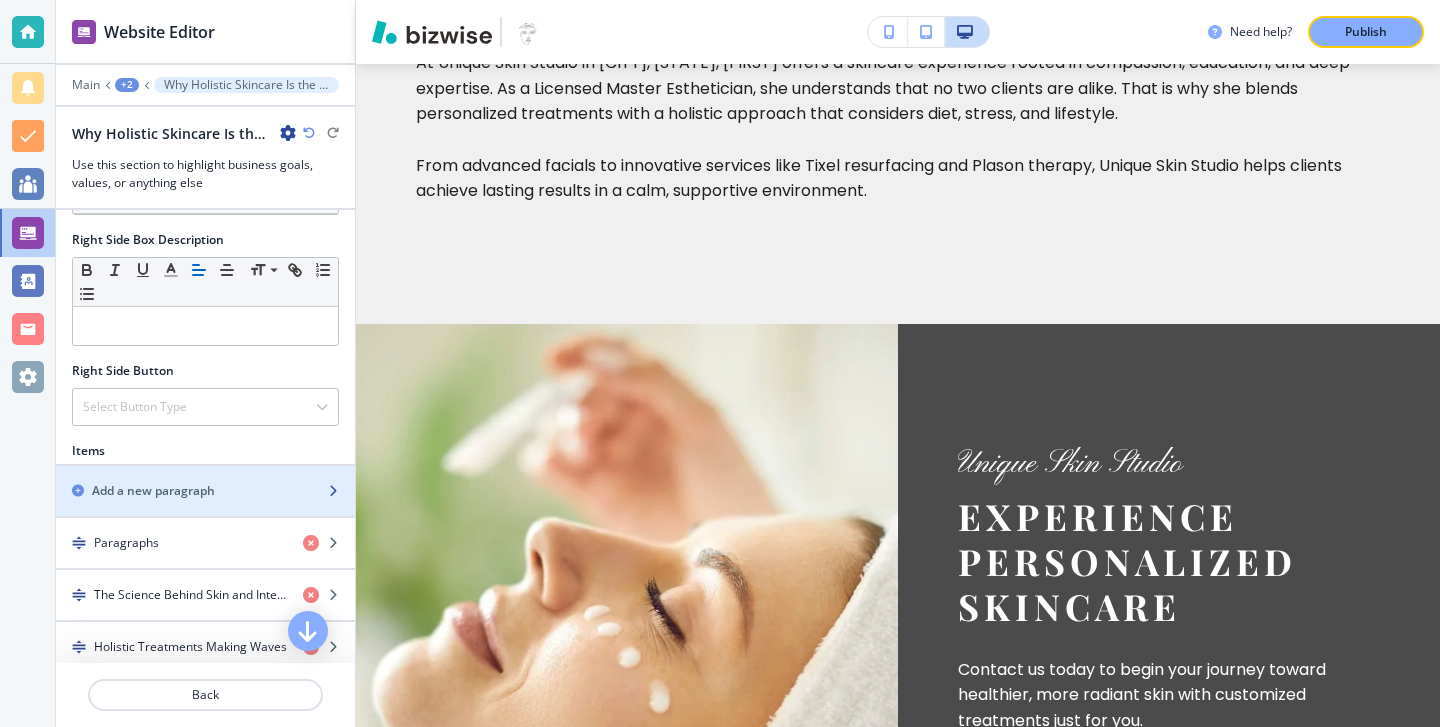 click on "Add a new paragraph" at bounding box center [183, 491] 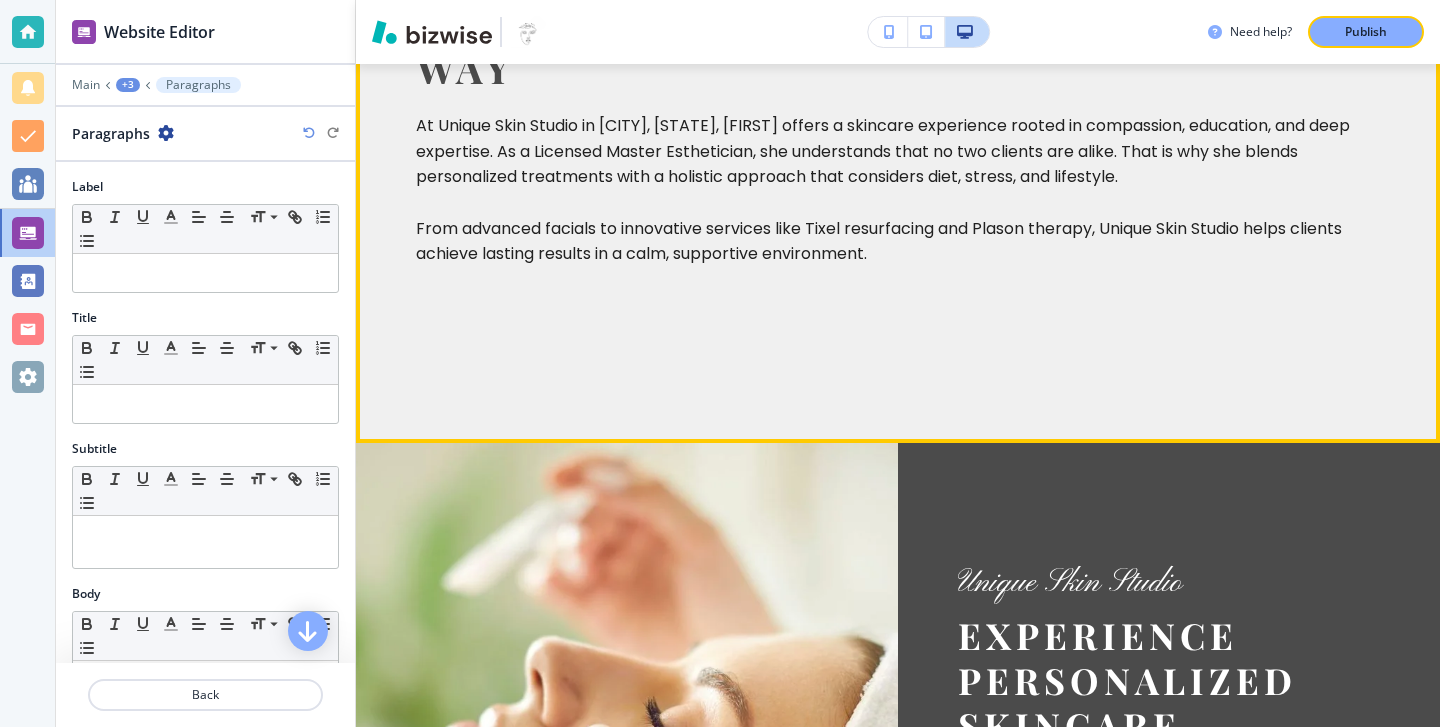 scroll, scrollTop: 3106, scrollLeft: 0, axis: vertical 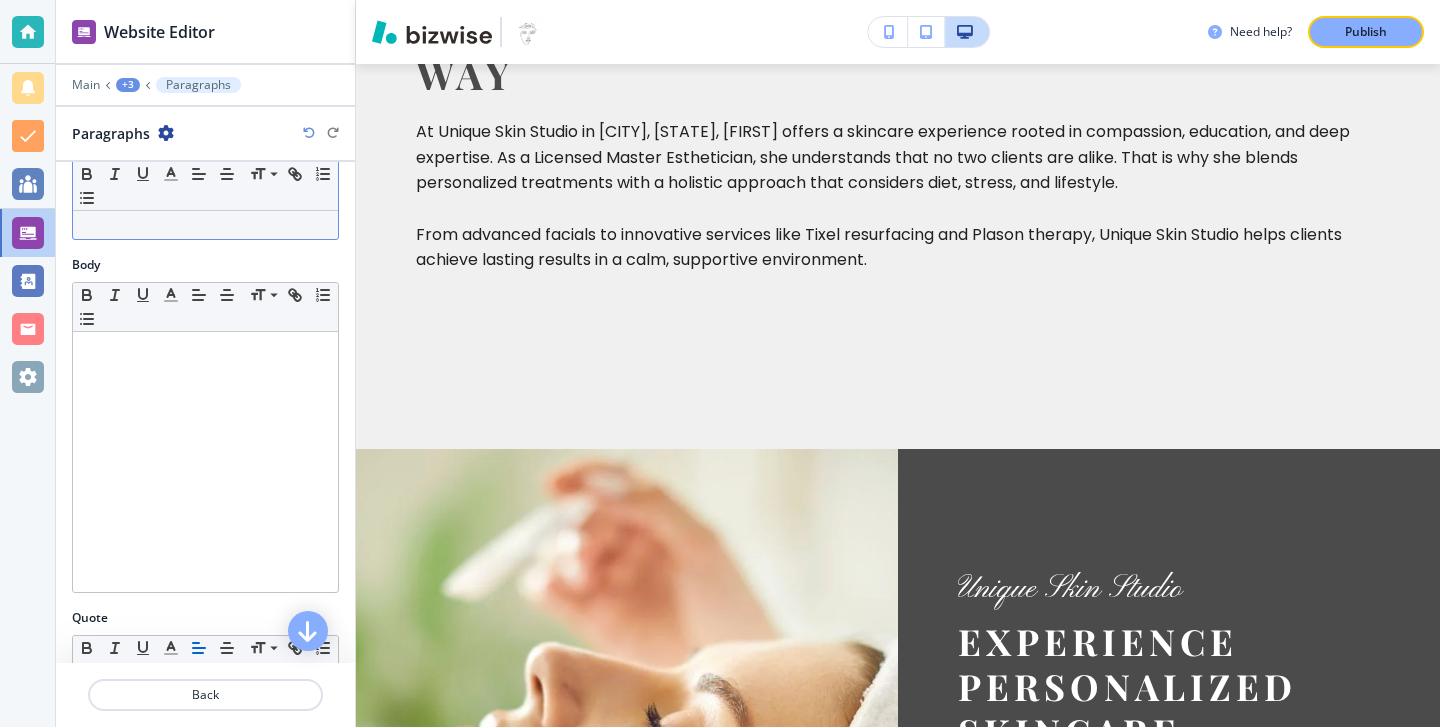 click at bounding box center (205, 462) 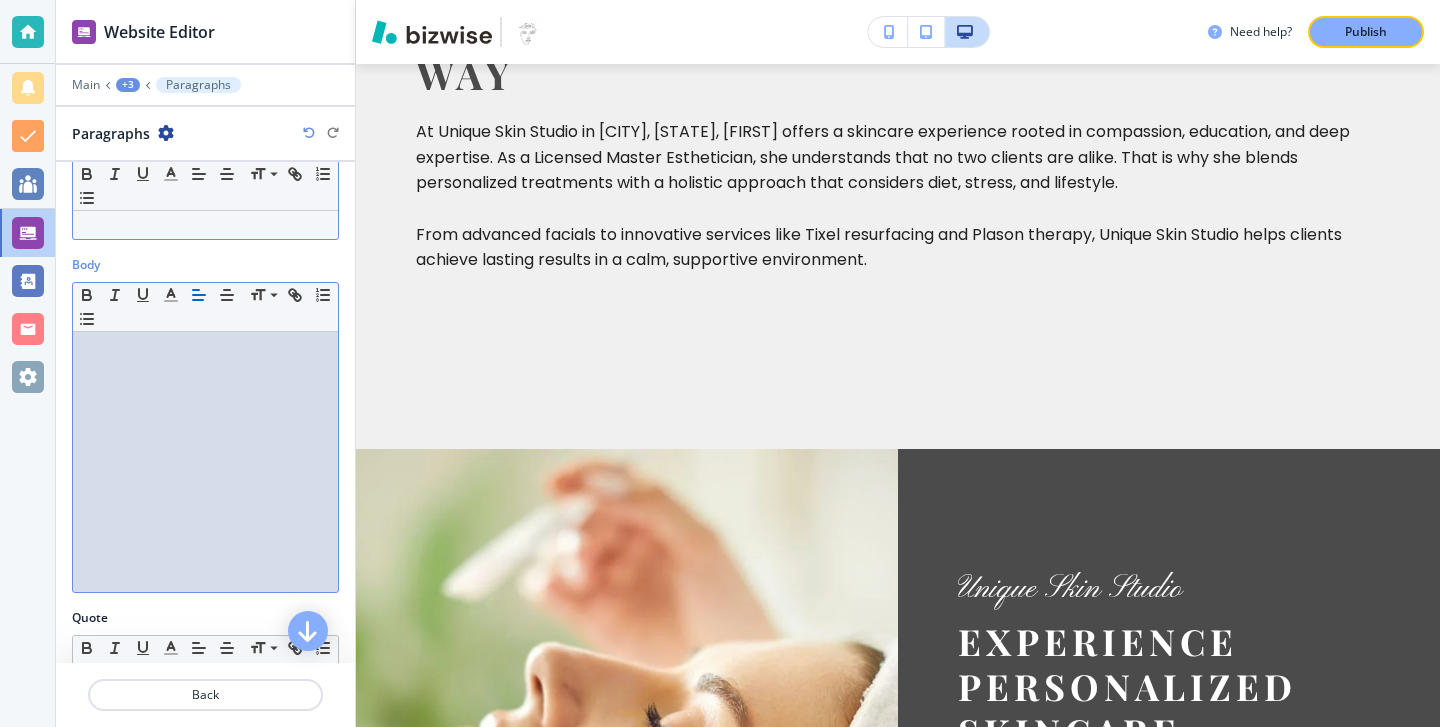 scroll, scrollTop: 0, scrollLeft: 0, axis: both 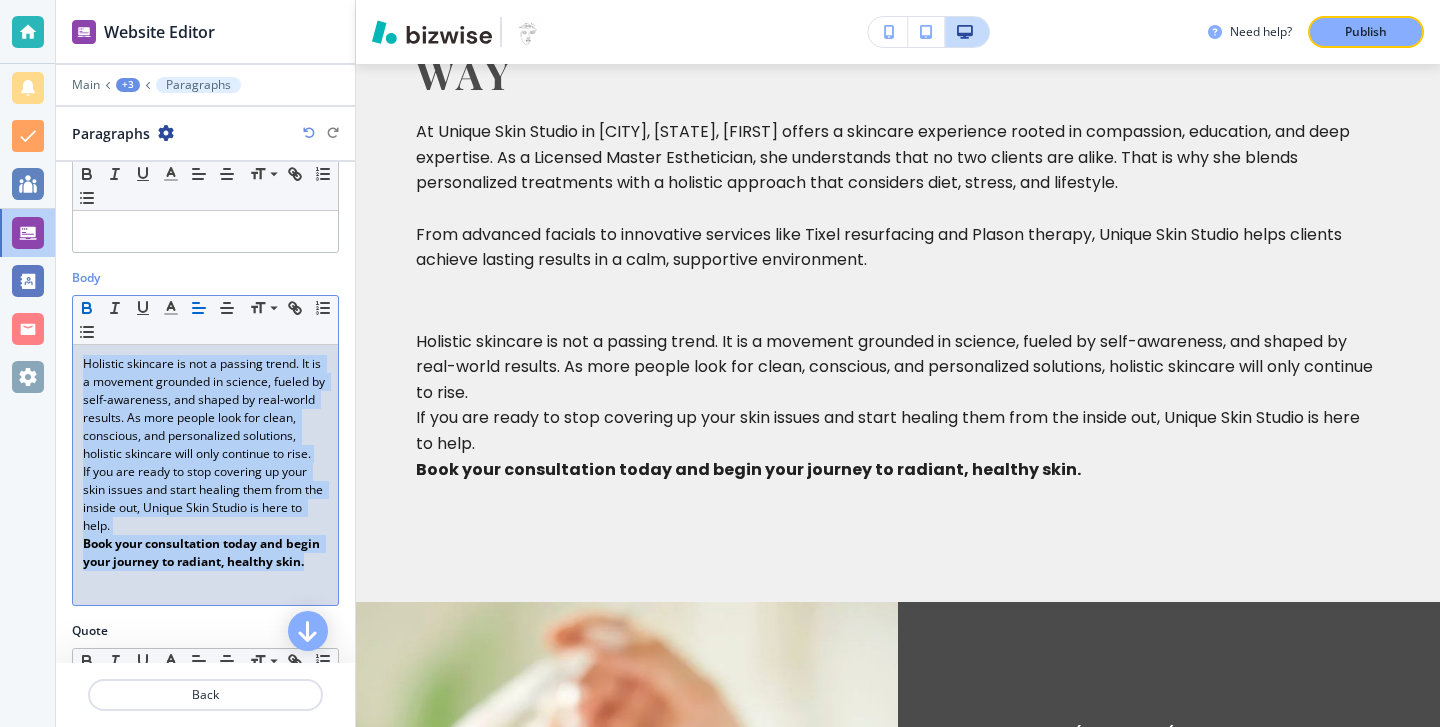 drag, startPoint x: 321, startPoint y: 564, endPoint x: 135, endPoint y: 334, distance: 295.79724 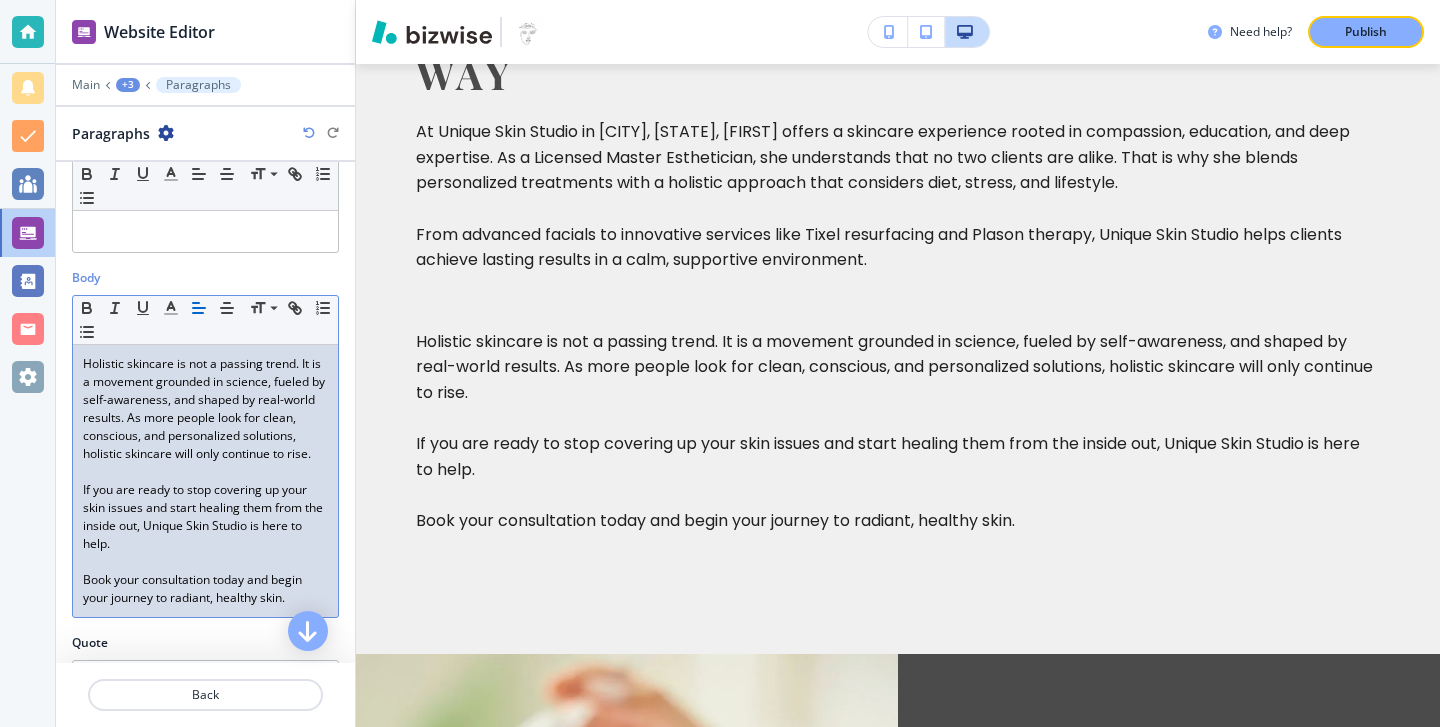 scroll, scrollTop: 0, scrollLeft: 0, axis: both 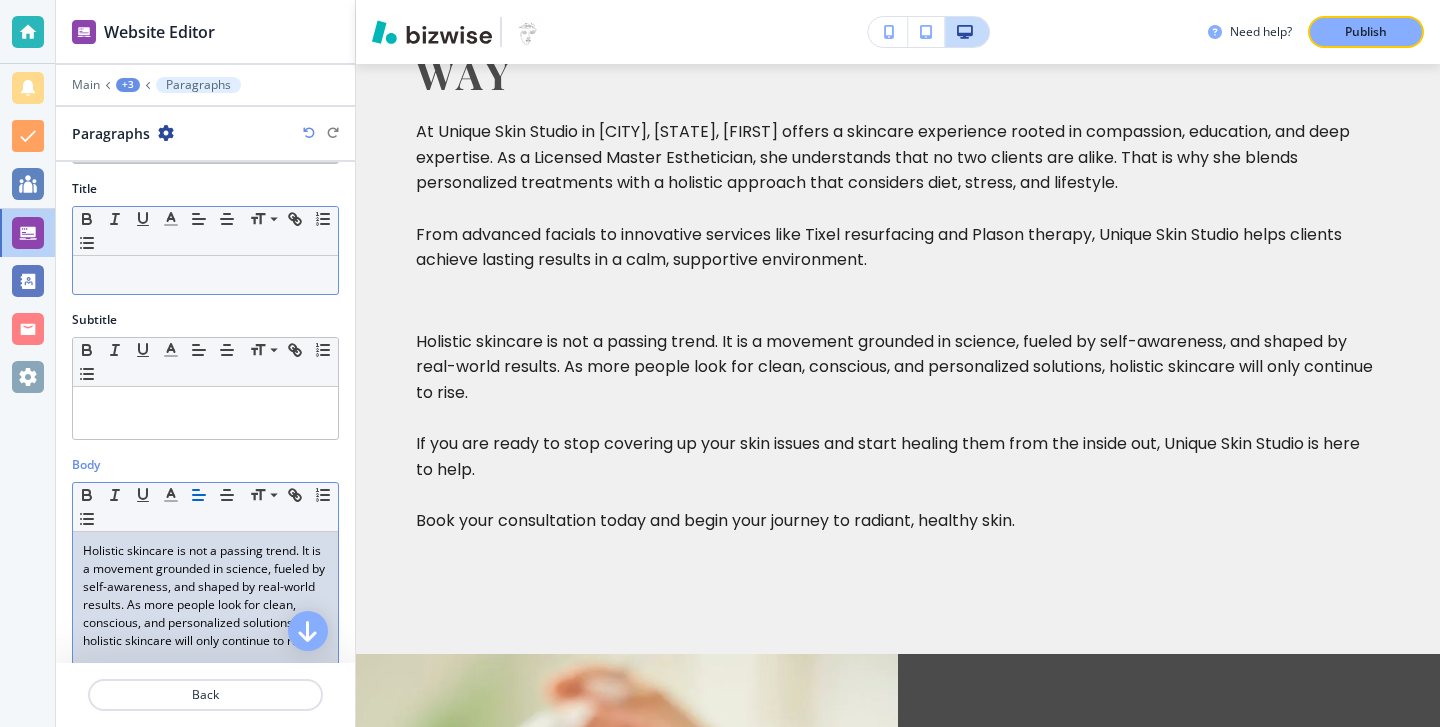click at bounding box center [205, 275] 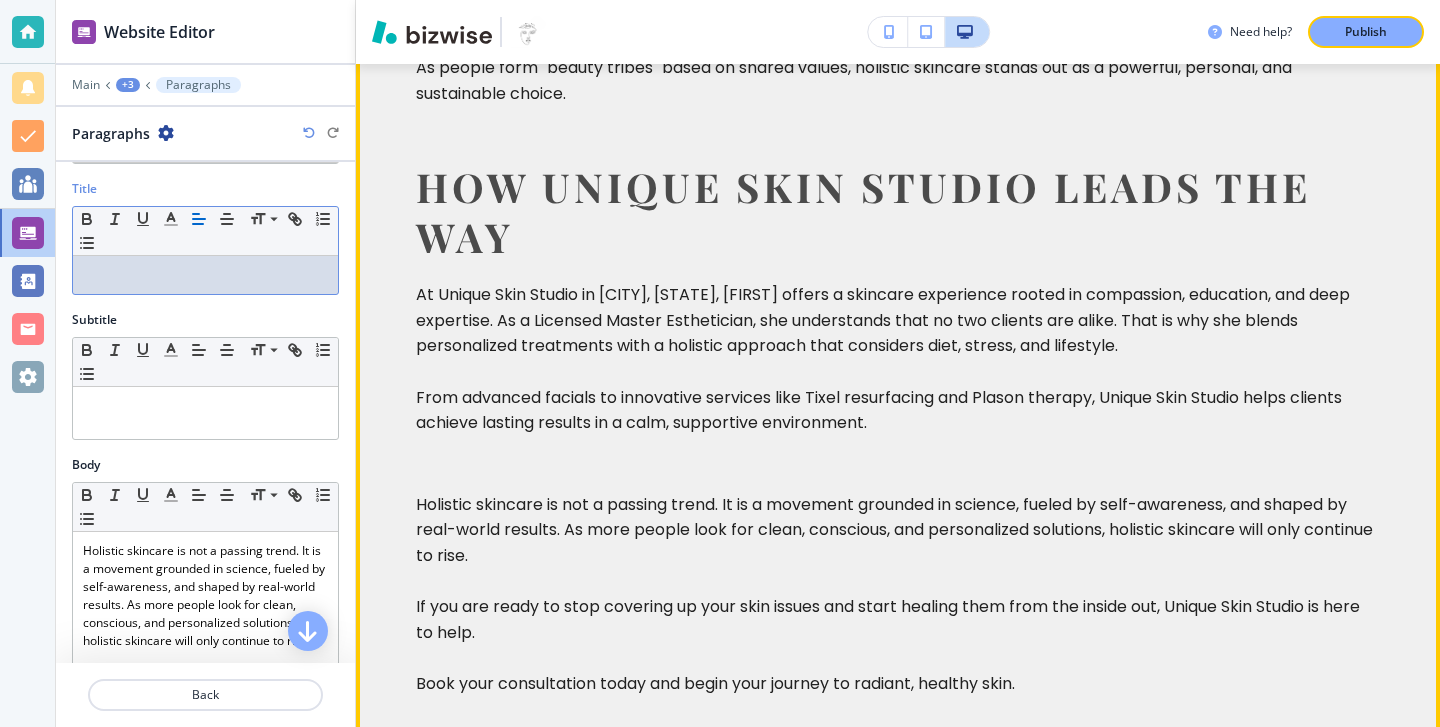 scroll, scrollTop: 2877, scrollLeft: 0, axis: vertical 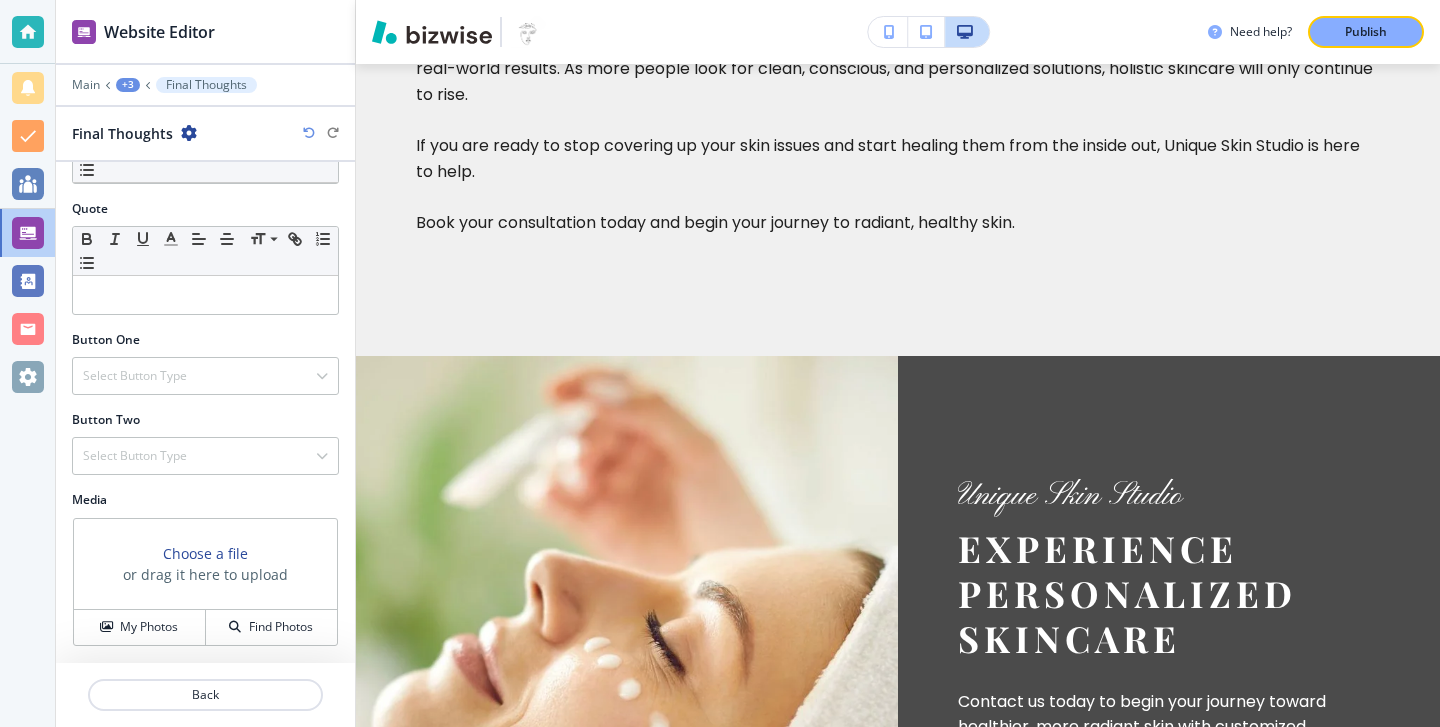 click at bounding box center [205, 719] 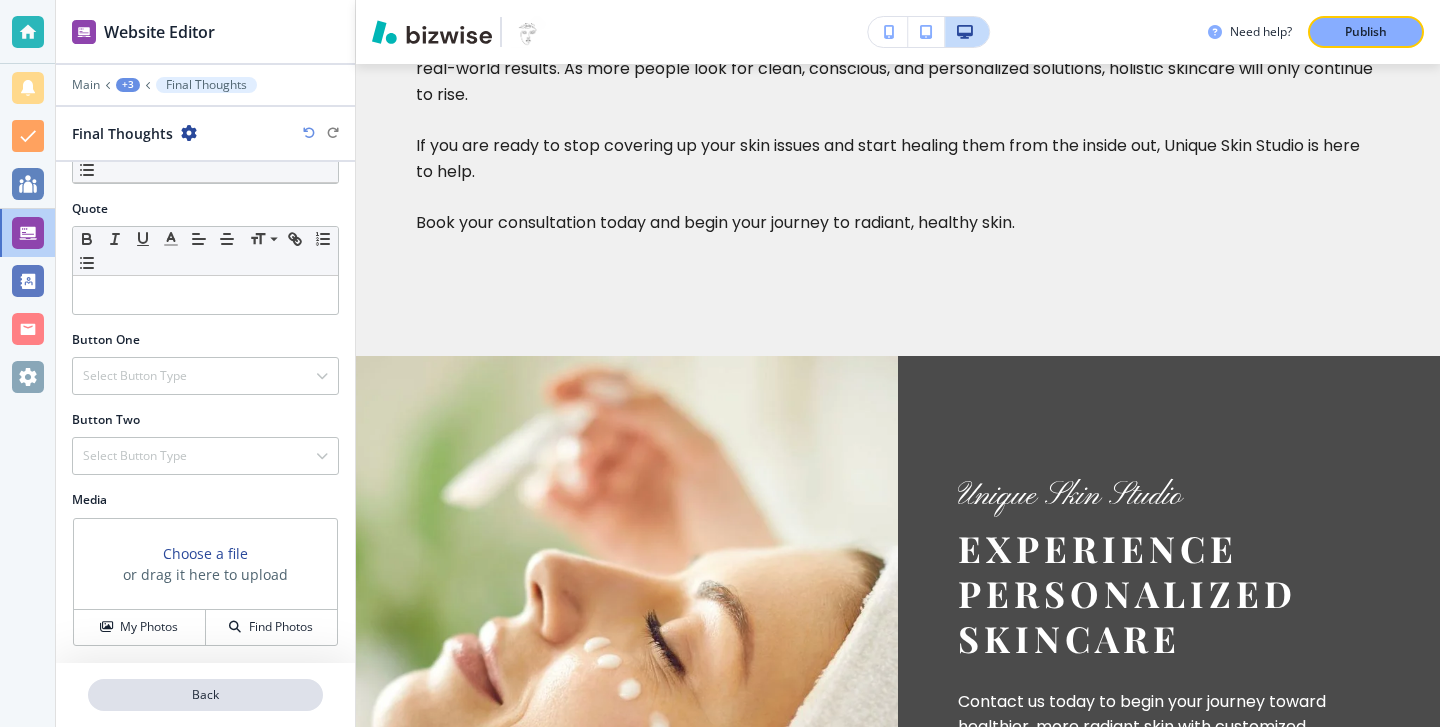 click on "Back" at bounding box center (205, 695) 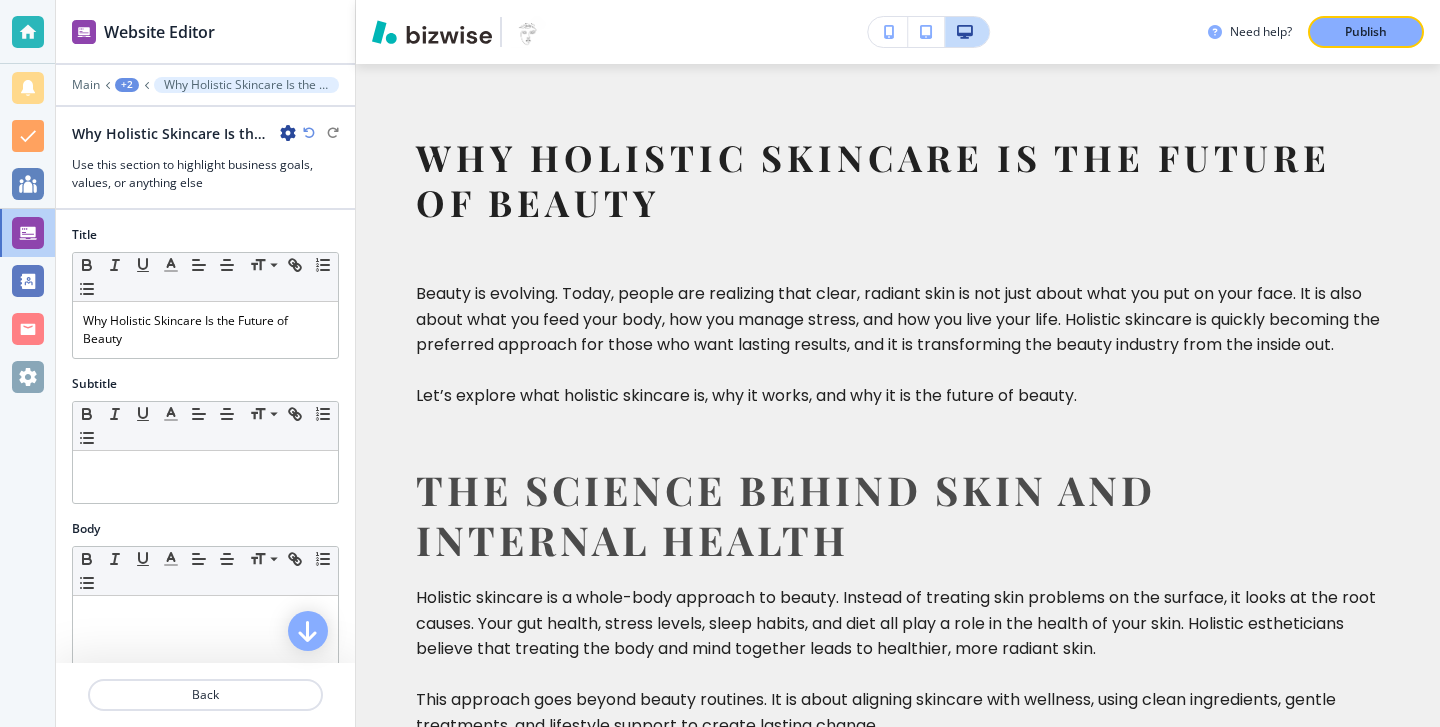 scroll, scrollTop: 731, scrollLeft: 0, axis: vertical 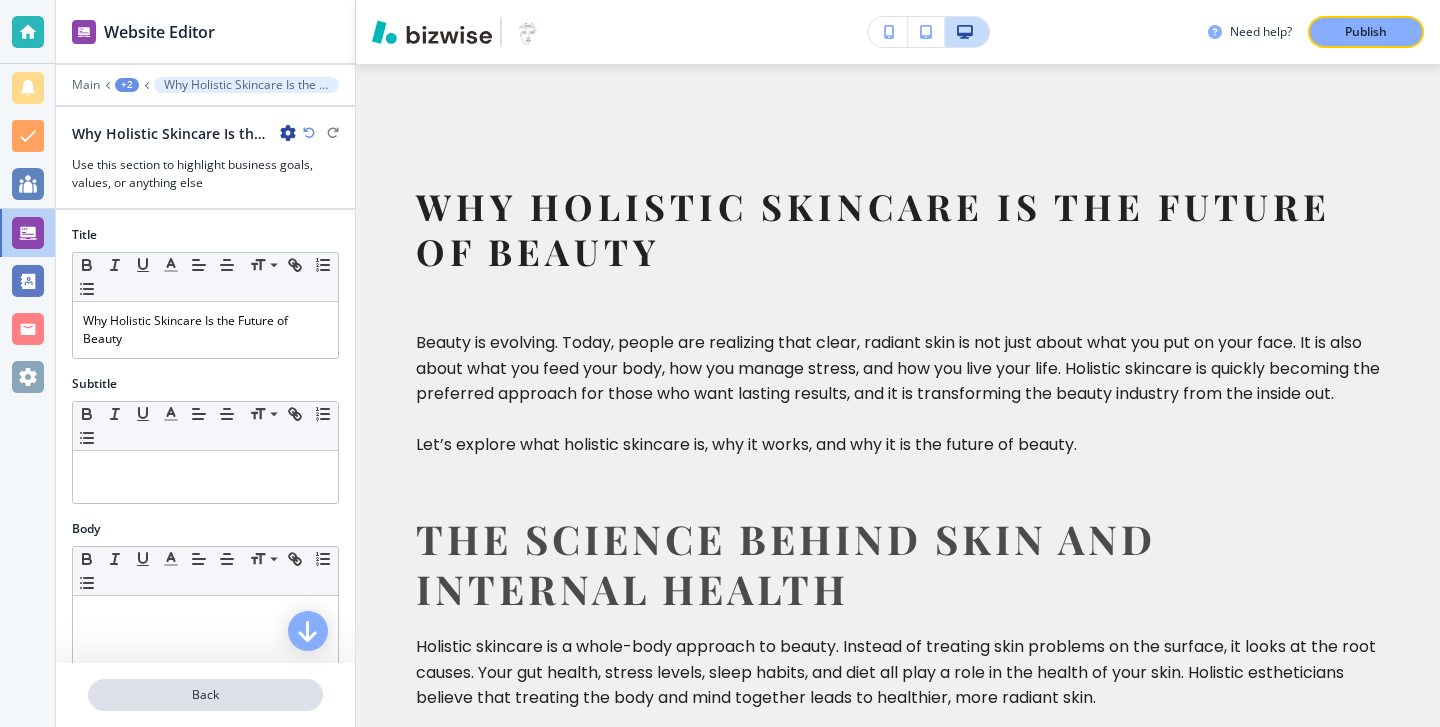 click on "Back" at bounding box center [205, 695] 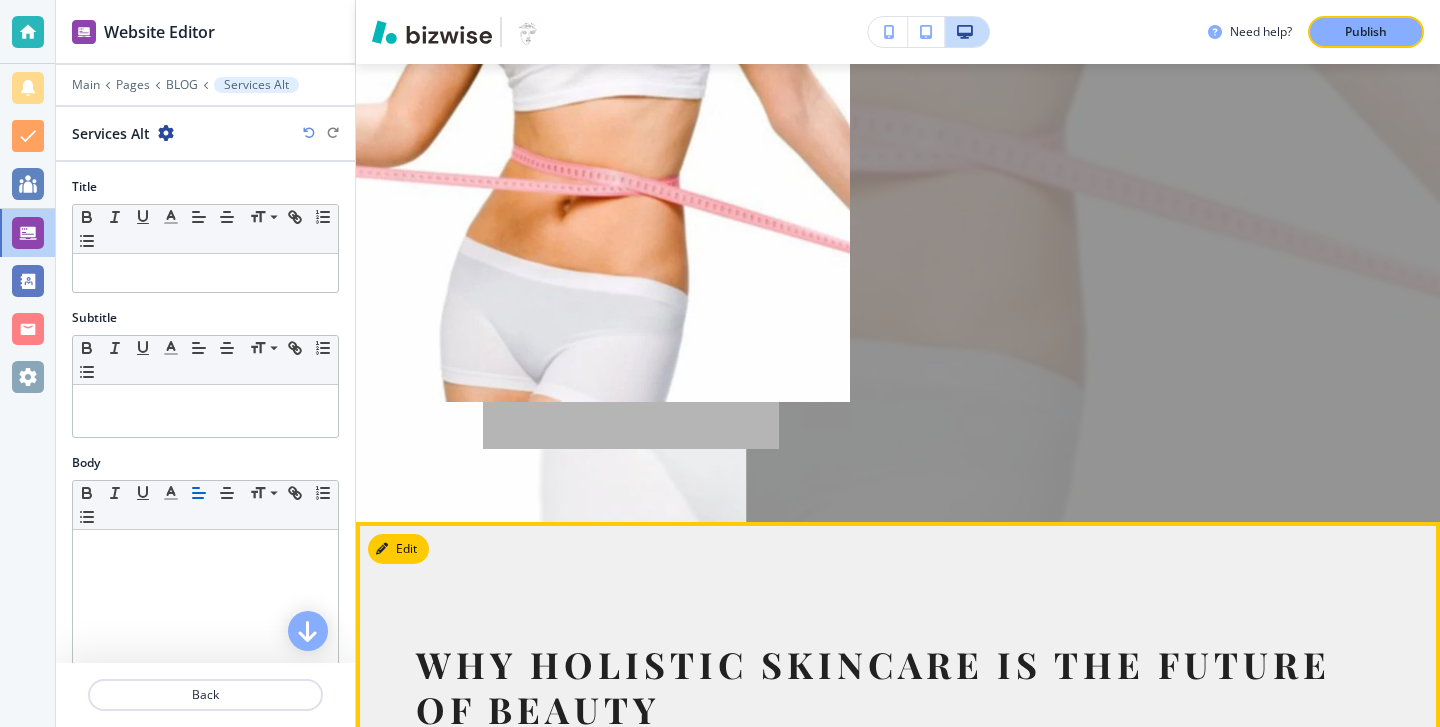 scroll, scrollTop: 0, scrollLeft: 0, axis: both 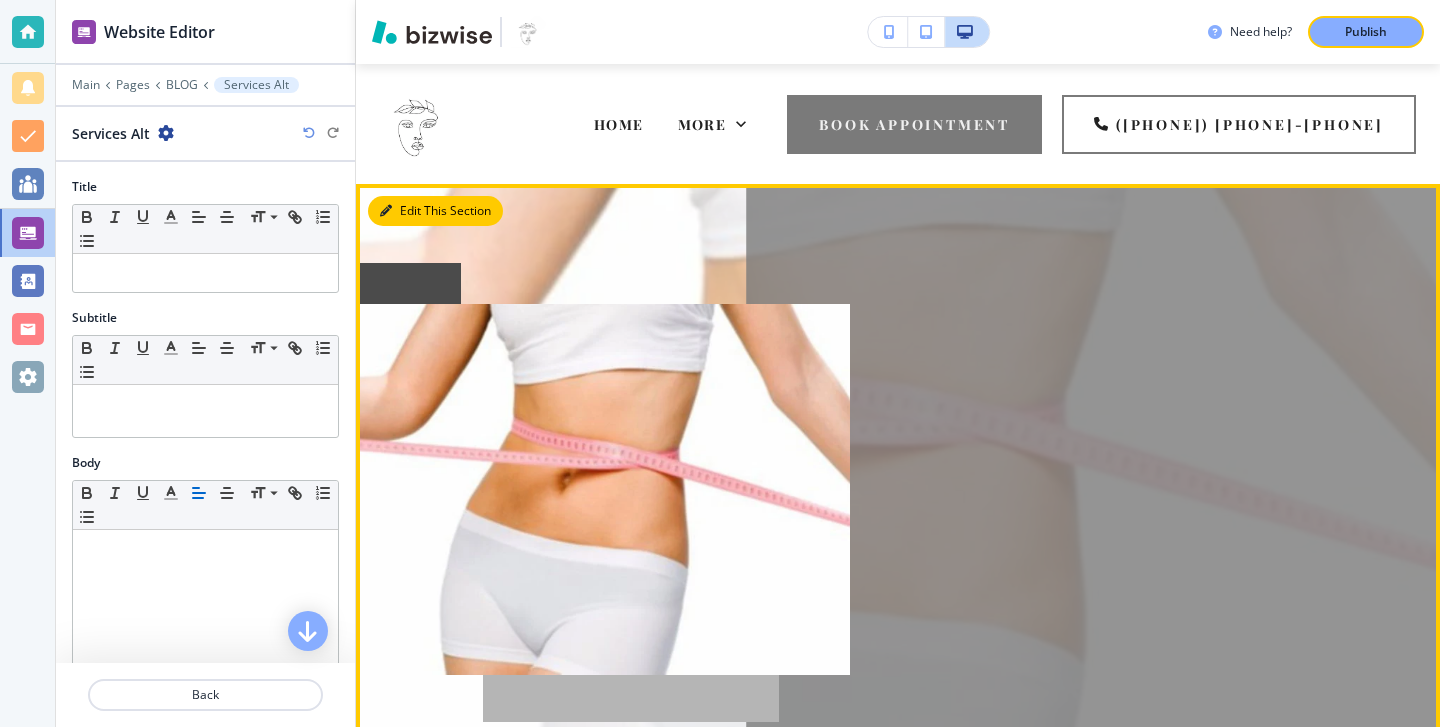 click on "Edit This Section" at bounding box center [435, 211] 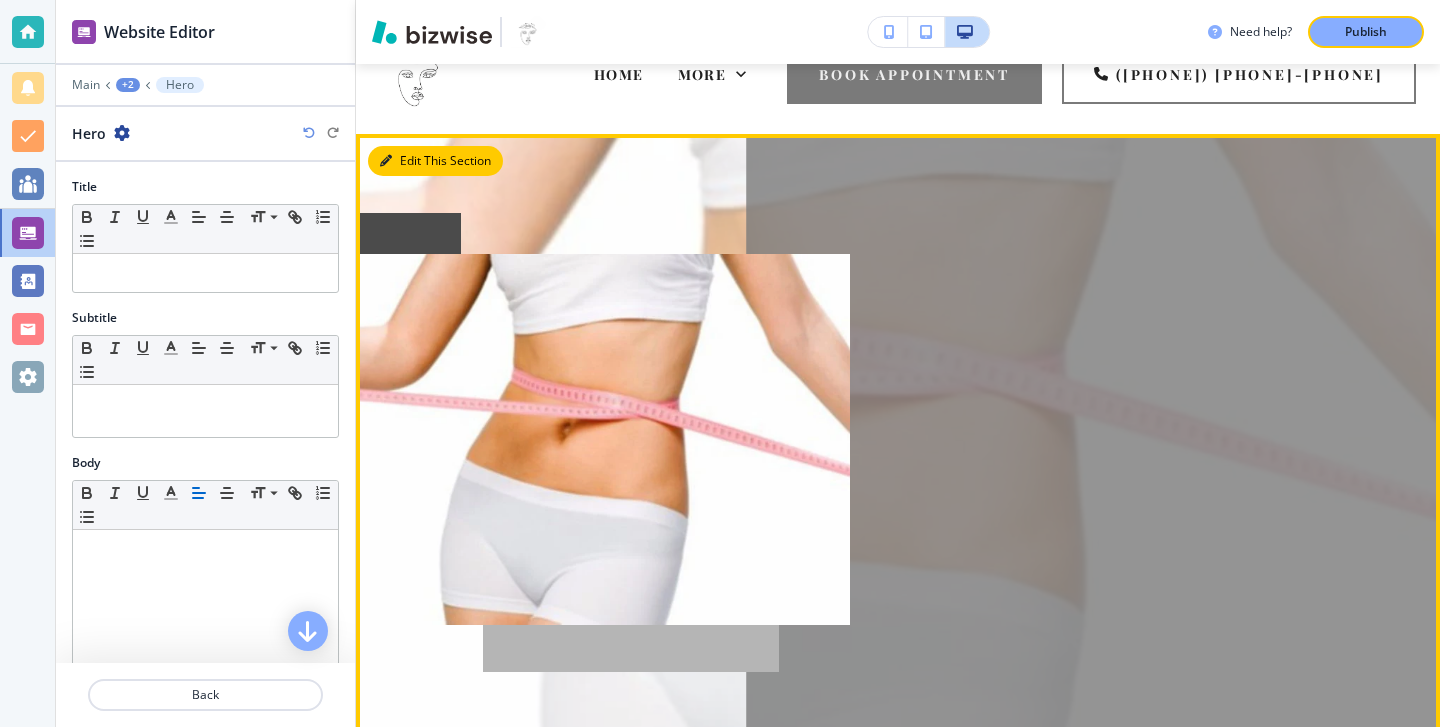 scroll, scrollTop: 120, scrollLeft: 0, axis: vertical 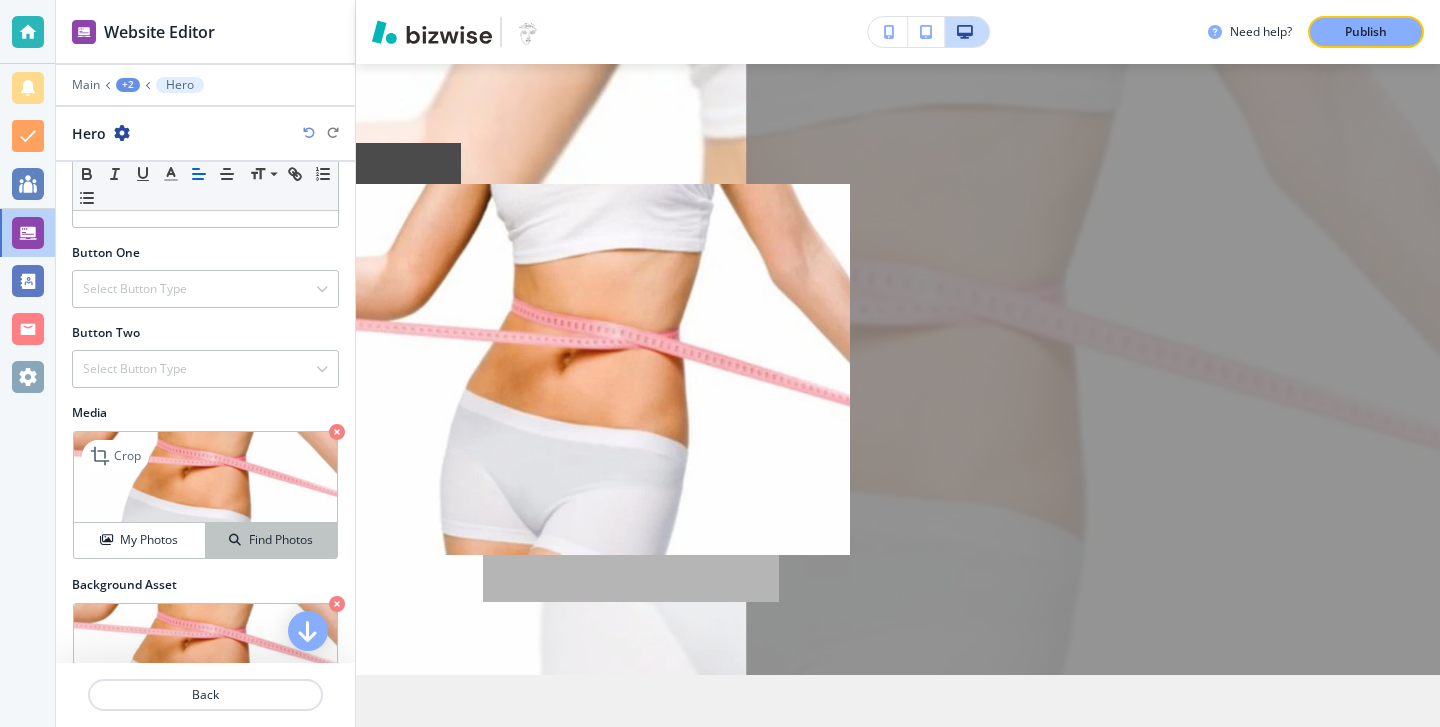 click on "Find Photos" at bounding box center (281, 540) 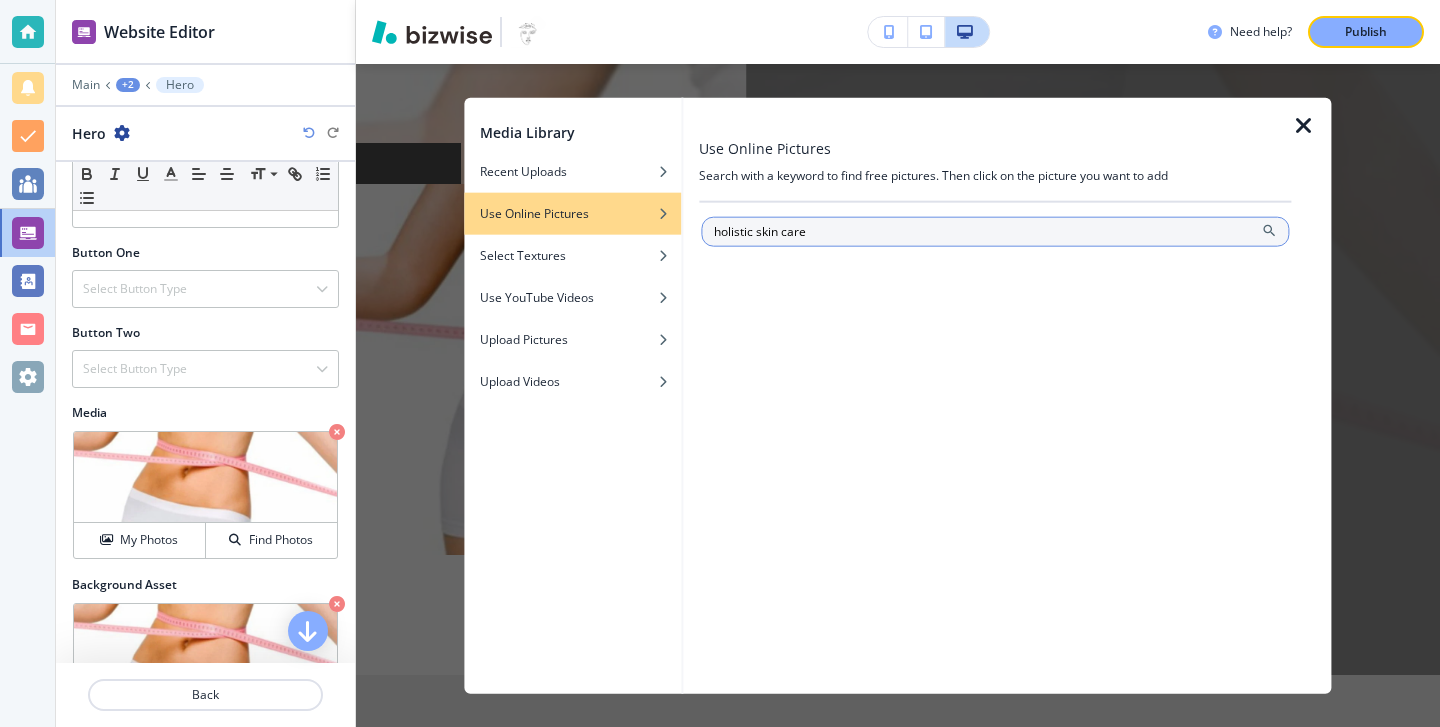 type on "holistic skin care" 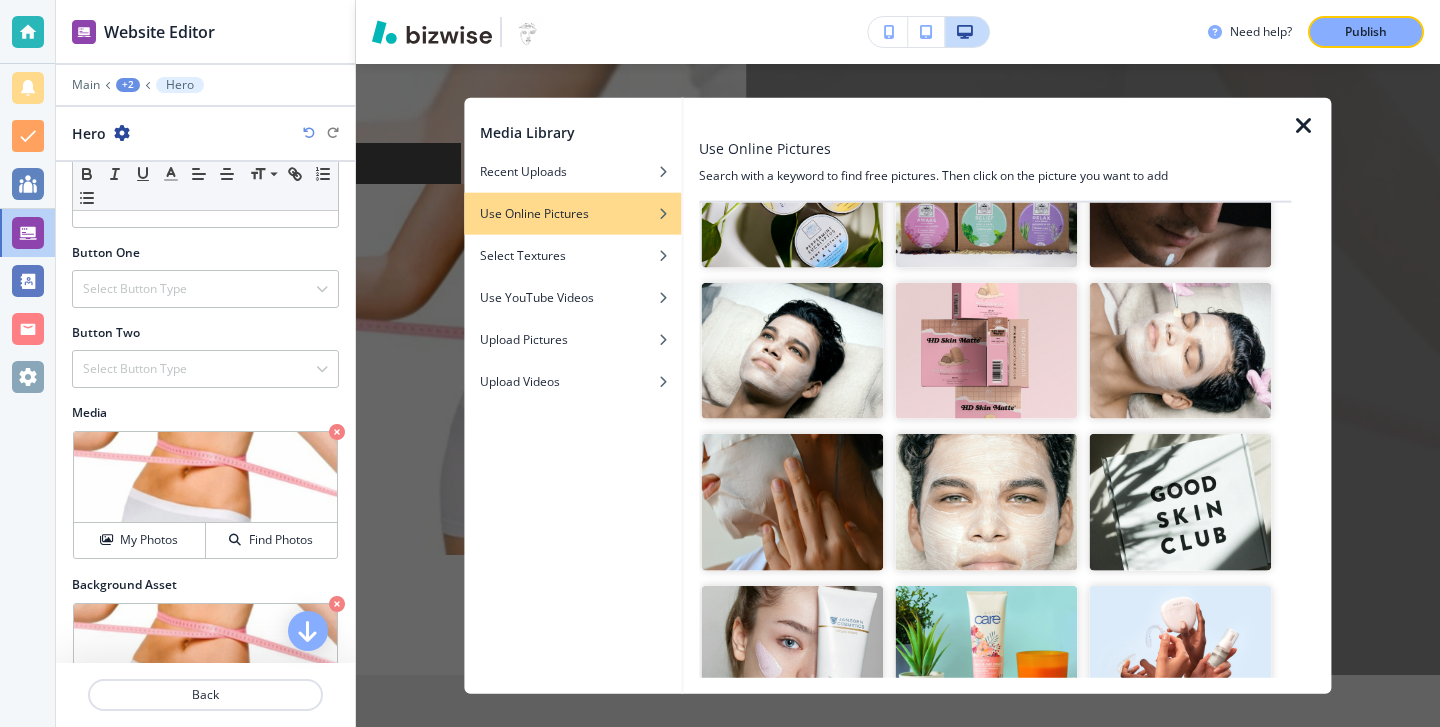 scroll, scrollTop: 0, scrollLeft: 0, axis: both 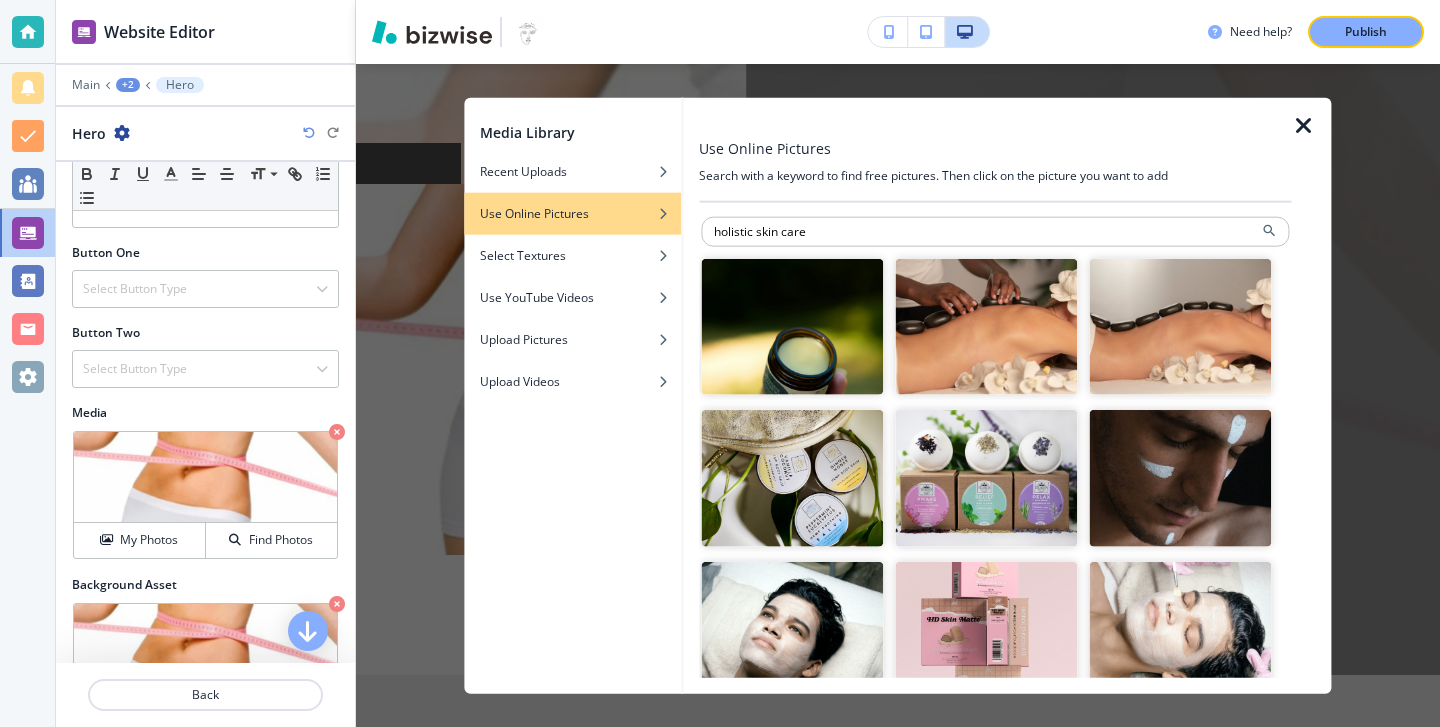 click at bounding box center (792, 326) 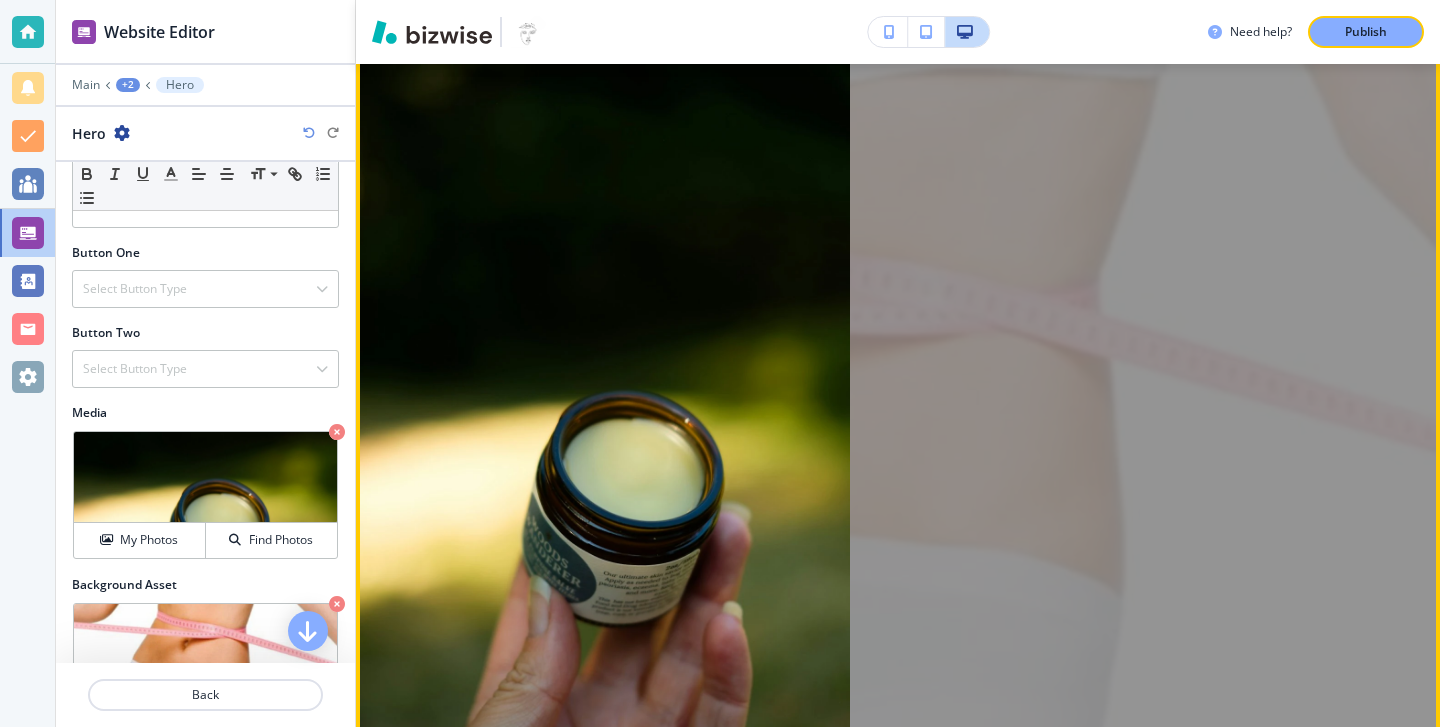 scroll, scrollTop: 272, scrollLeft: 0, axis: vertical 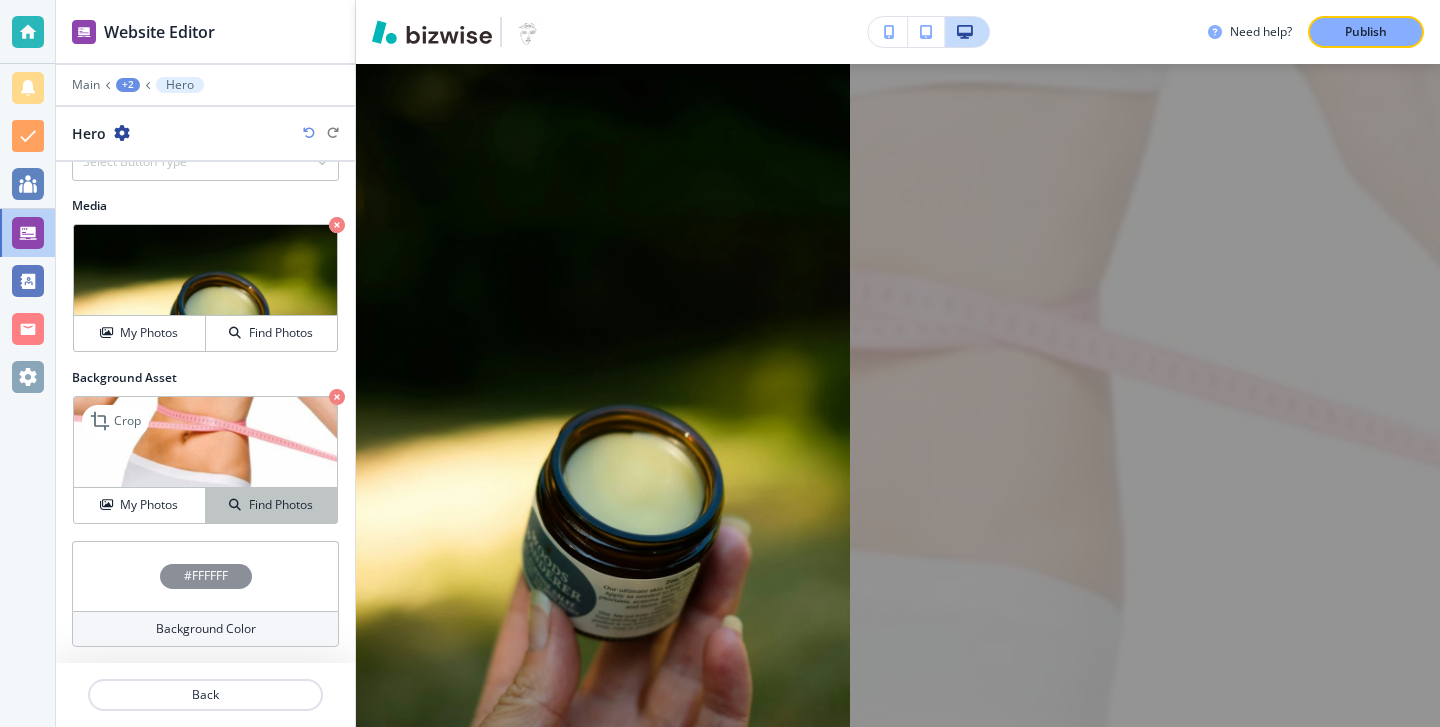 click on "Find Photos" at bounding box center (271, 505) 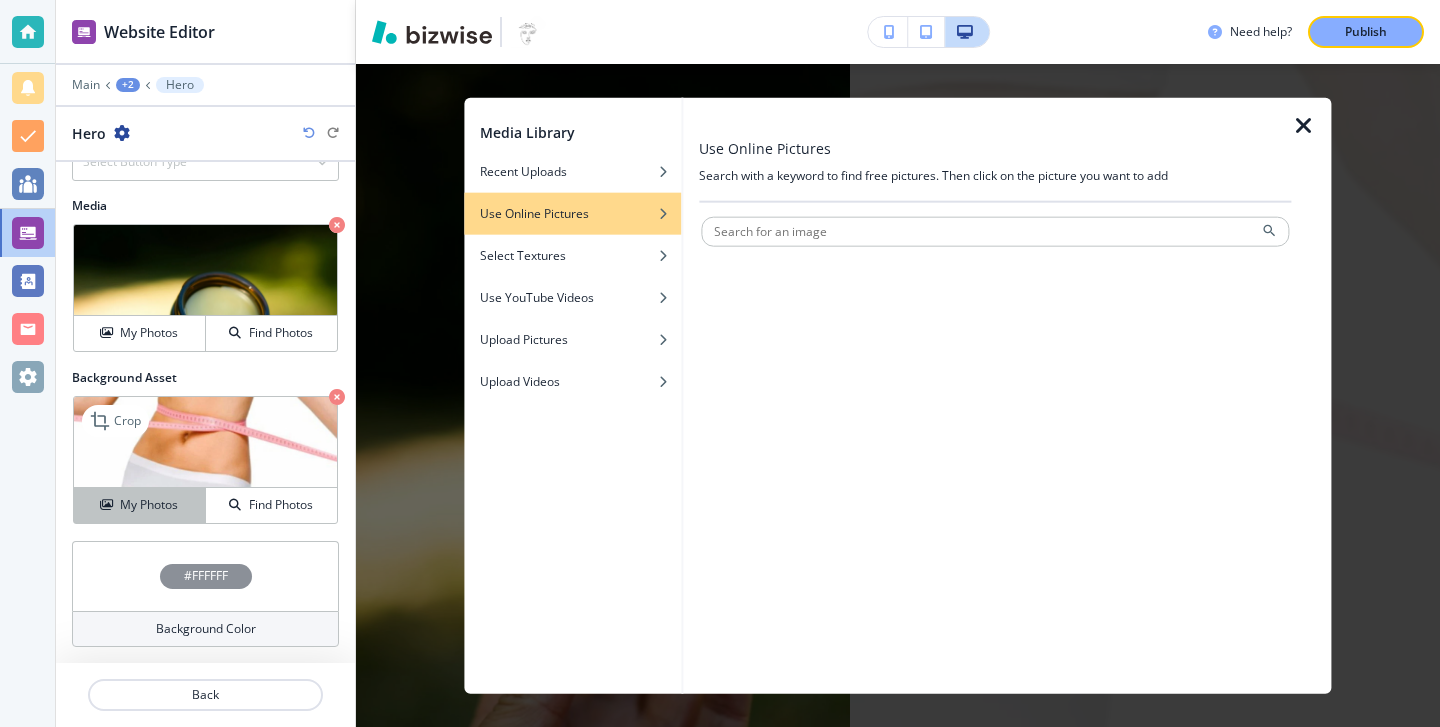 click on "My Photos" at bounding box center (139, 505) 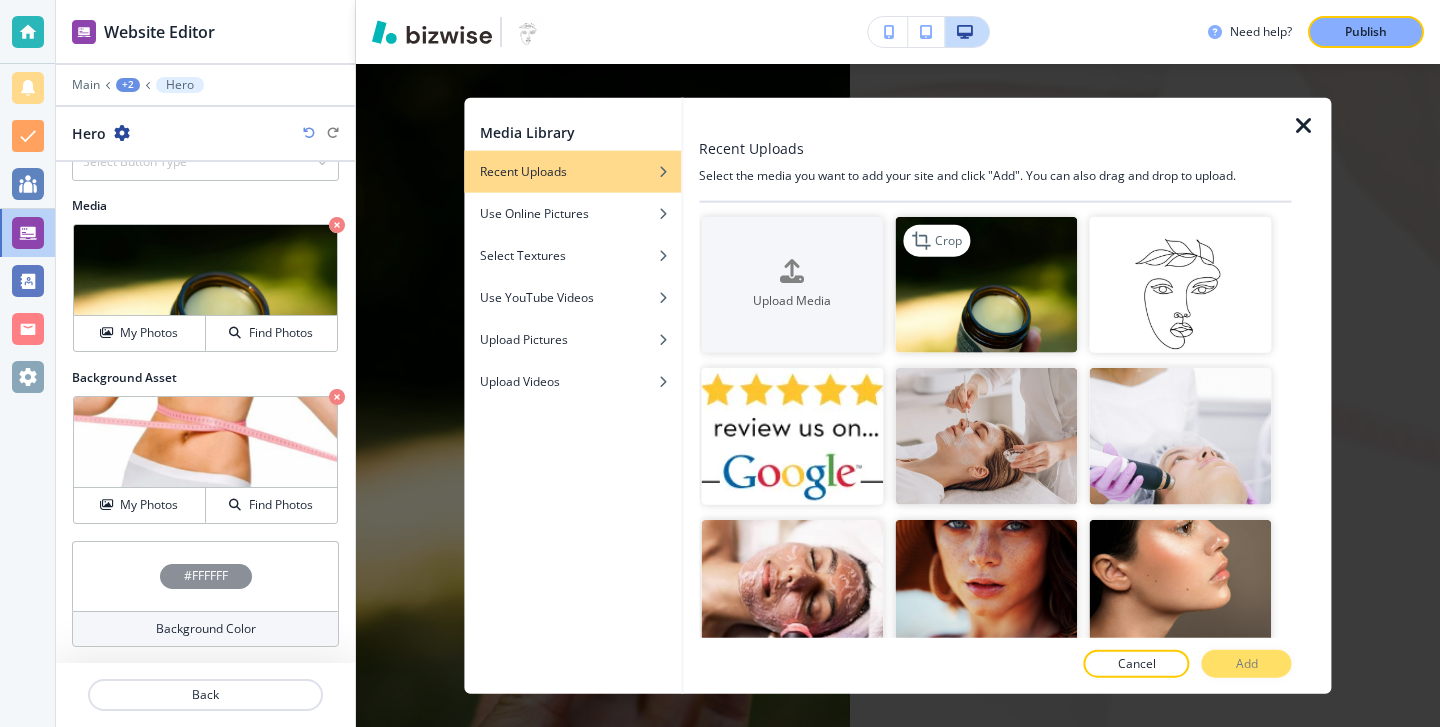 click at bounding box center (986, 284) 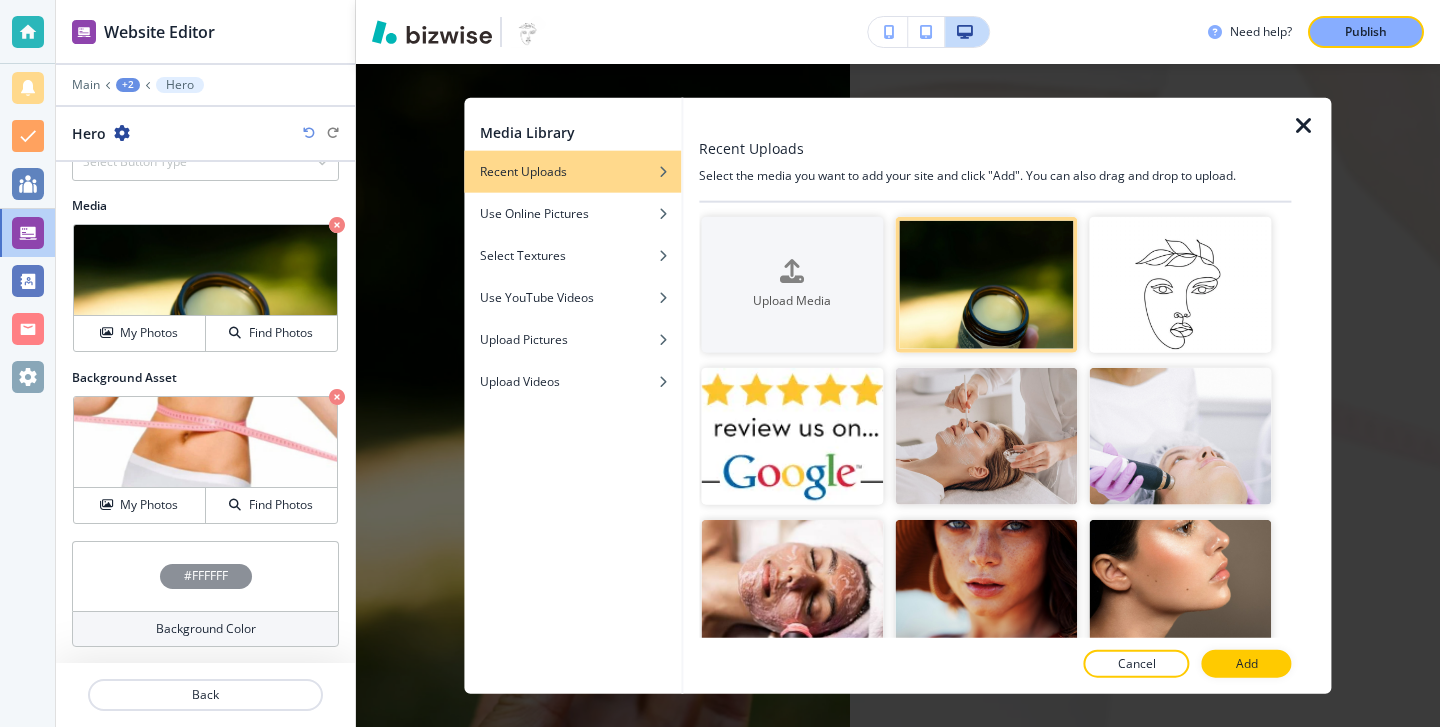 click on "Add" at bounding box center [1247, 664] 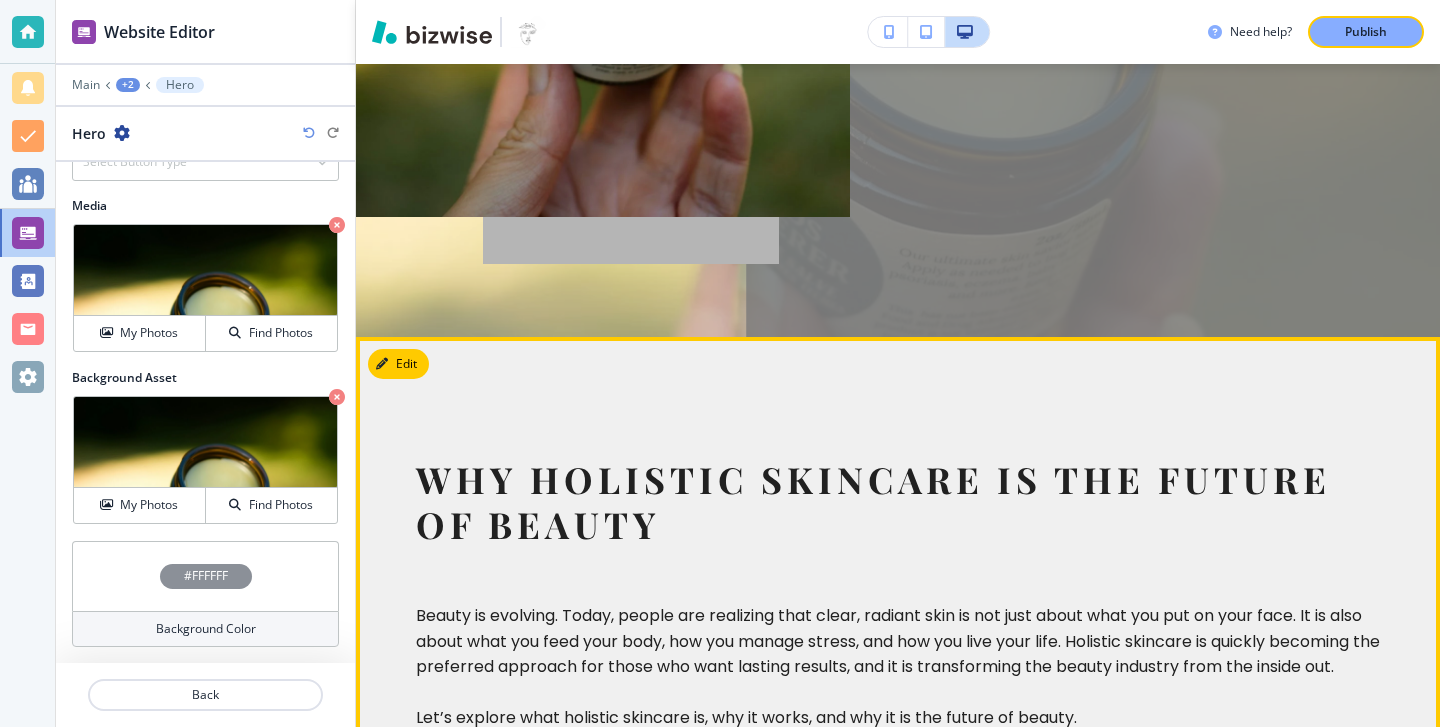 scroll, scrollTop: 831, scrollLeft: 0, axis: vertical 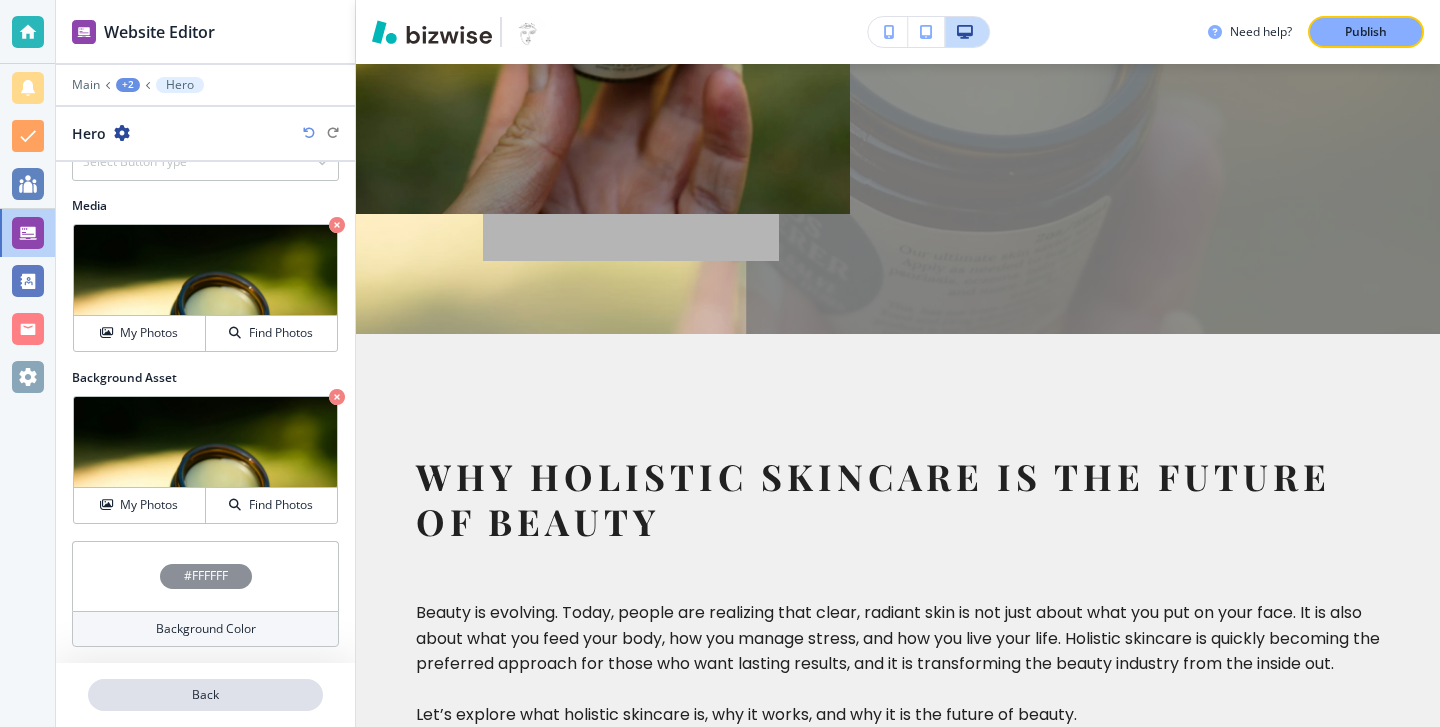 click on "Back" at bounding box center [205, 695] 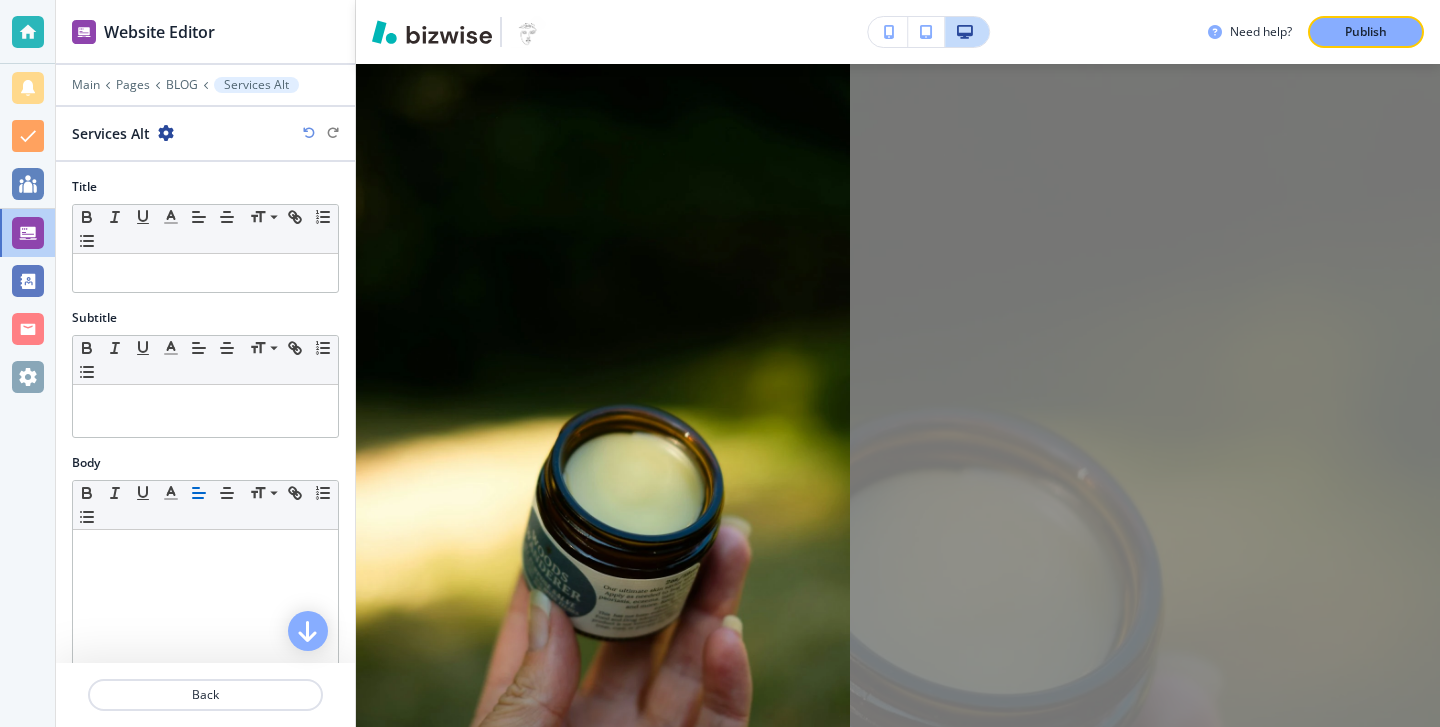 scroll, scrollTop: 162, scrollLeft: 0, axis: vertical 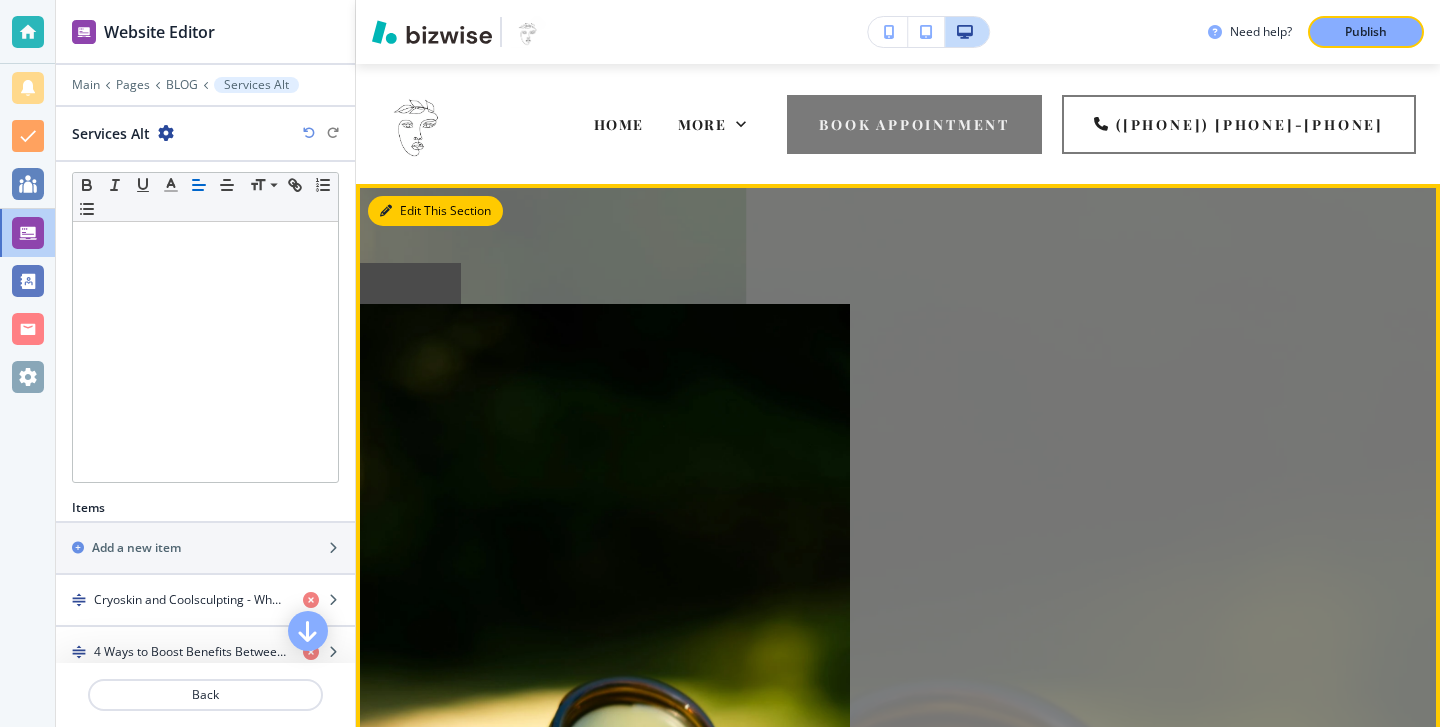 click on "Edit This Section" at bounding box center [435, 211] 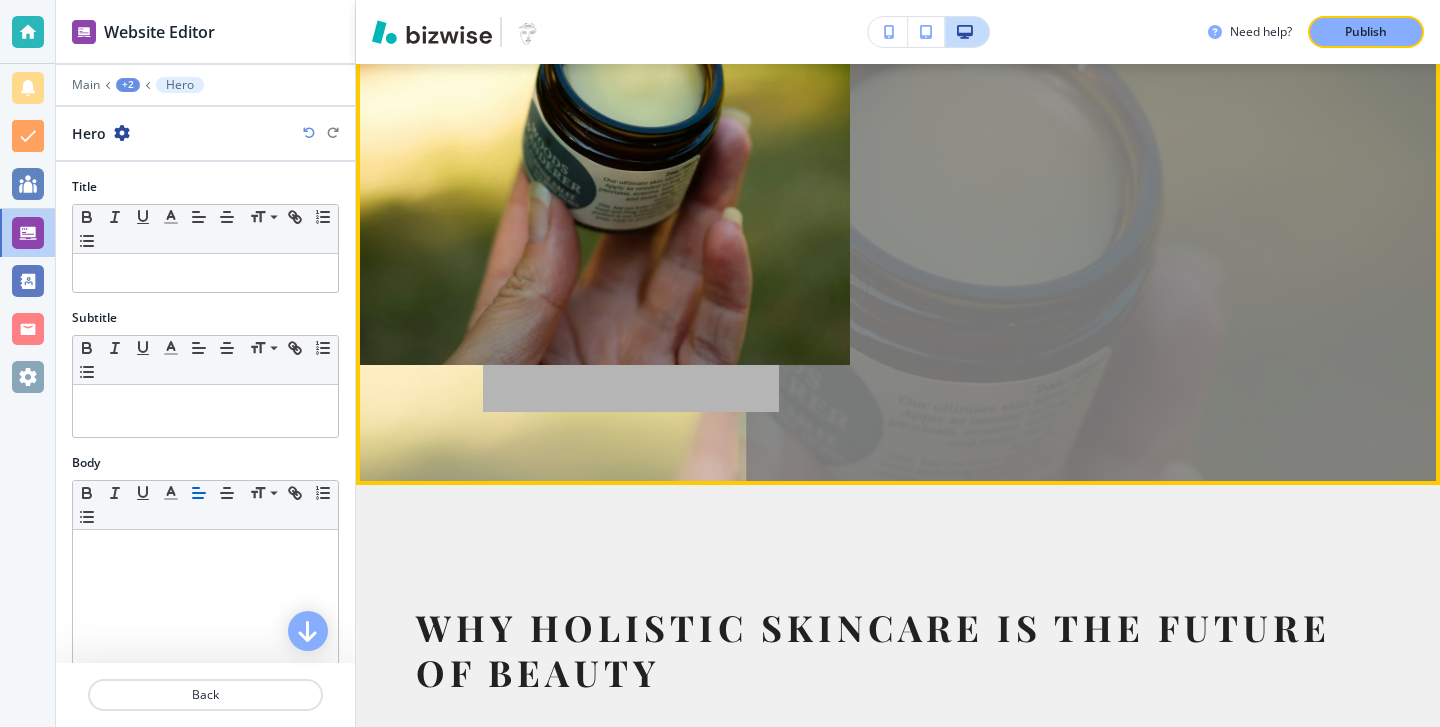 scroll, scrollTop: 990, scrollLeft: 0, axis: vertical 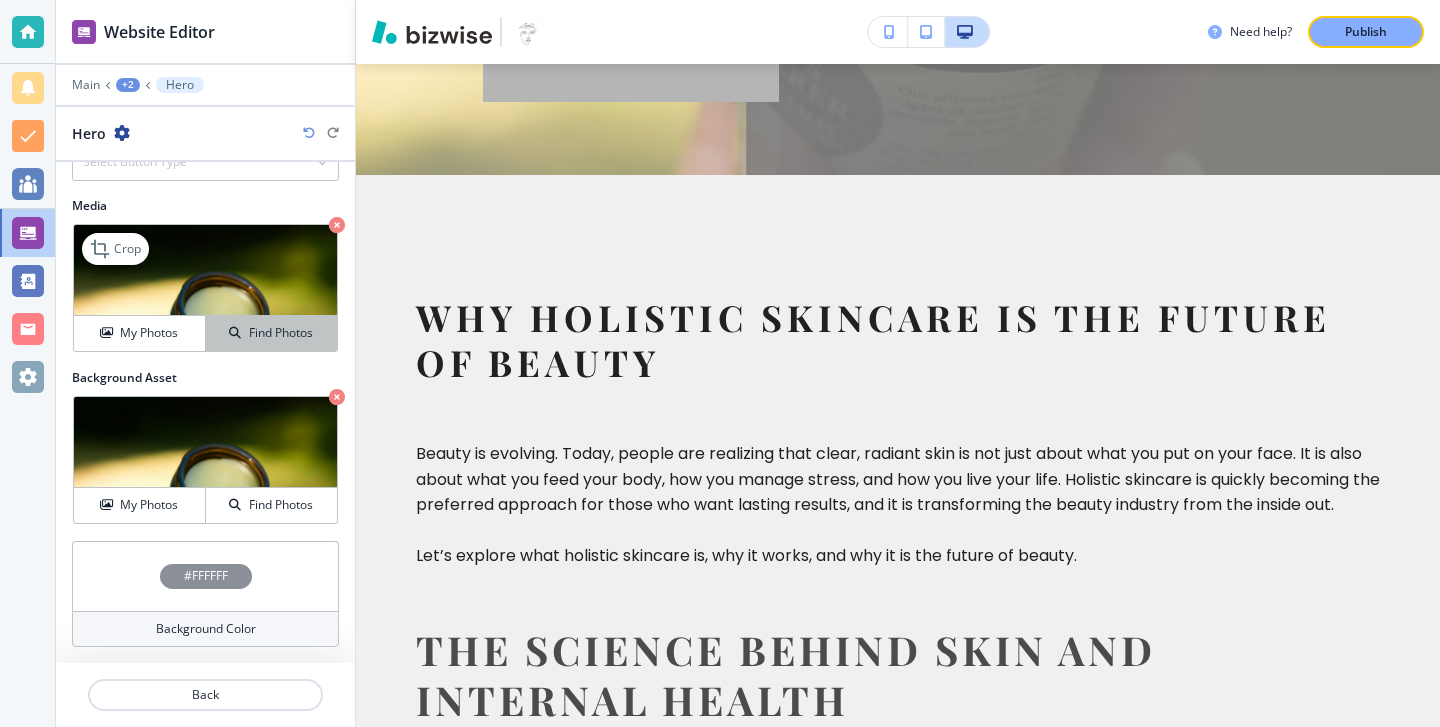 click on "Find Photos" at bounding box center (271, 333) 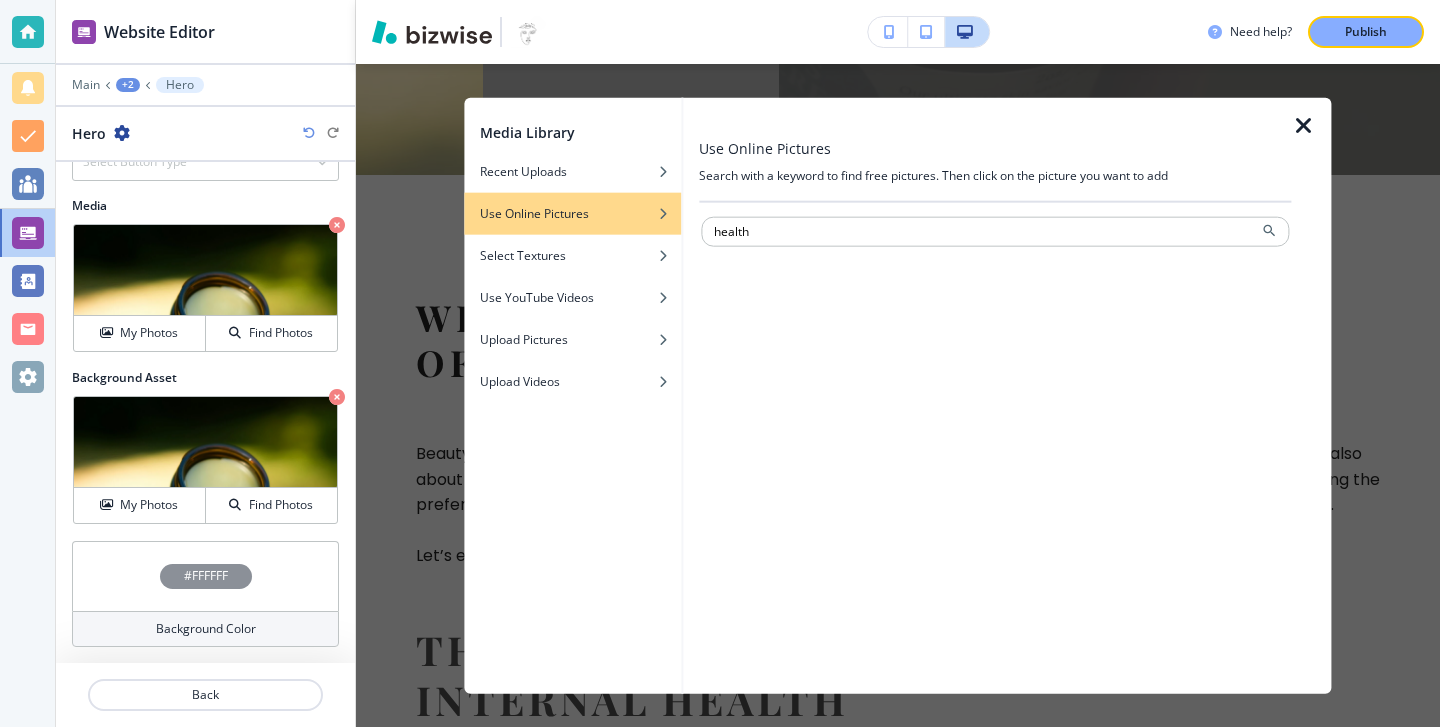 type on "health" 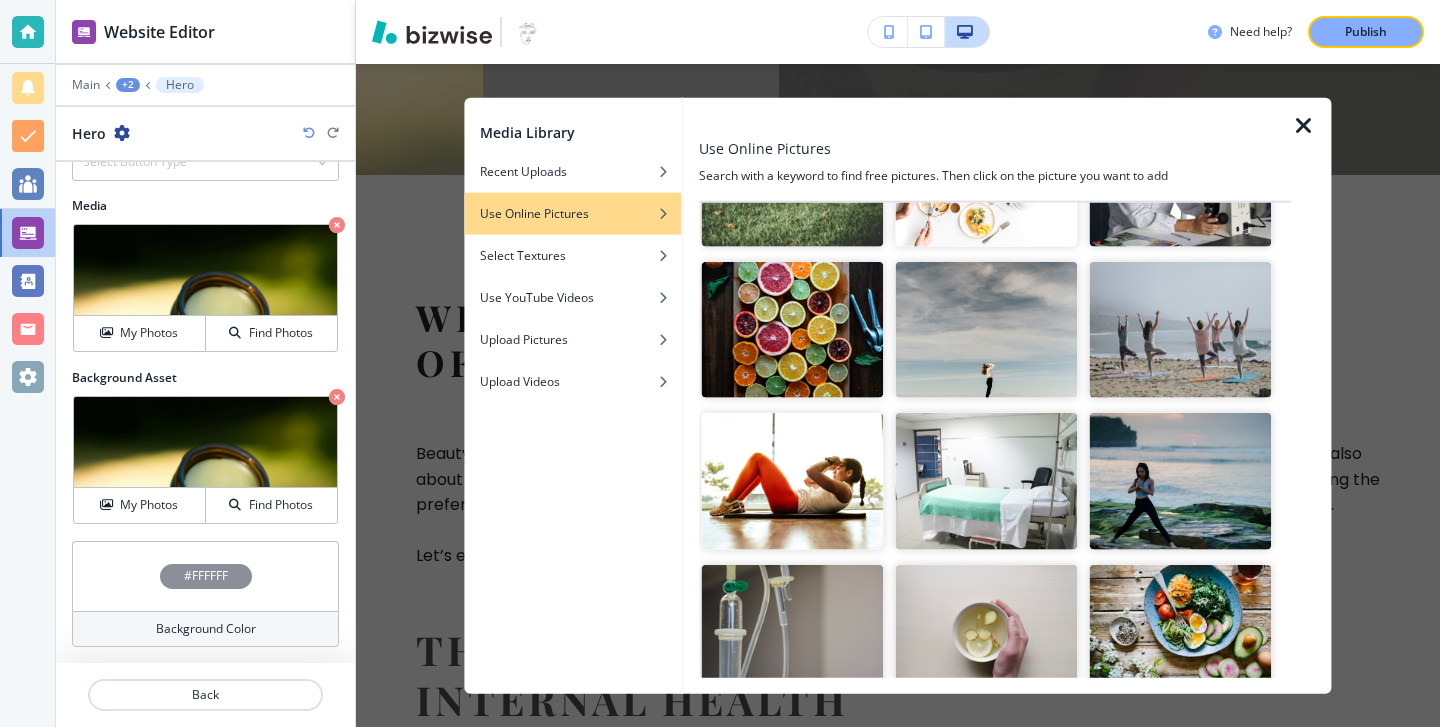 scroll, scrollTop: 1500, scrollLeft: 0, axis: vertical 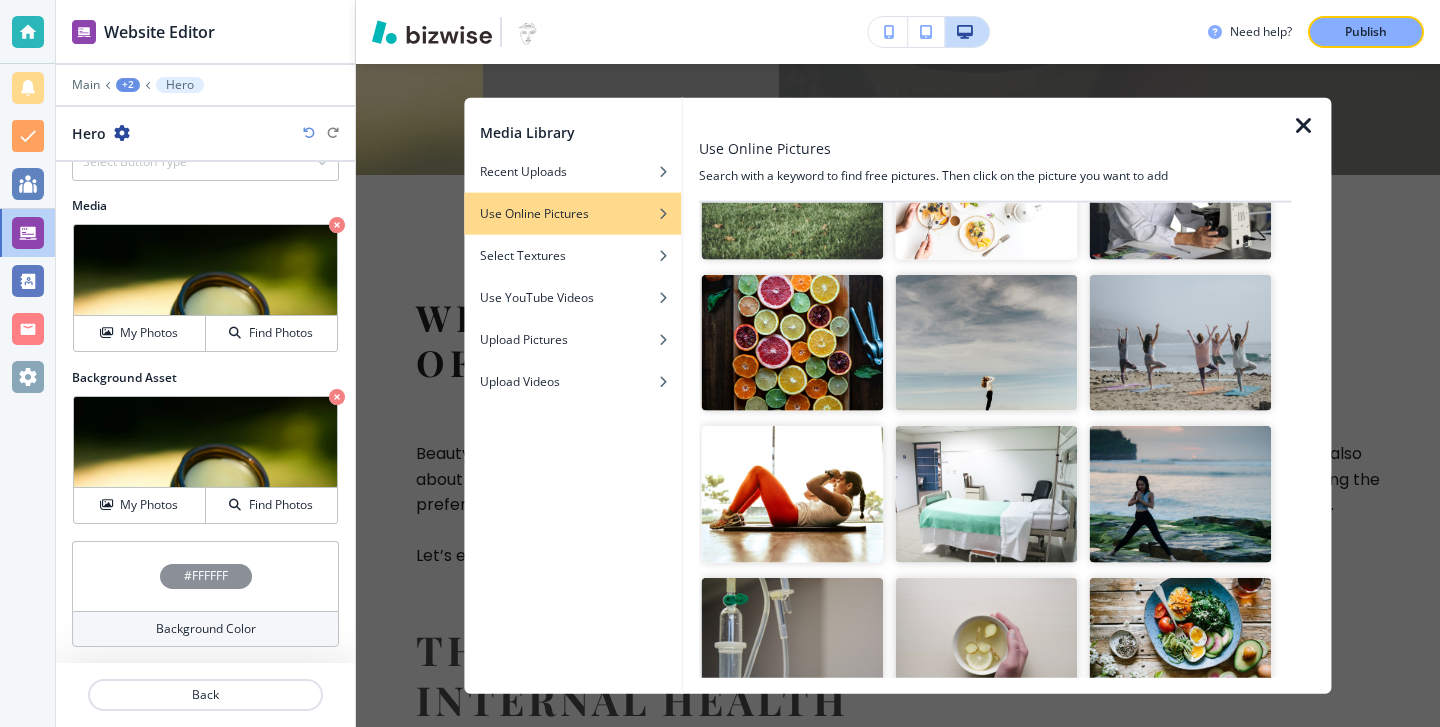 click at bounding box center (1181, 342) 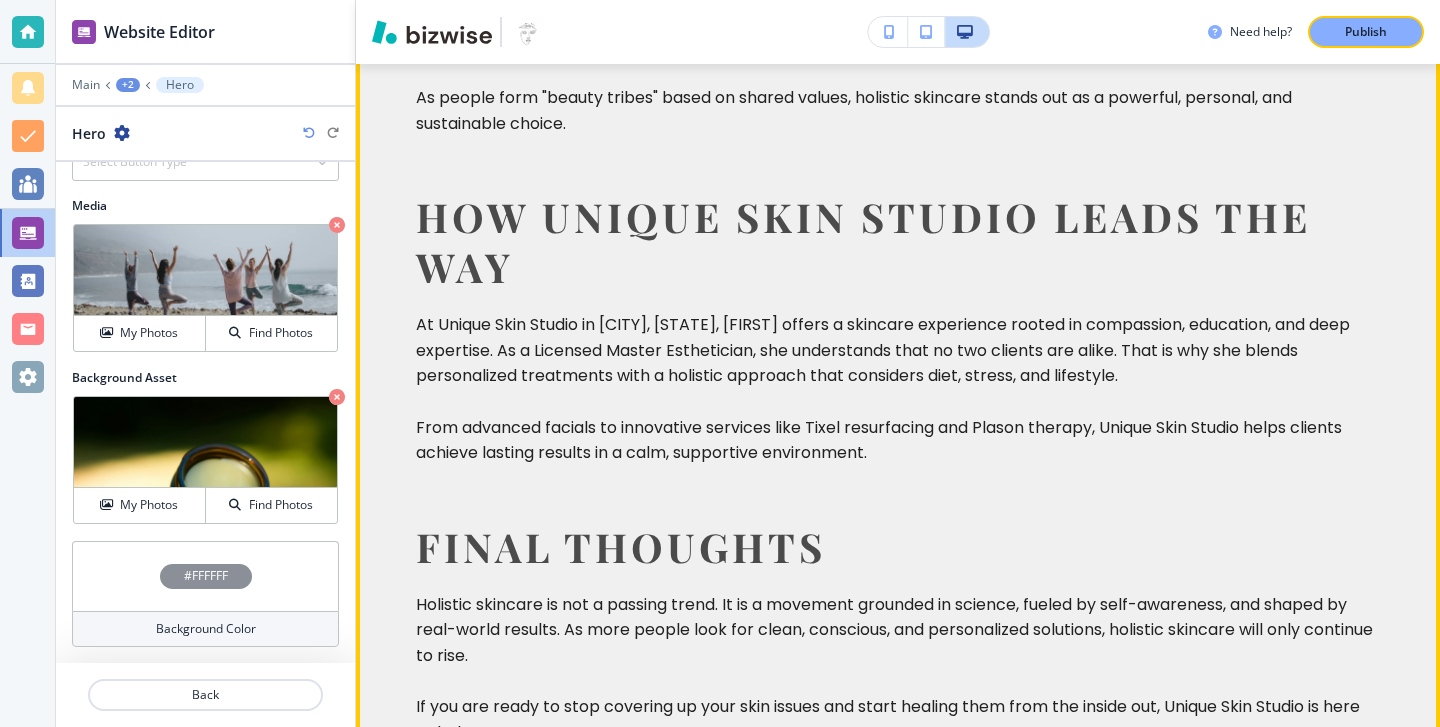 scroll, scrollTop: 2876, scrollLeft: 0, axis: vertical 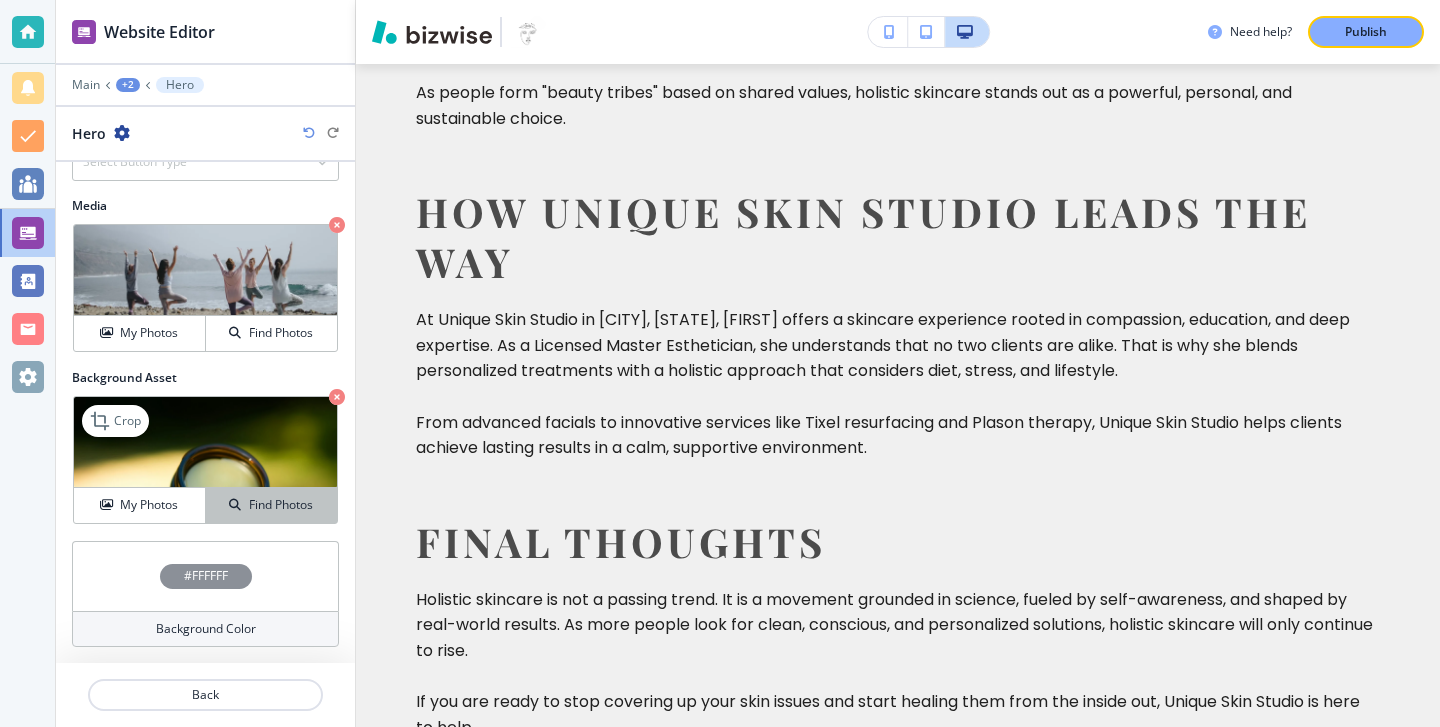click on "Find Photos" at bounding box center (271, 505) 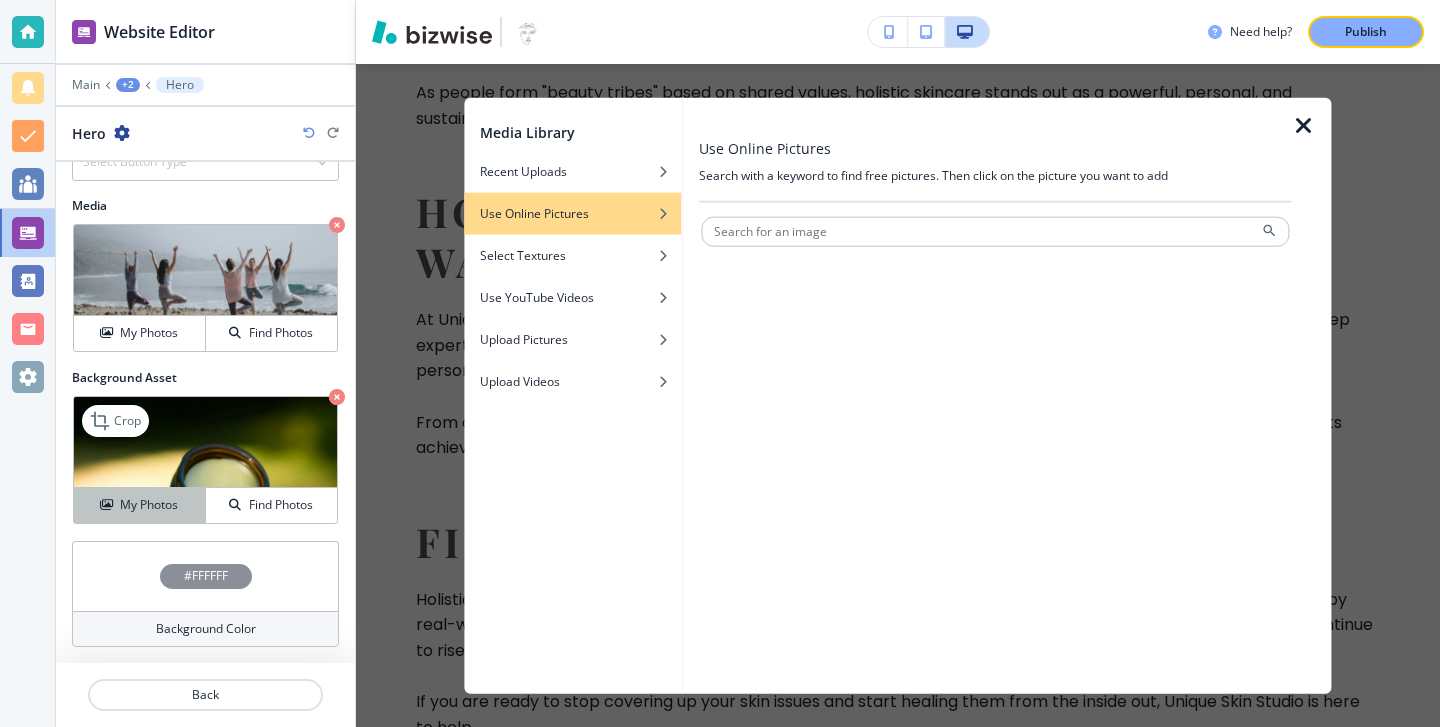 click at bounding box center (106, 505) 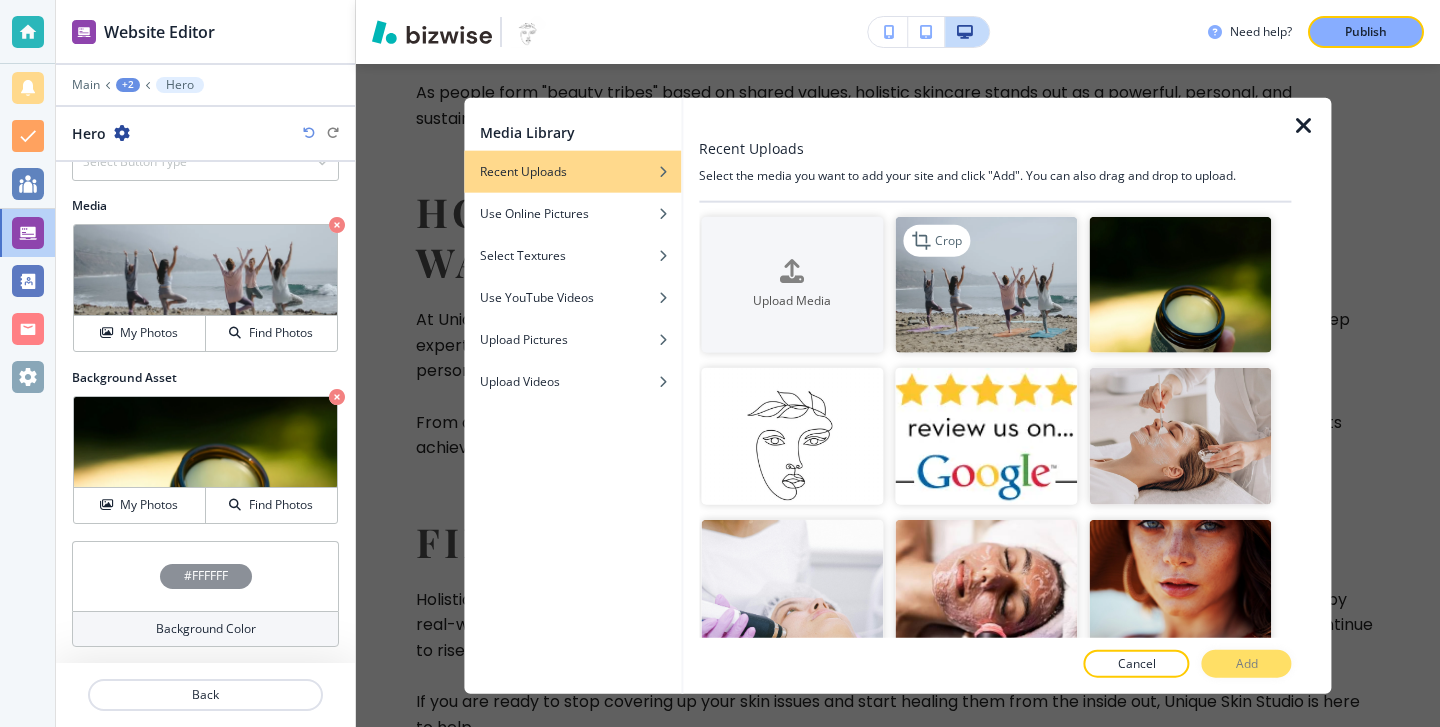 click at bounding box center [986, 284] 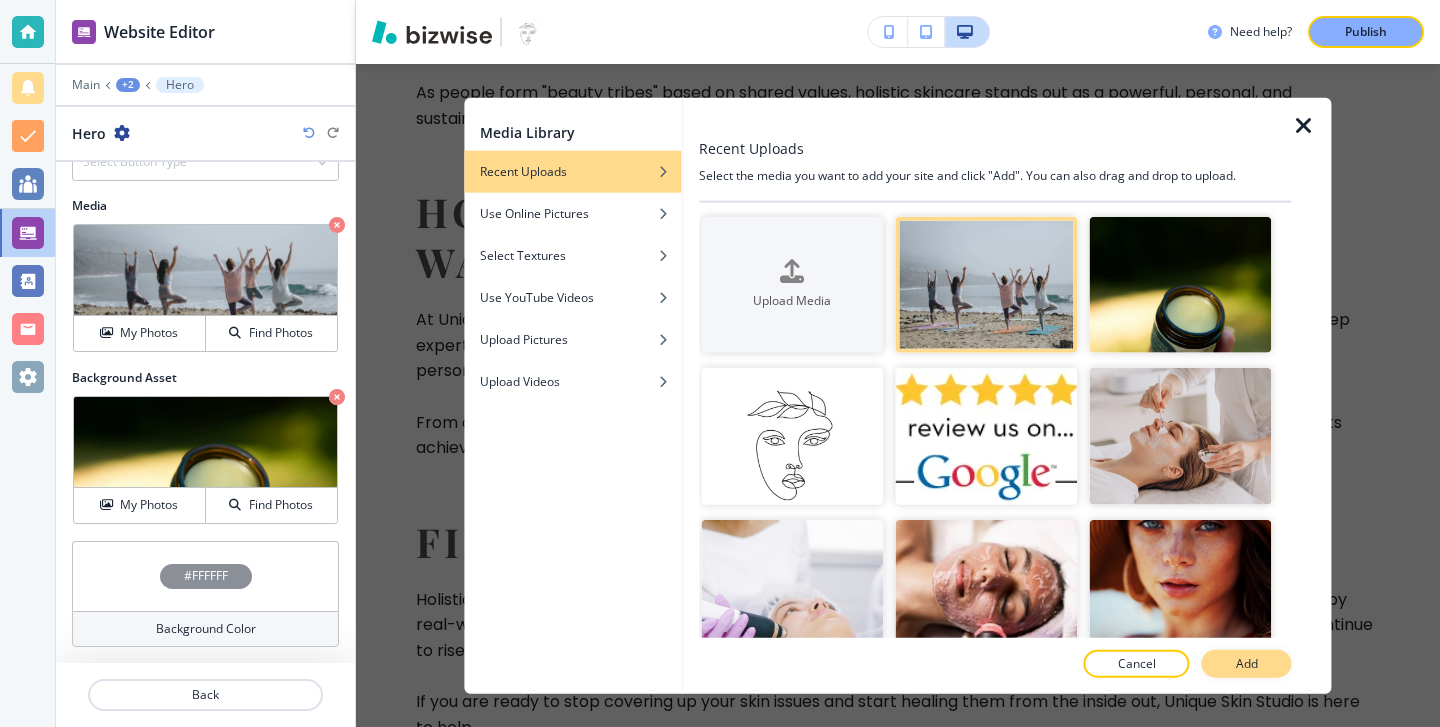 click on "Add" at bounding box center (1247, 664) 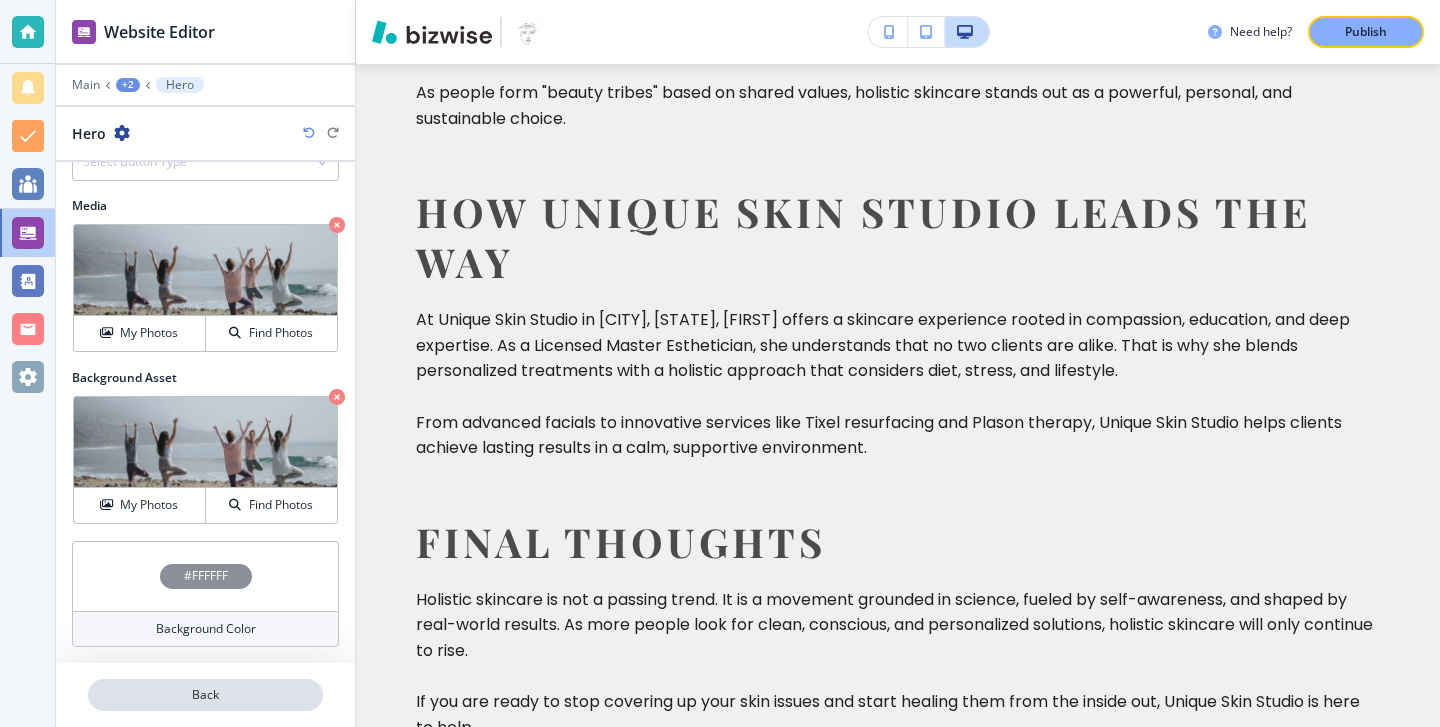 click on "Back" at bounding box center [205, 695] 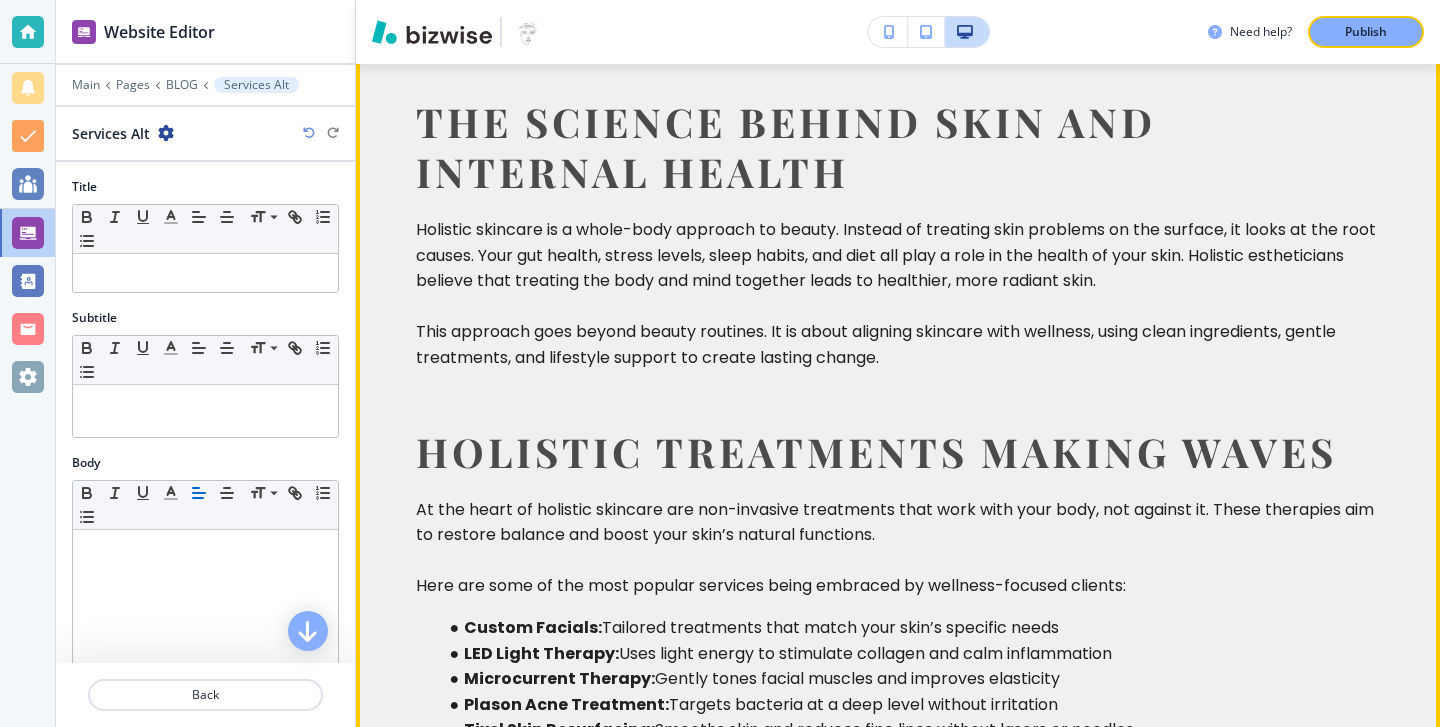 scroll, scrollTop: 0, scrollLeft: 0, axis: both 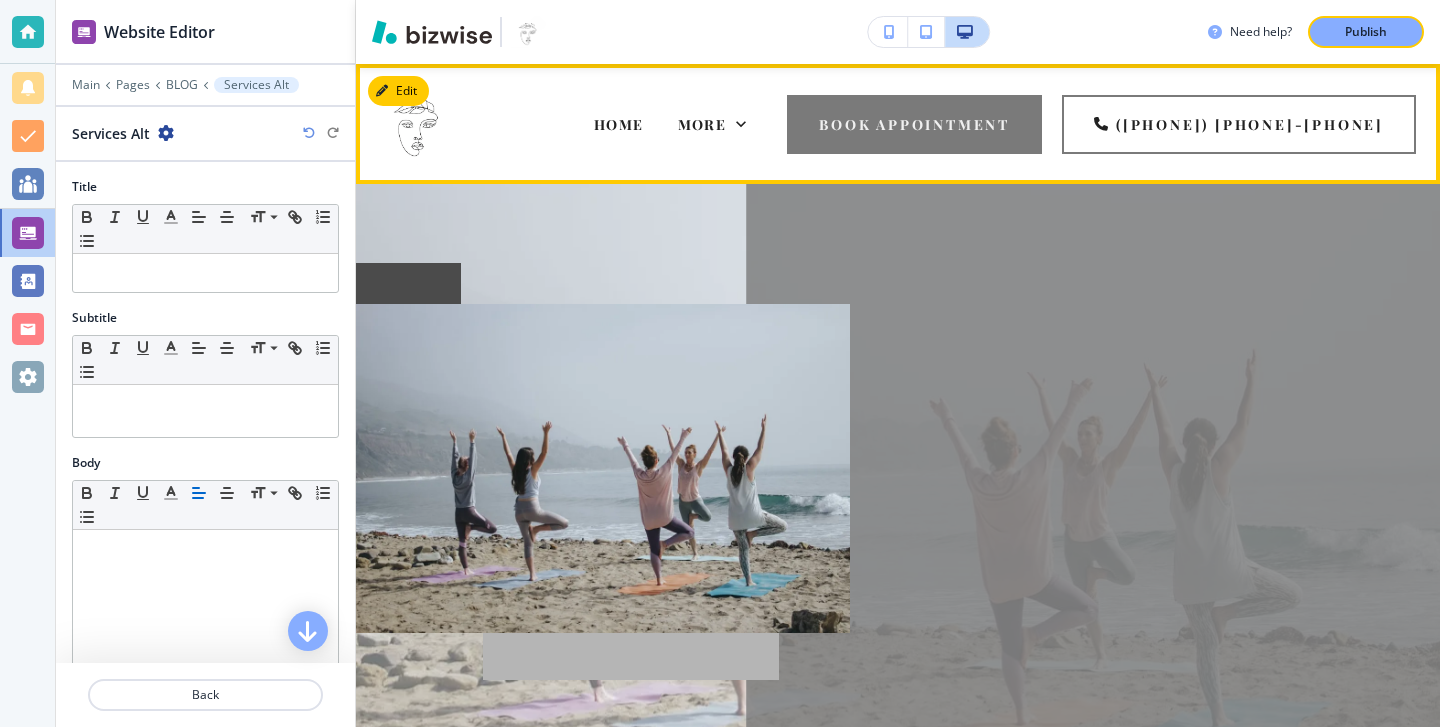 click on "More" at bounding box center (712, 124) 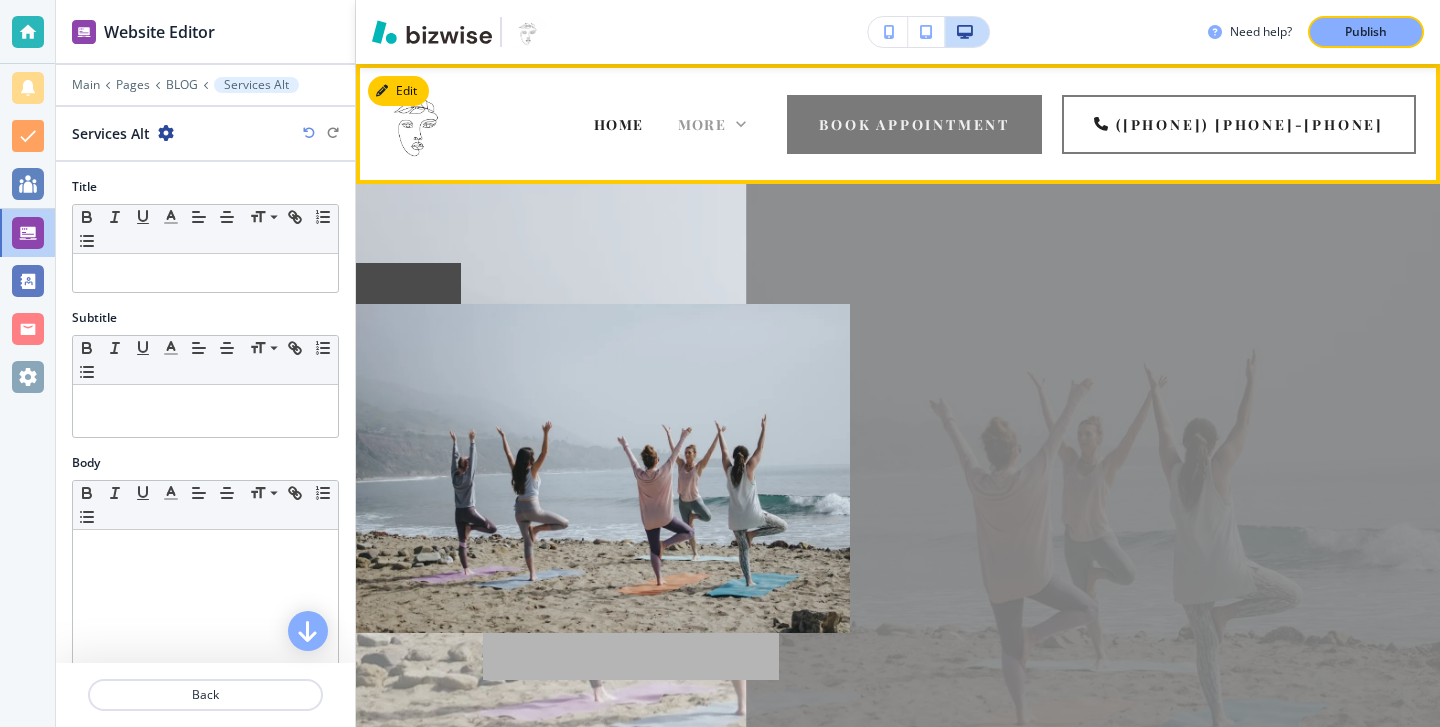 click on "More" at bounding box center (702, 124) 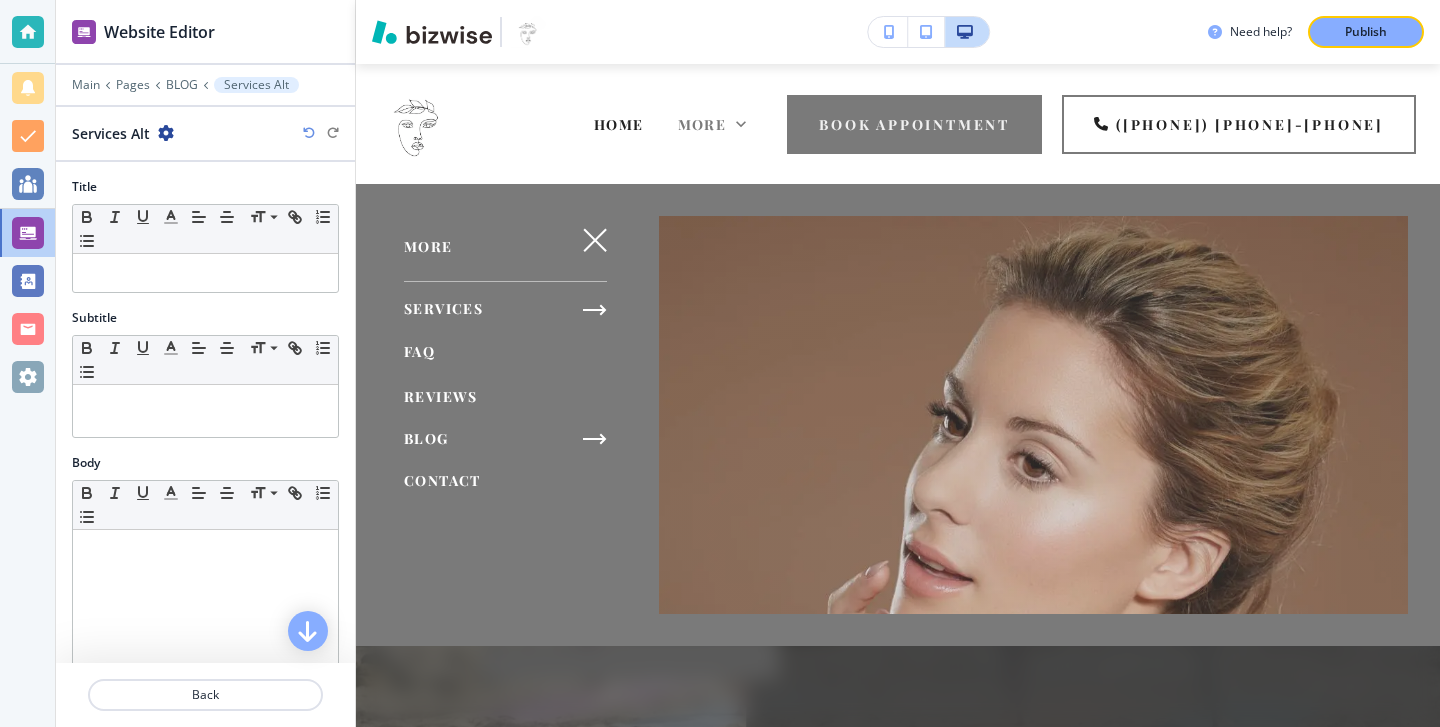 click on "BLOG" at bounding box center (426, 438) 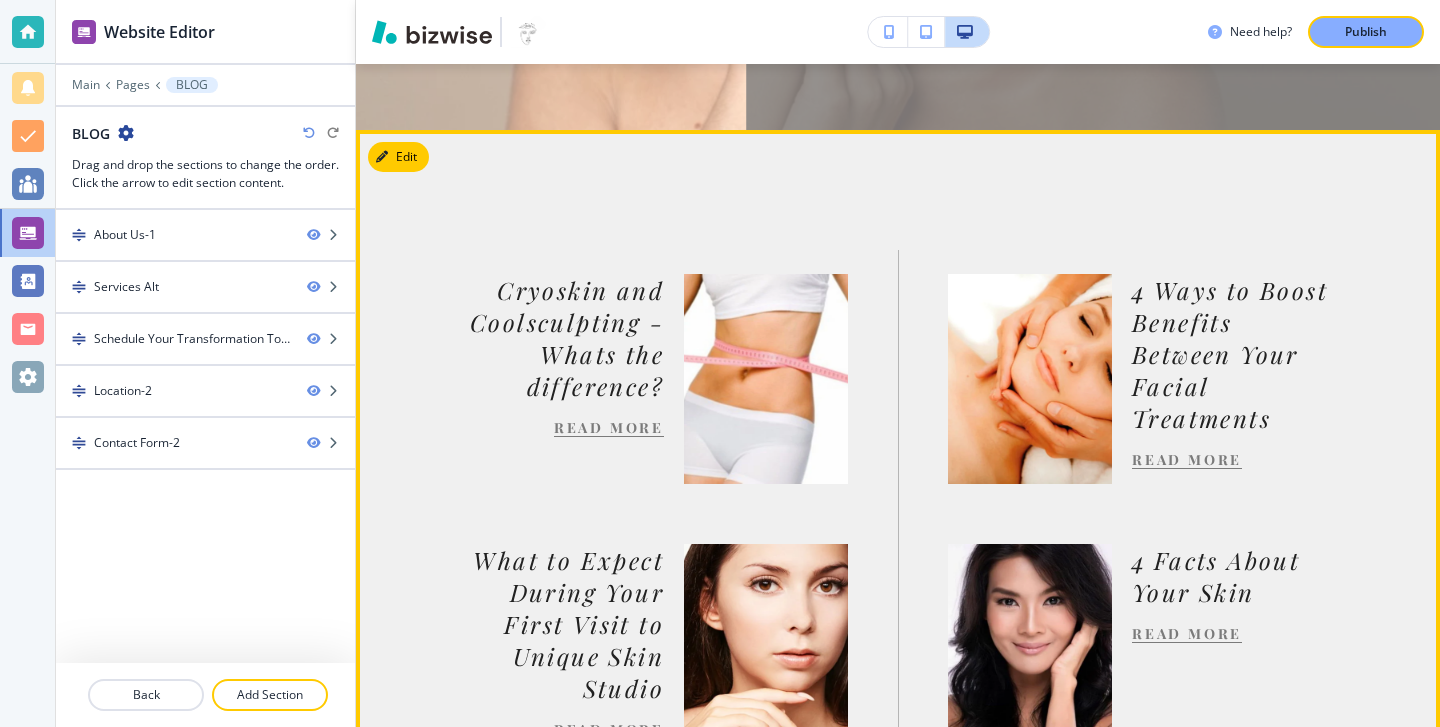 scroll, scrollTop: 831, scrollLeft: 0, axis: vertical 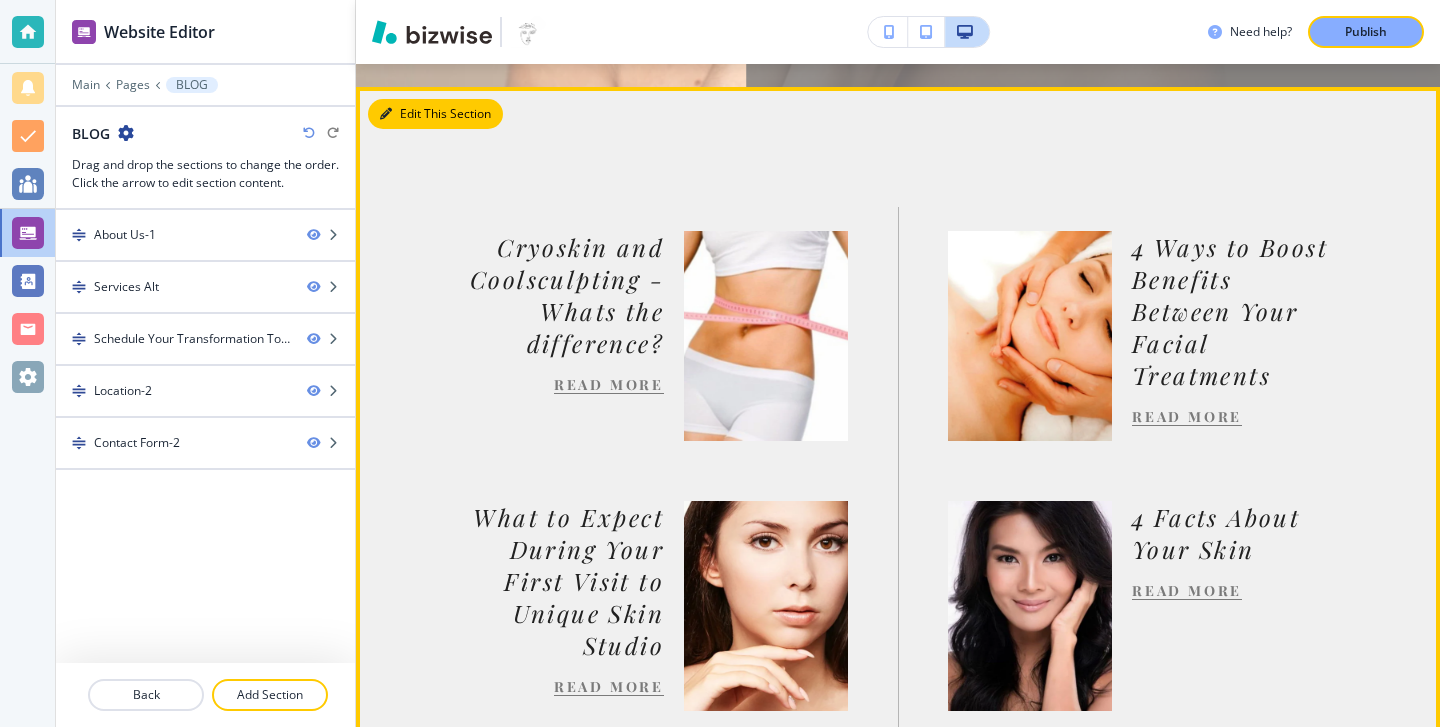 click on "Edit This Section" at bounding box center (435, 114) 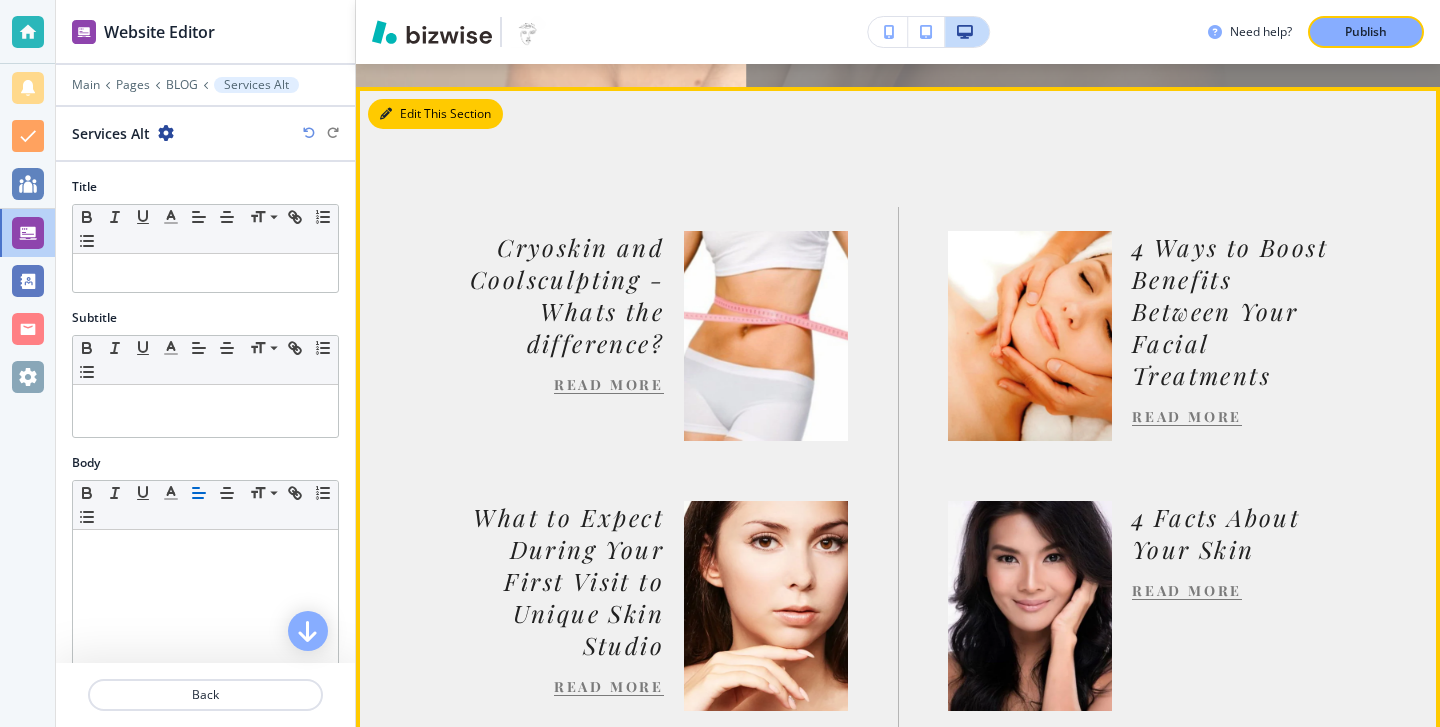 scroll, scrollTop: 854, scrollLeft: 0, axis: vertical 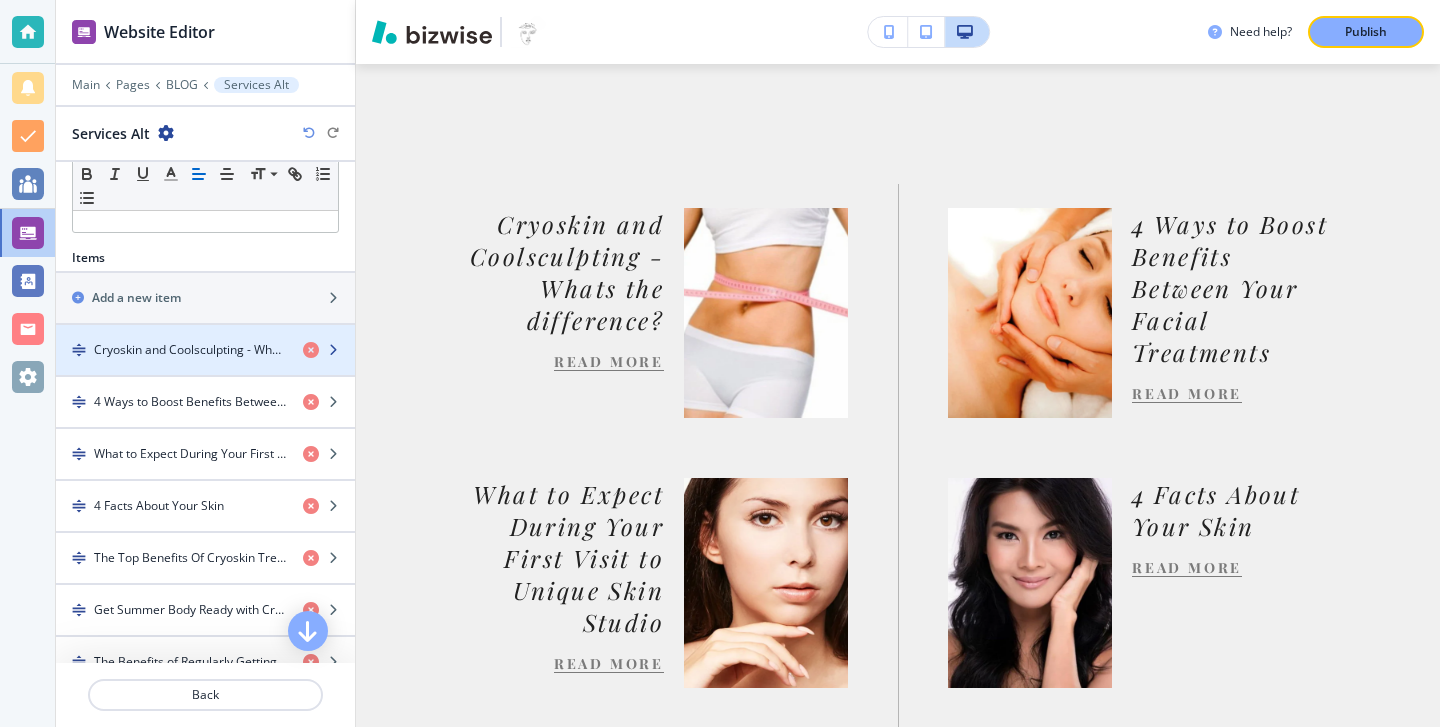 click at bounding box center (205, 367) 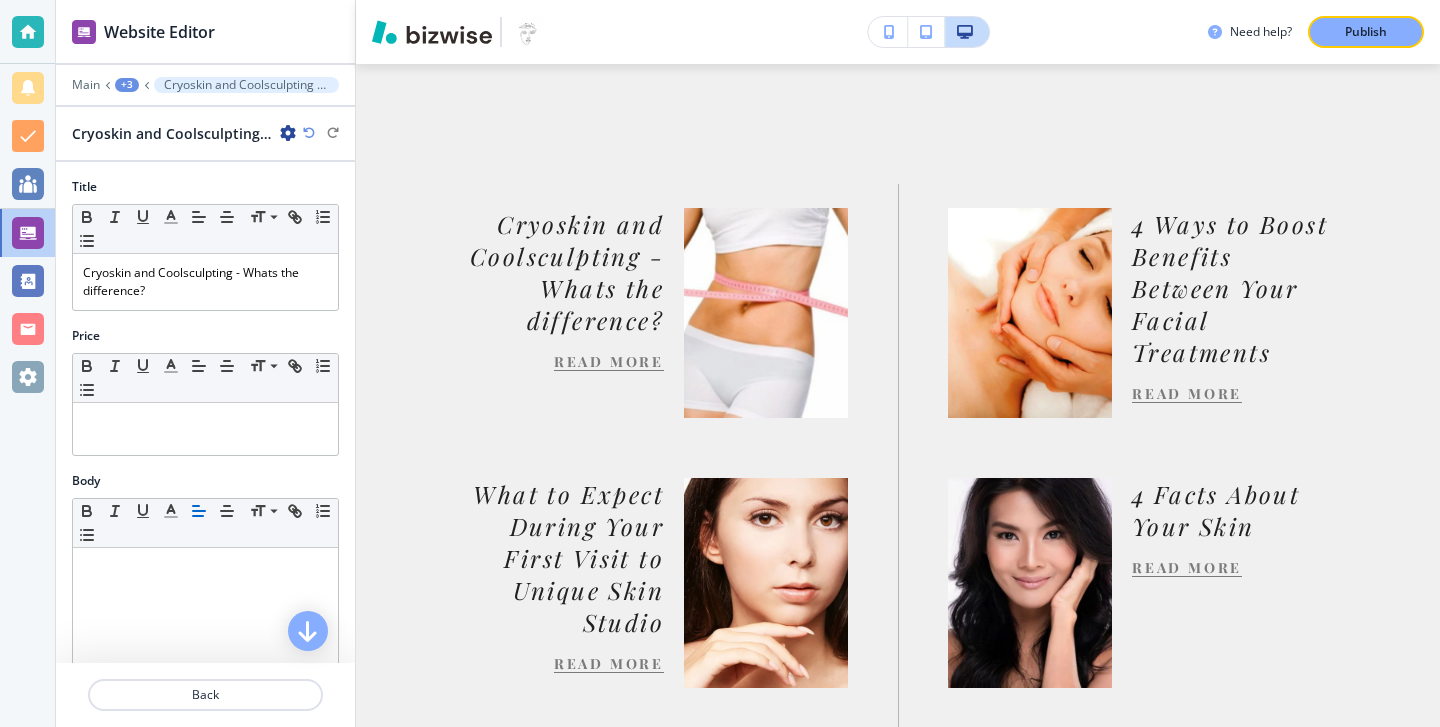 click at bounding box center (288, 133) 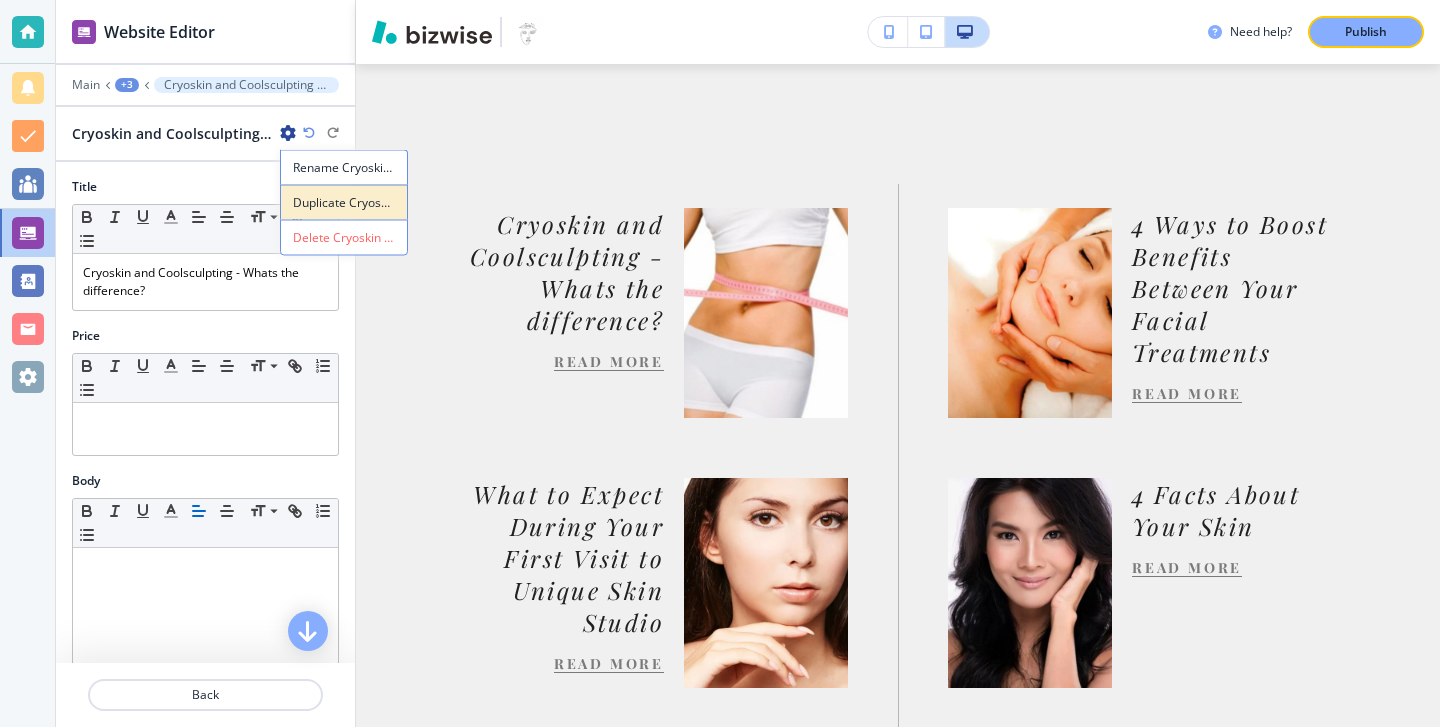 click on "Duplicate Cryoskin and Coolsculpting - Whats the difference?" at bounding box center (344, 203) 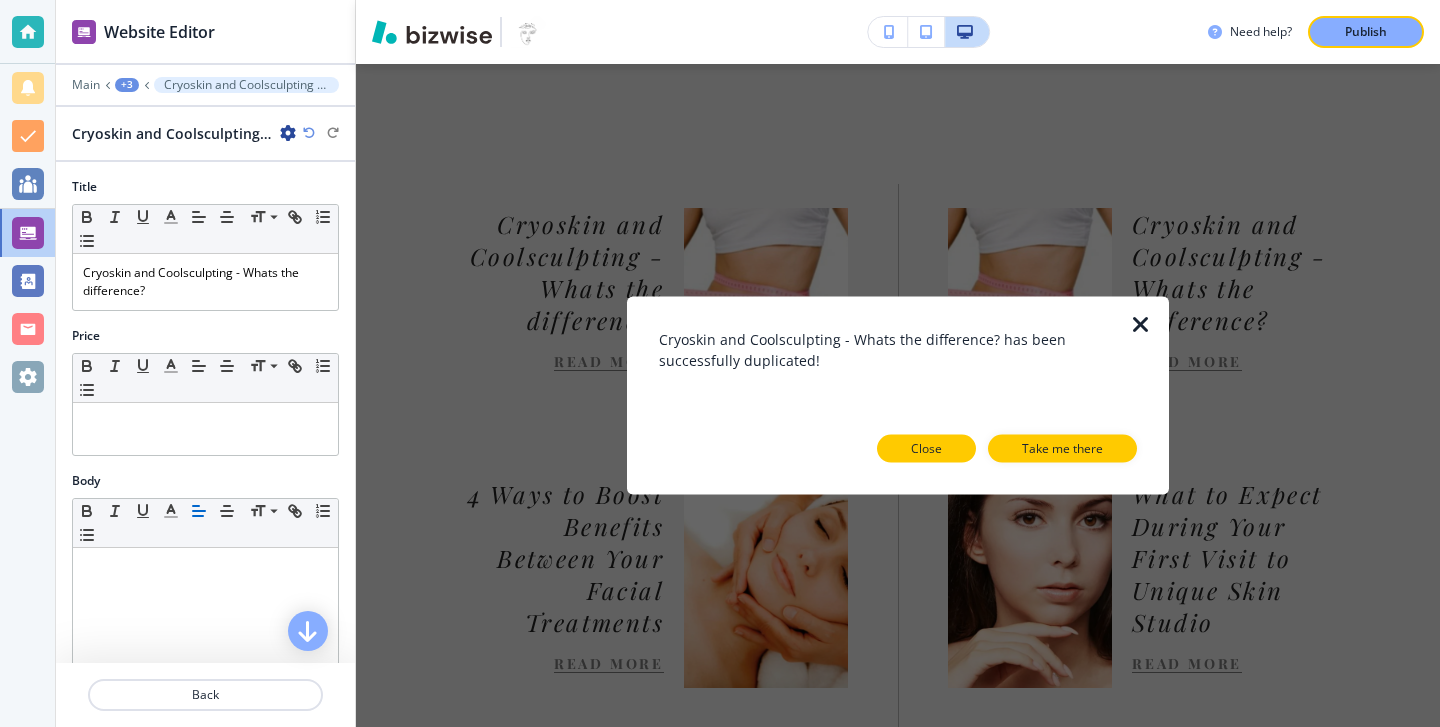 click on "Close" at bounding box center (926, 449) 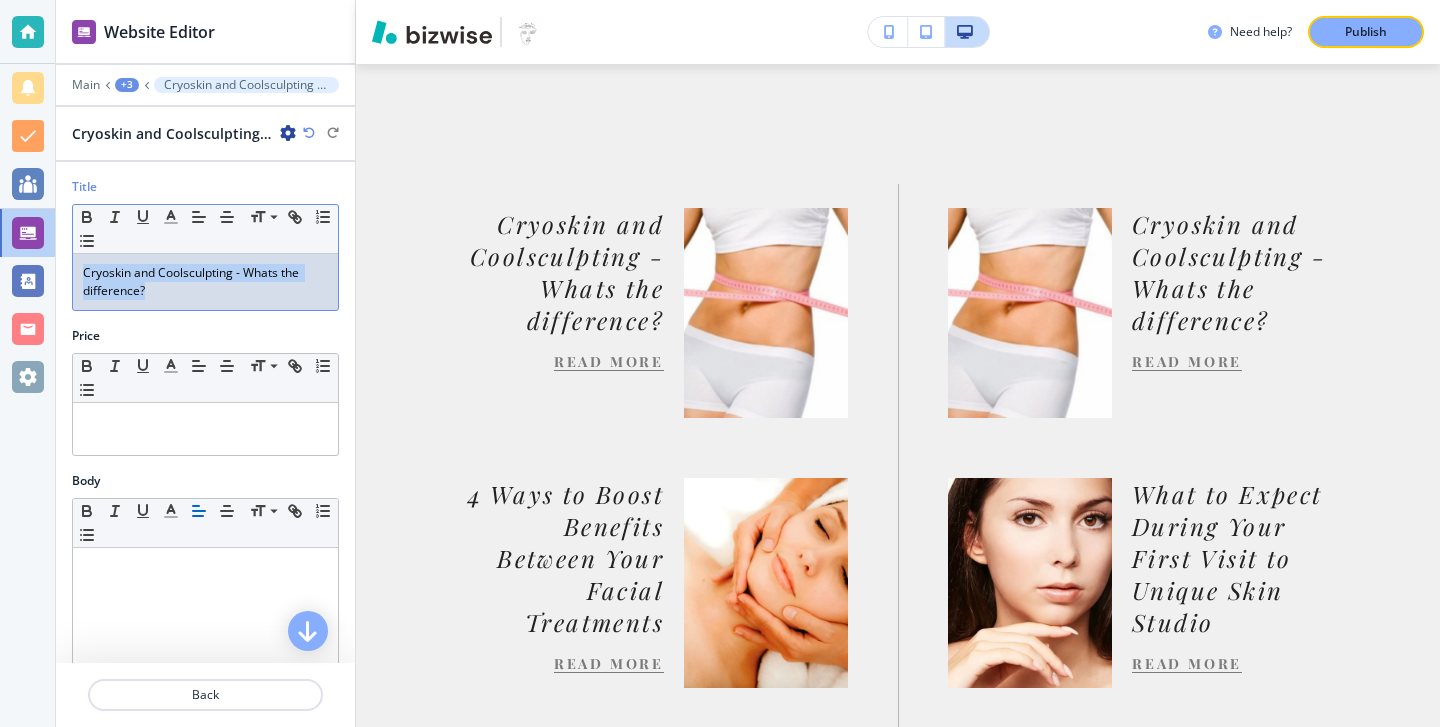 drag, startPoint x: 296, startPoint y: 284, endPoint x: 201, endPoint y: 249, distance: 101.24229 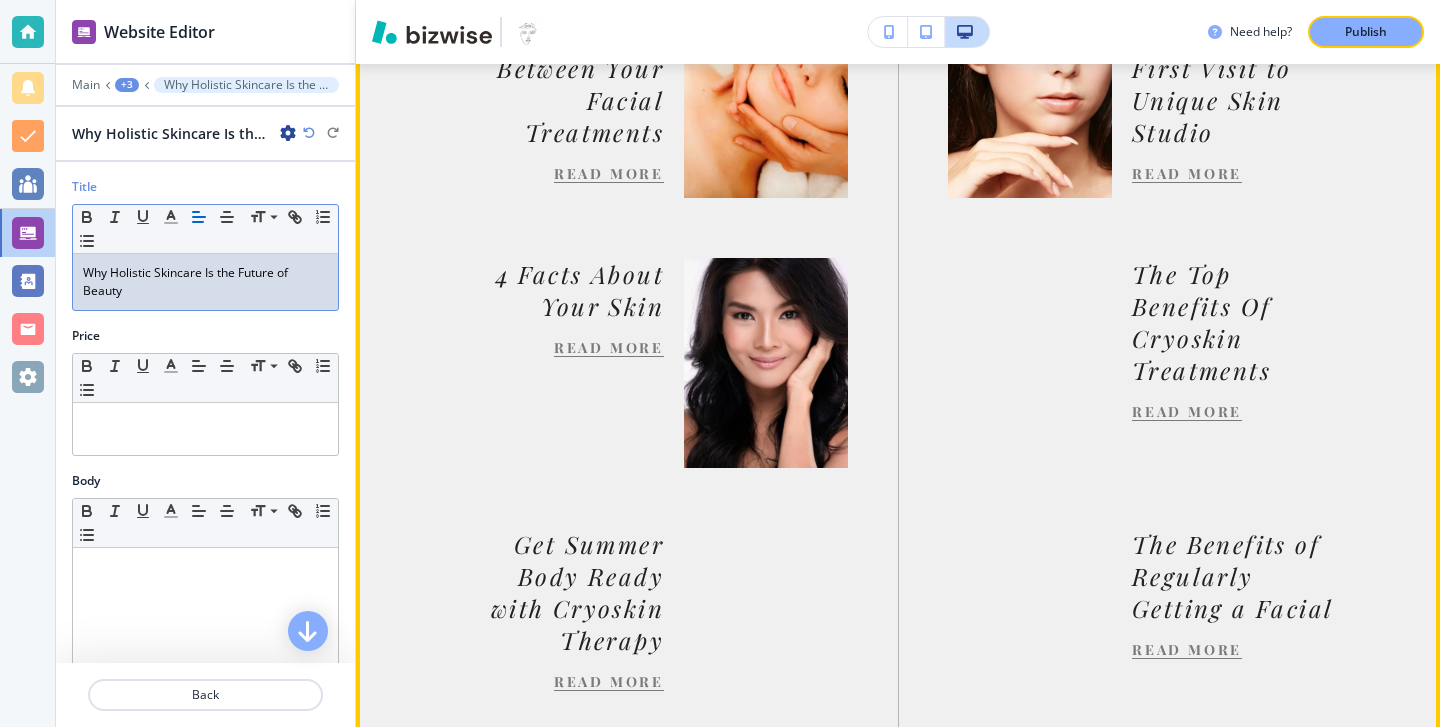 scroll, scrollTop: 1346, scrollLeft: 0, axis: vertical 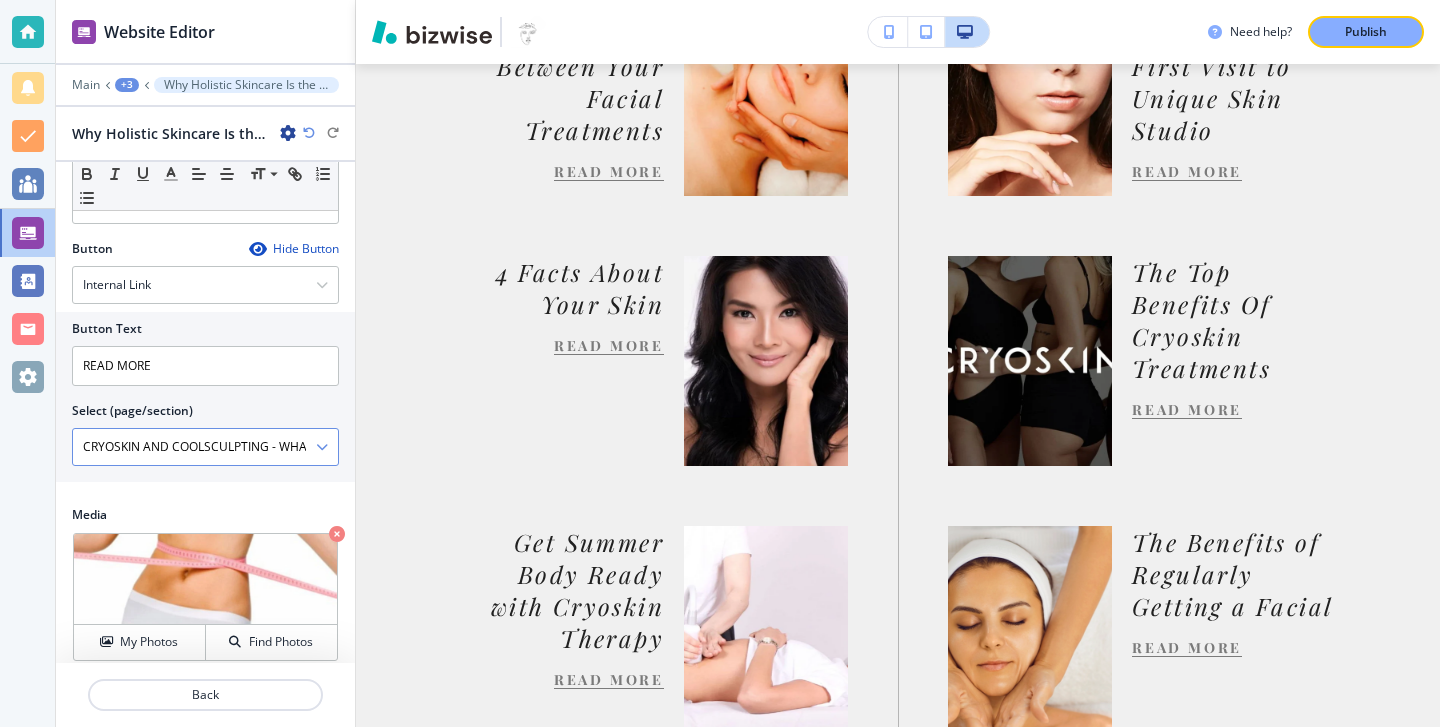click at bounding box center (322, 447) 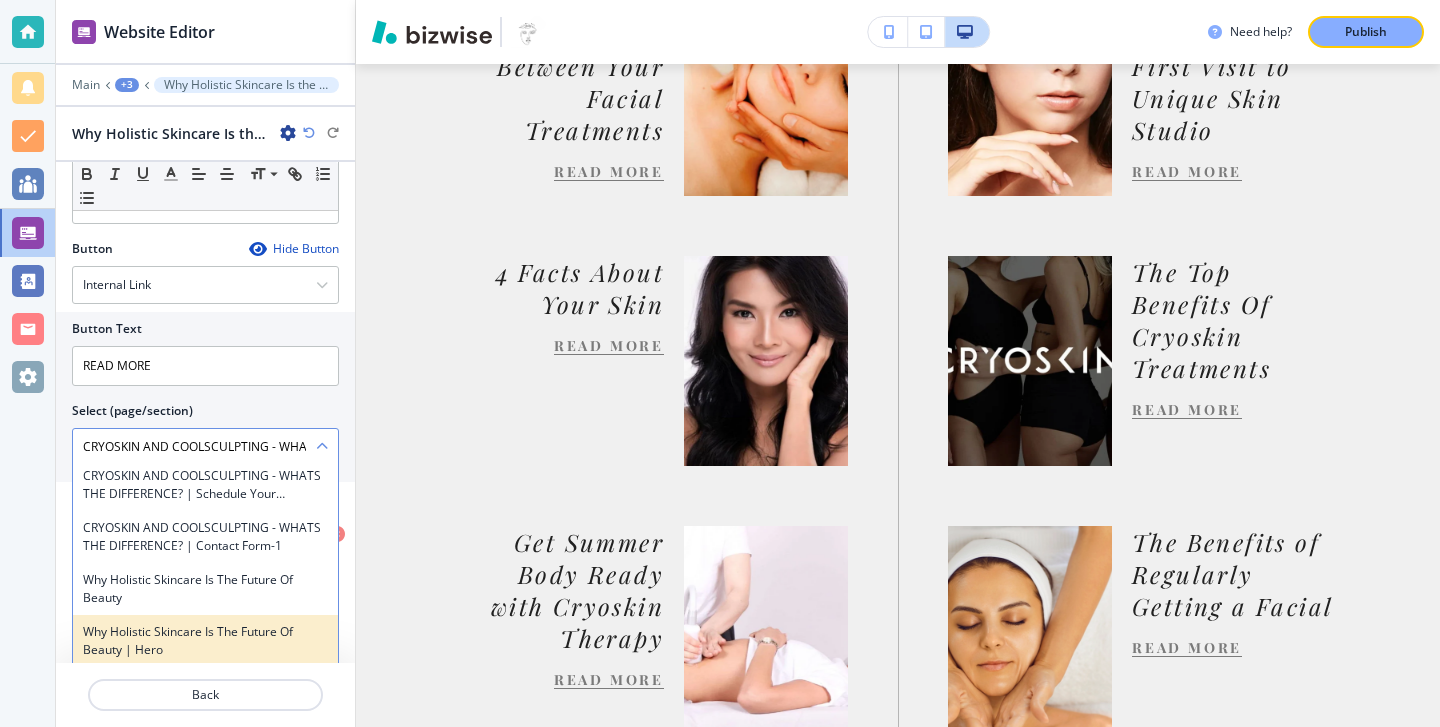 scroll, scrollTop: 4815, scrollLeft: 0, axis: vertical 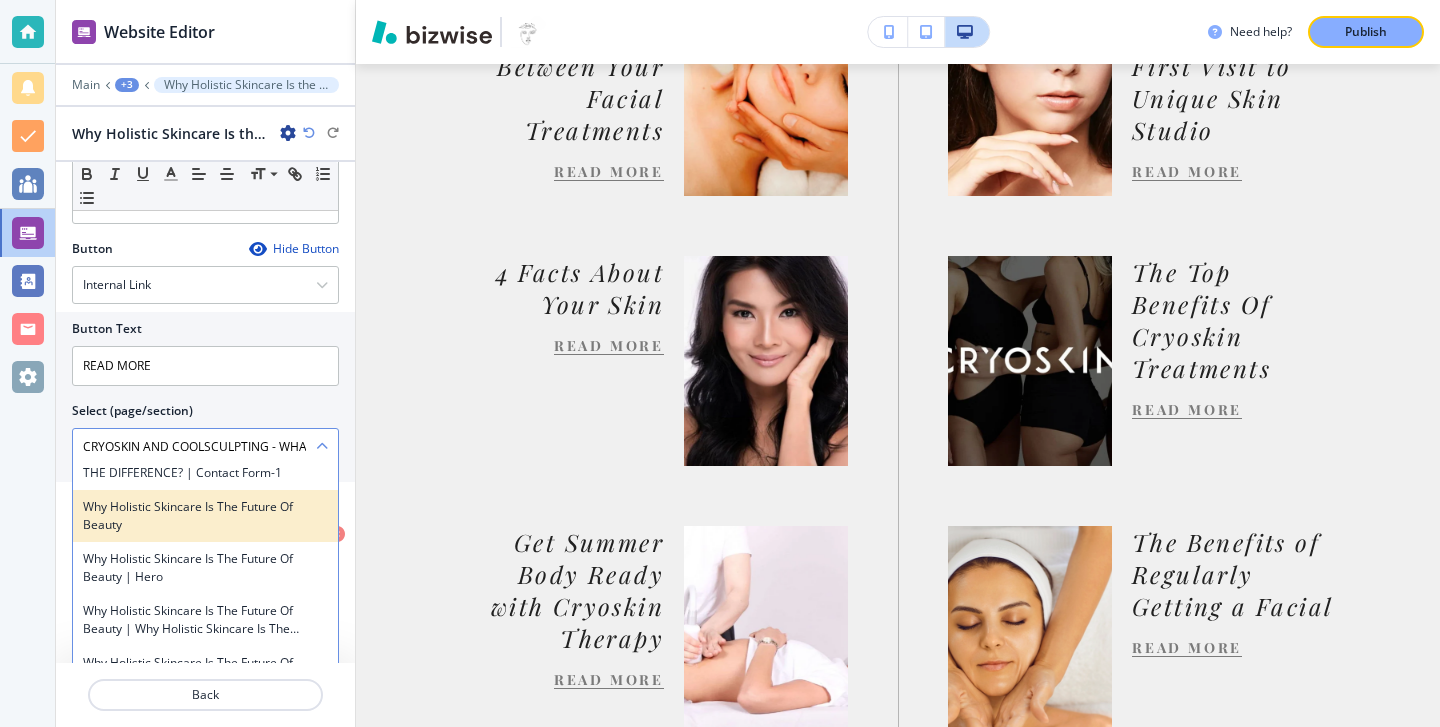 click on "Why Holistic Skincare Is the Future of Beauty" at bounding box center [205, 516] 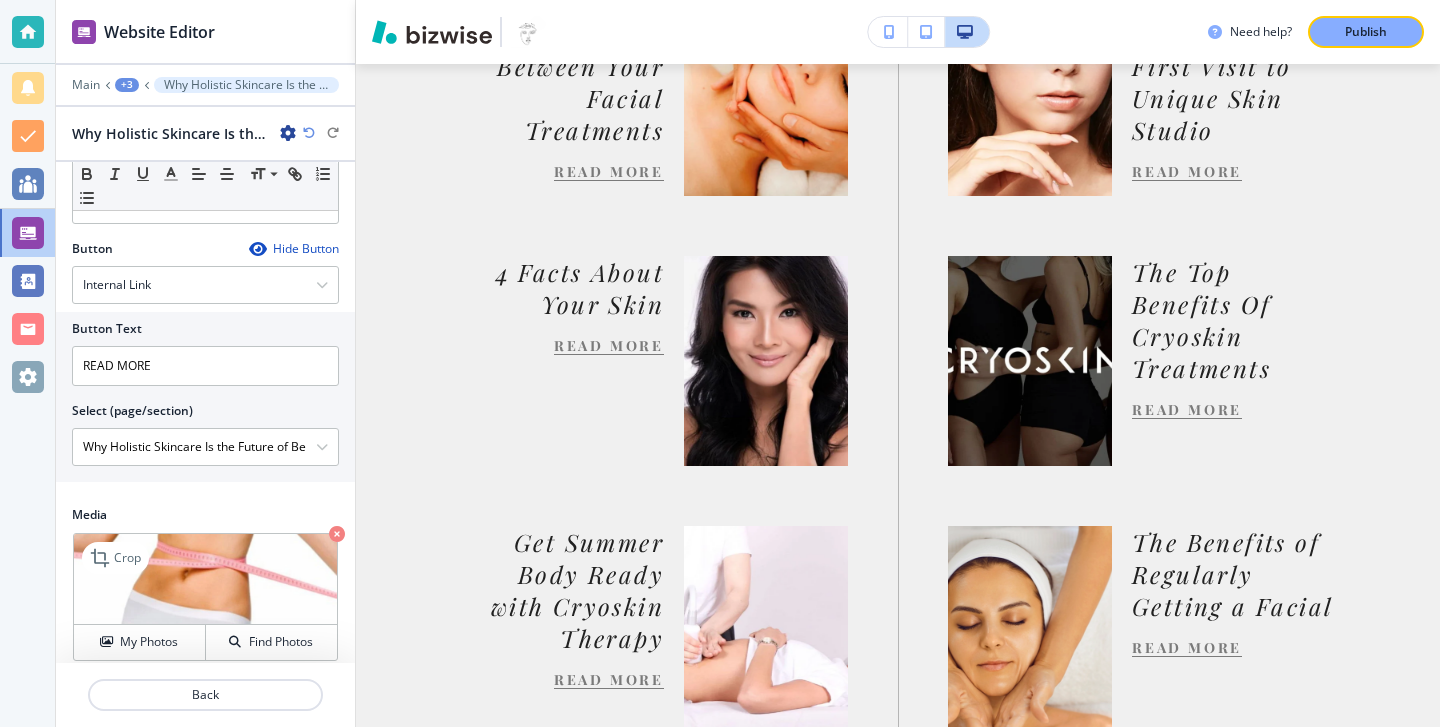 scroll, scrollTop: 600, scrollLeft: 0, axis: vertical 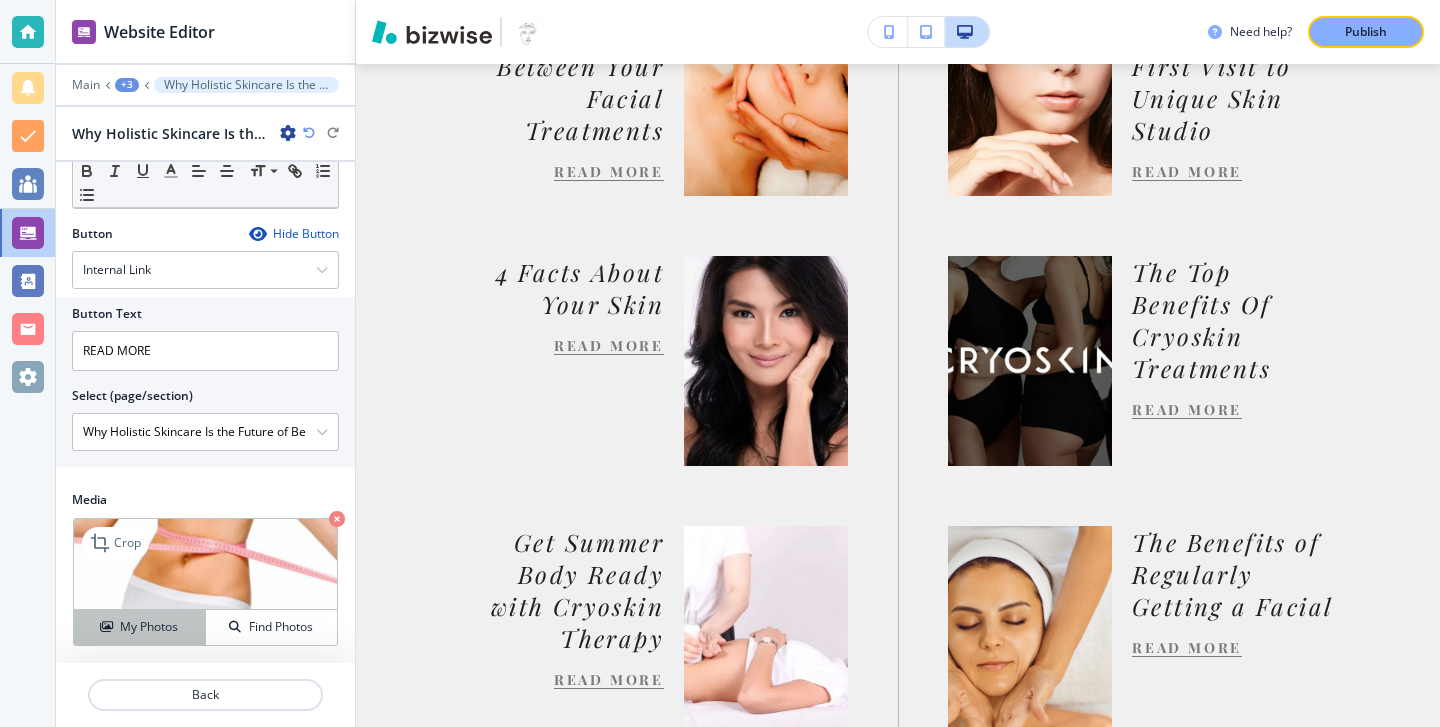 click on "My Photos" at bounding box center (139, 627) 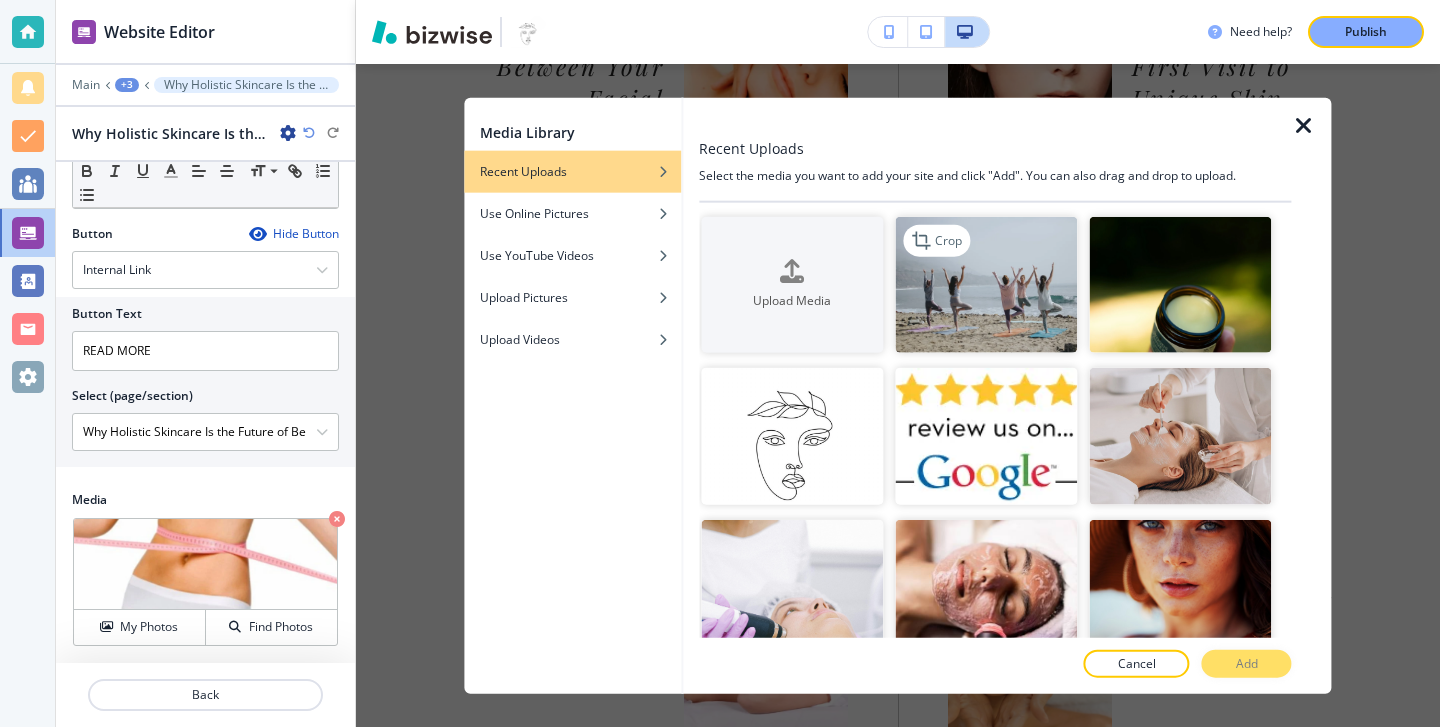 click at bounding box center [986, 284] 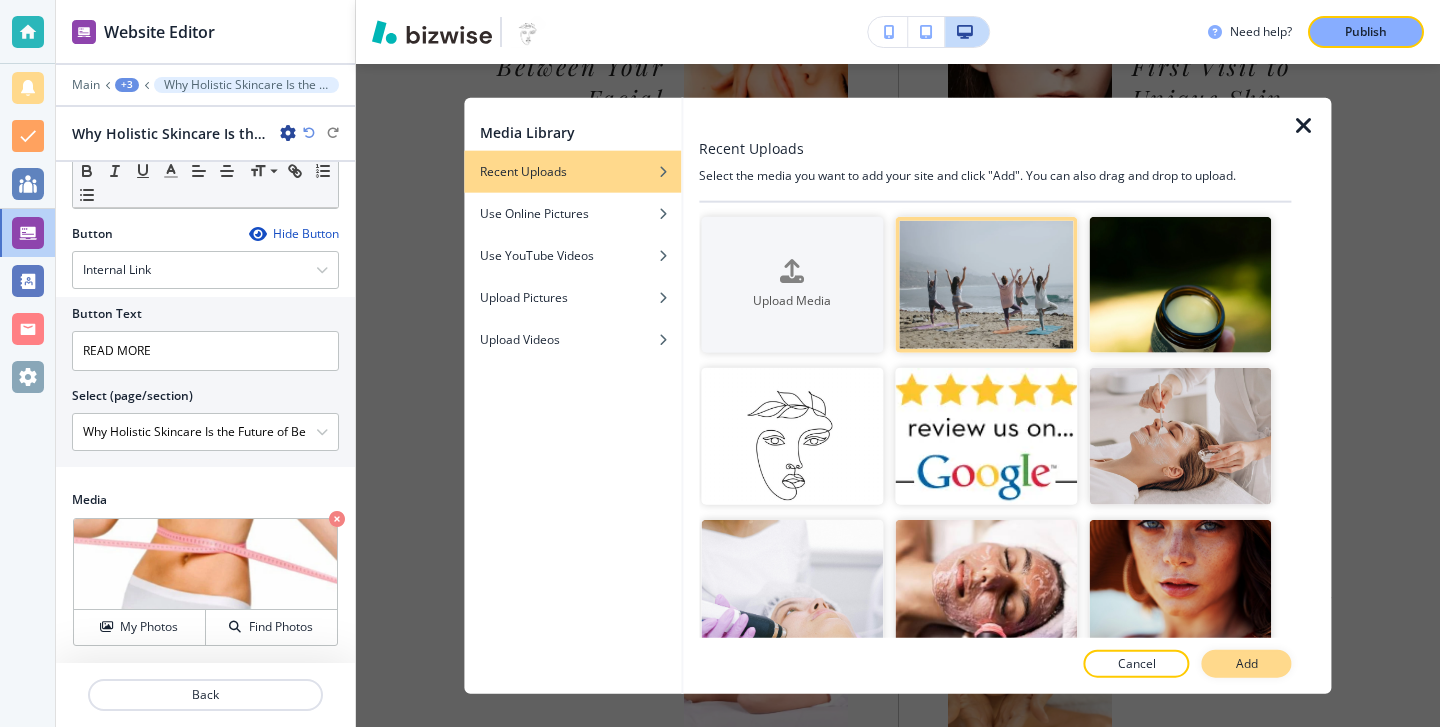 click on "Add" at bounding box center (1247, 664) 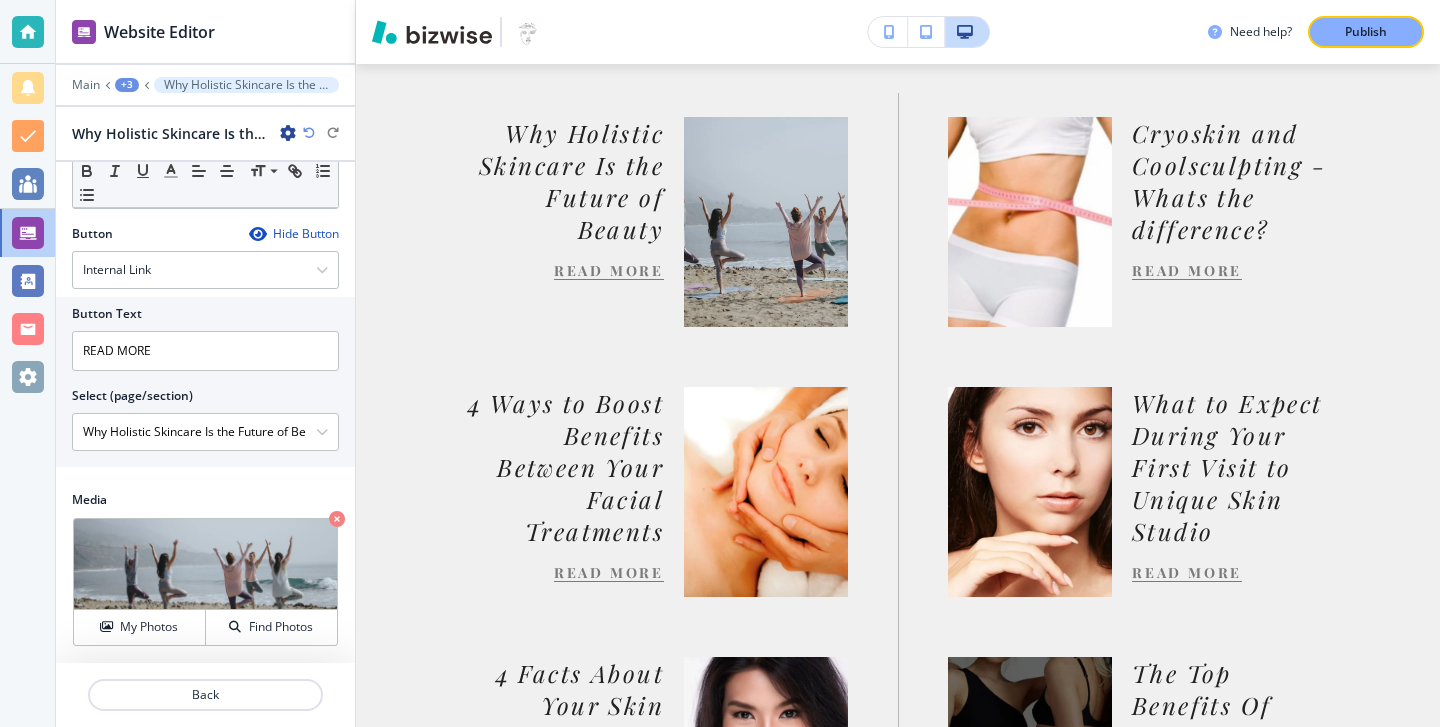scroll, scrollTop: 887, scrollLeft: 0, axis: vertical 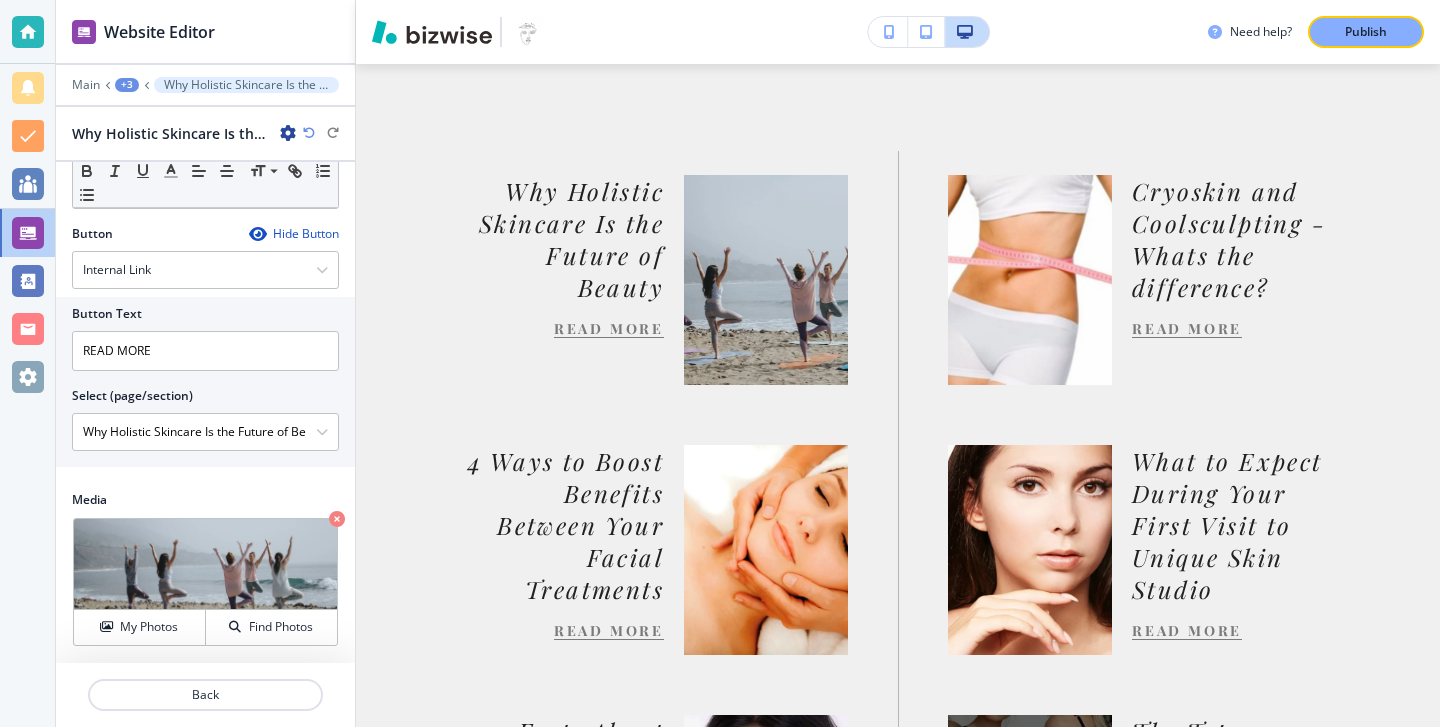 click on "READ MORE" at bounding box center [609, 328] 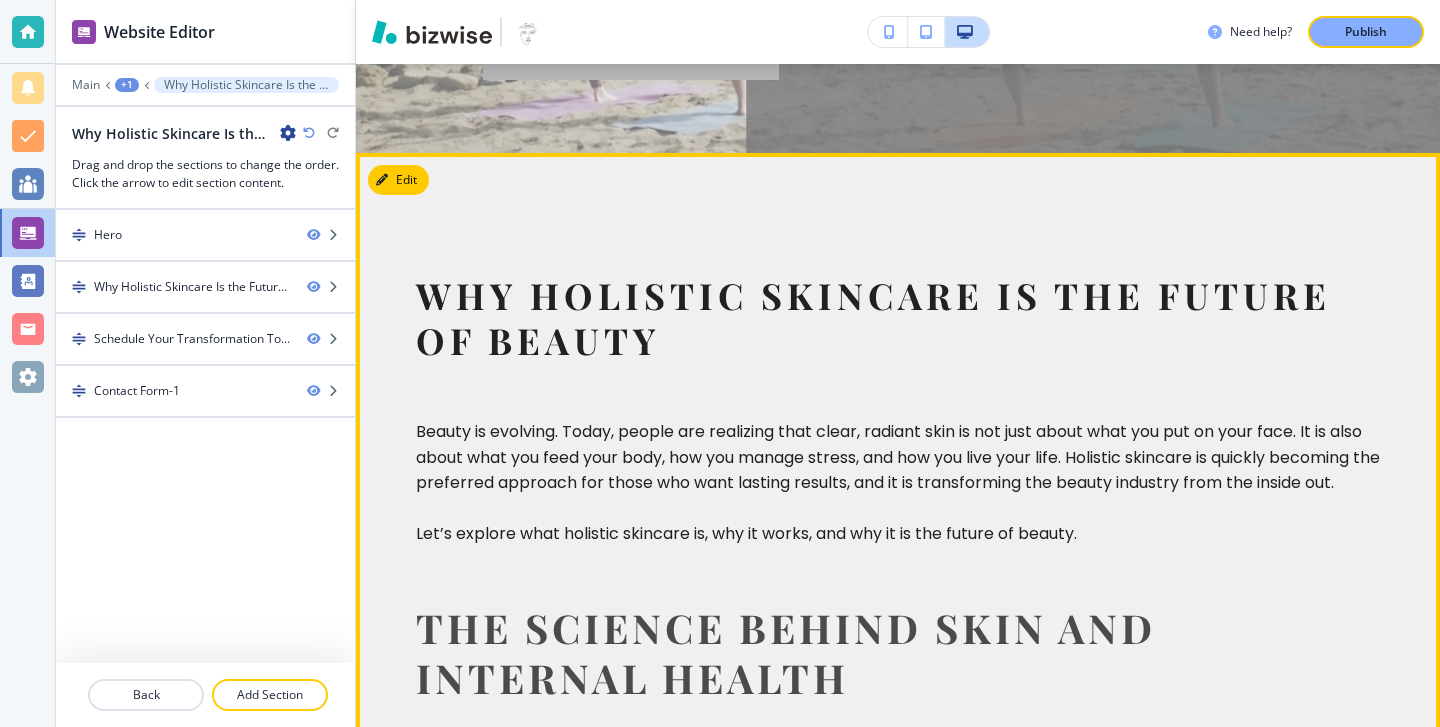 scroll, scrollTop: 0, scrollLeft: 0, axis: both 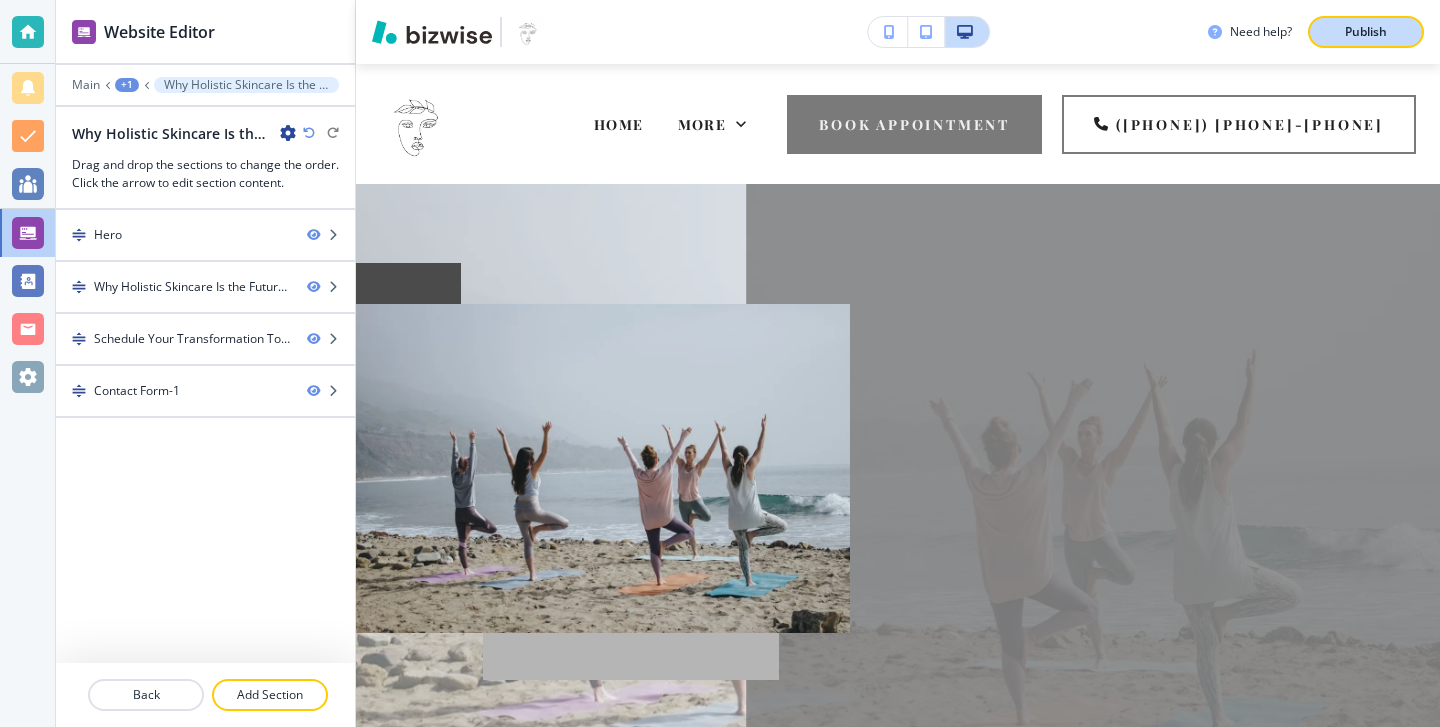 click on "Publish" at bounding box center (1366, 32) 